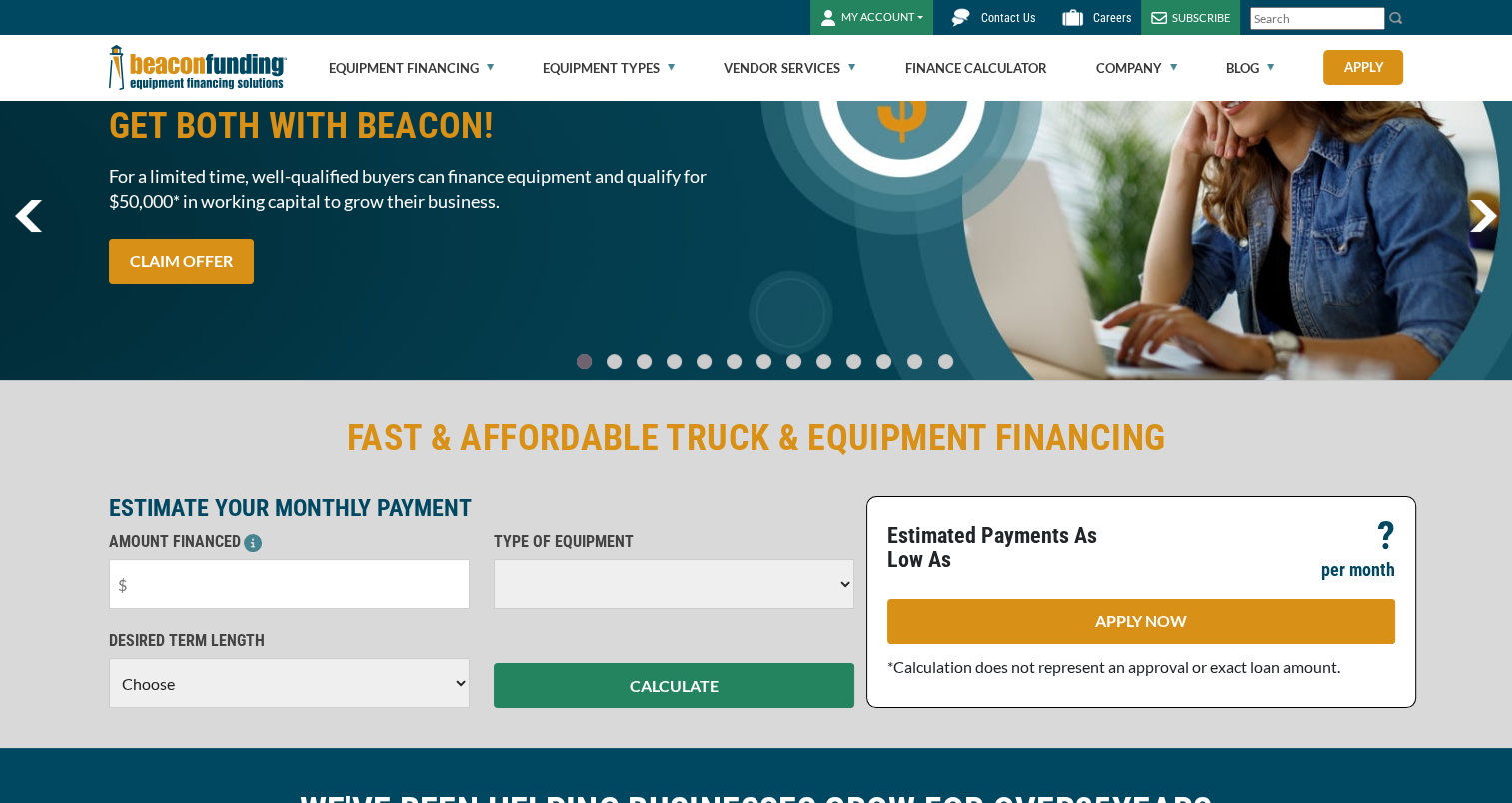 scroll, scrollTop: 0, scrollLeft: 0, axis: both 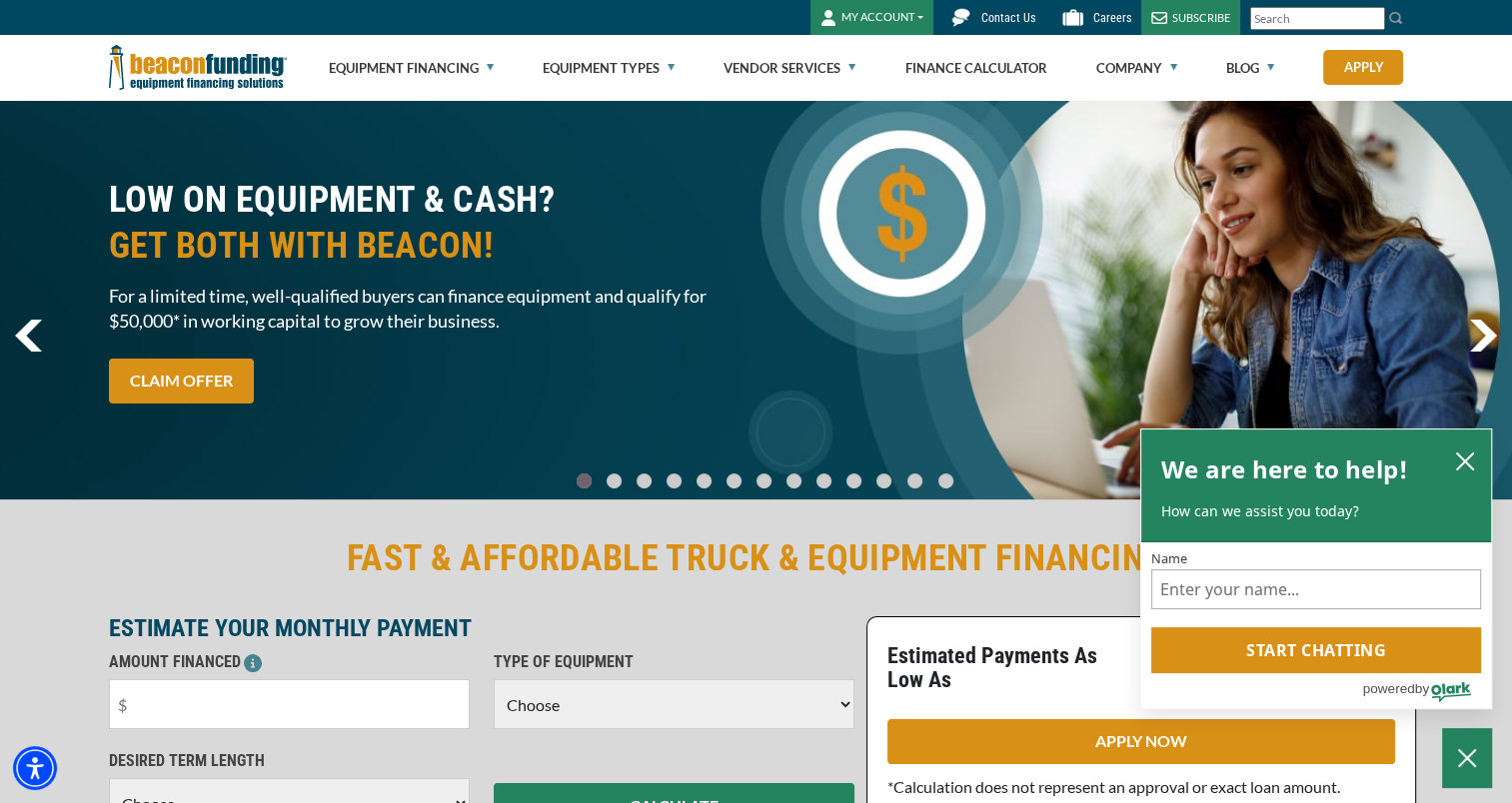 click on "MY ACCOUNT" at bounding box center (871, 17) 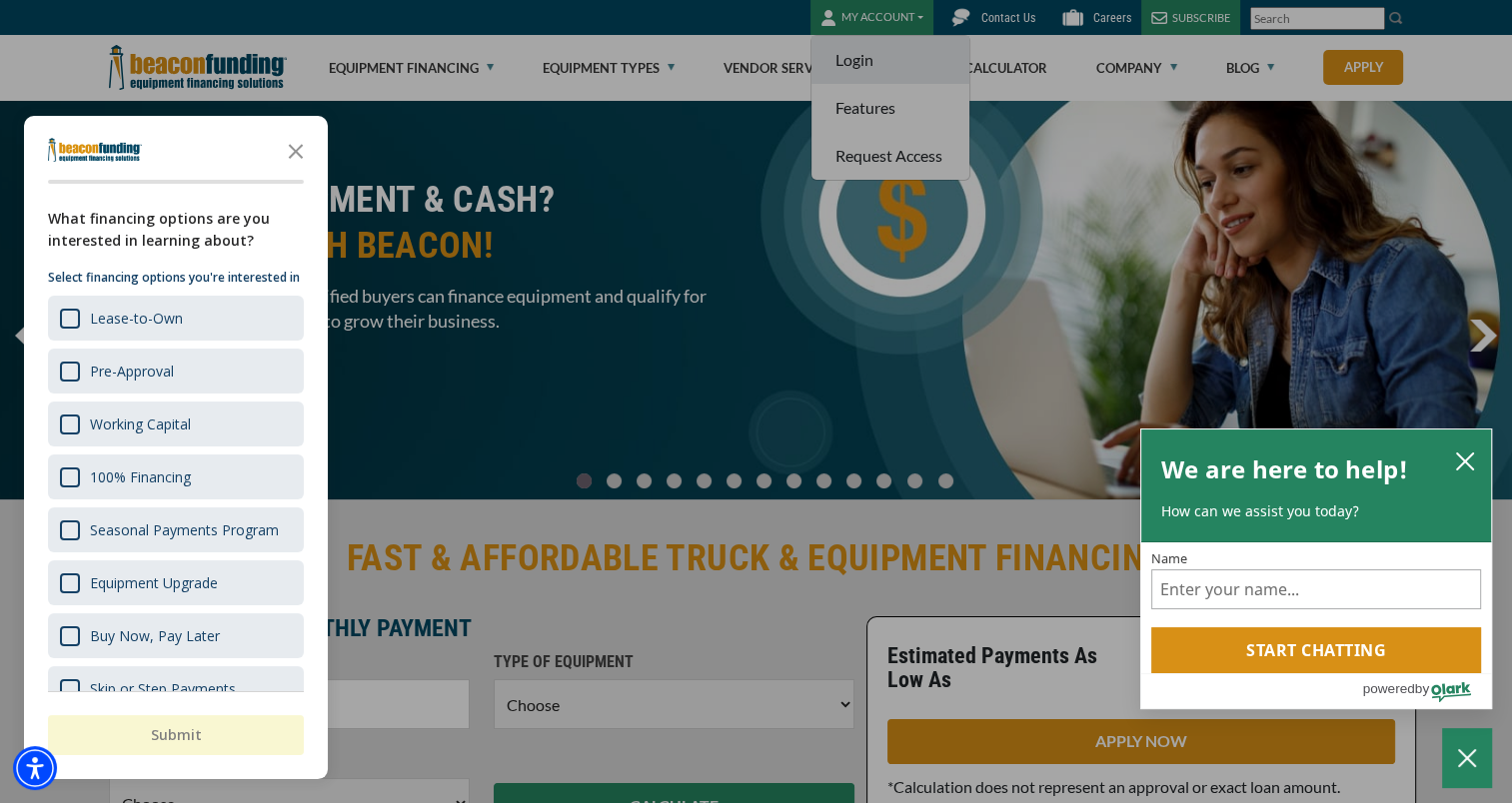 click at bounding box center (756, 402) 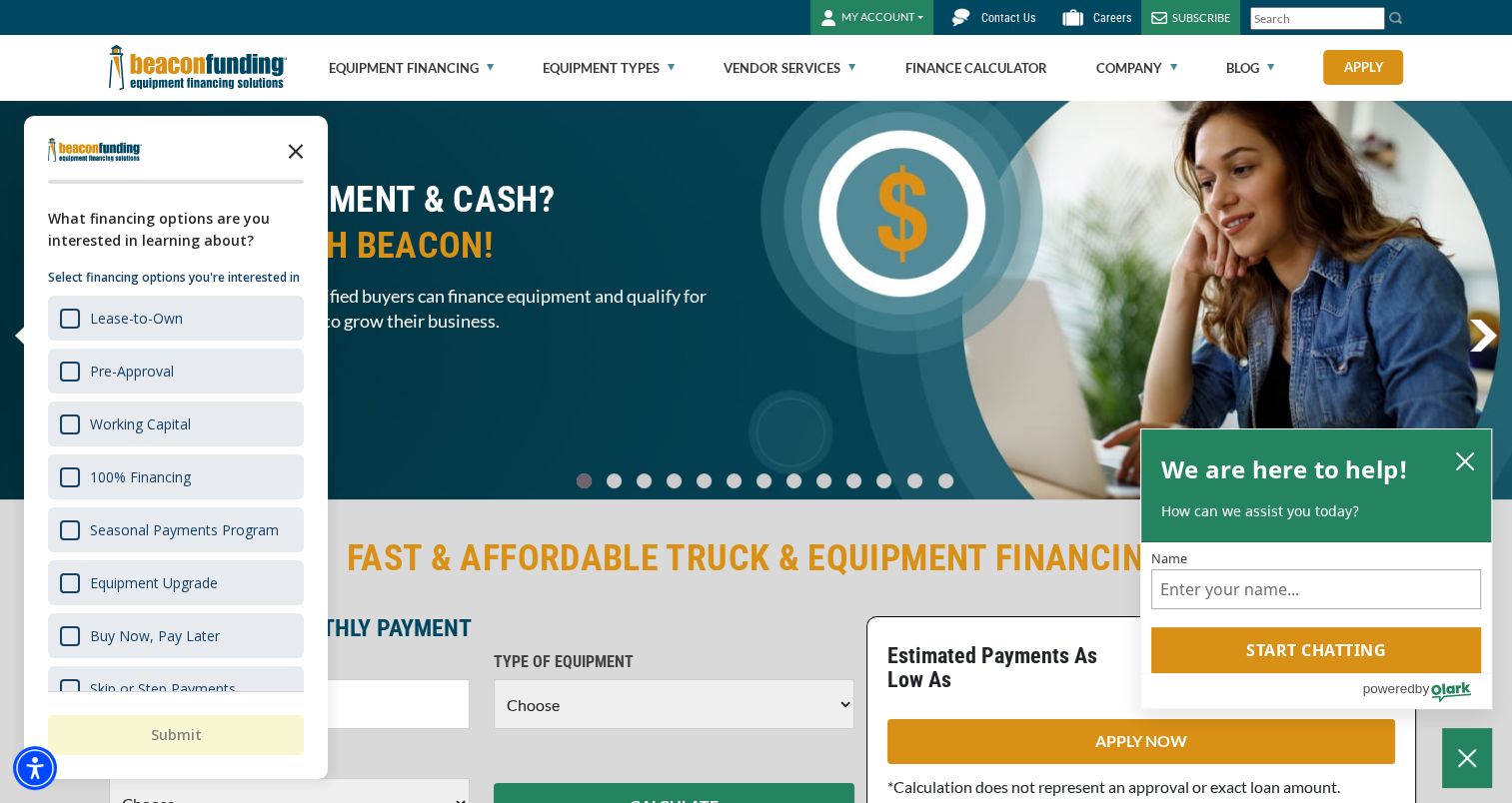 click 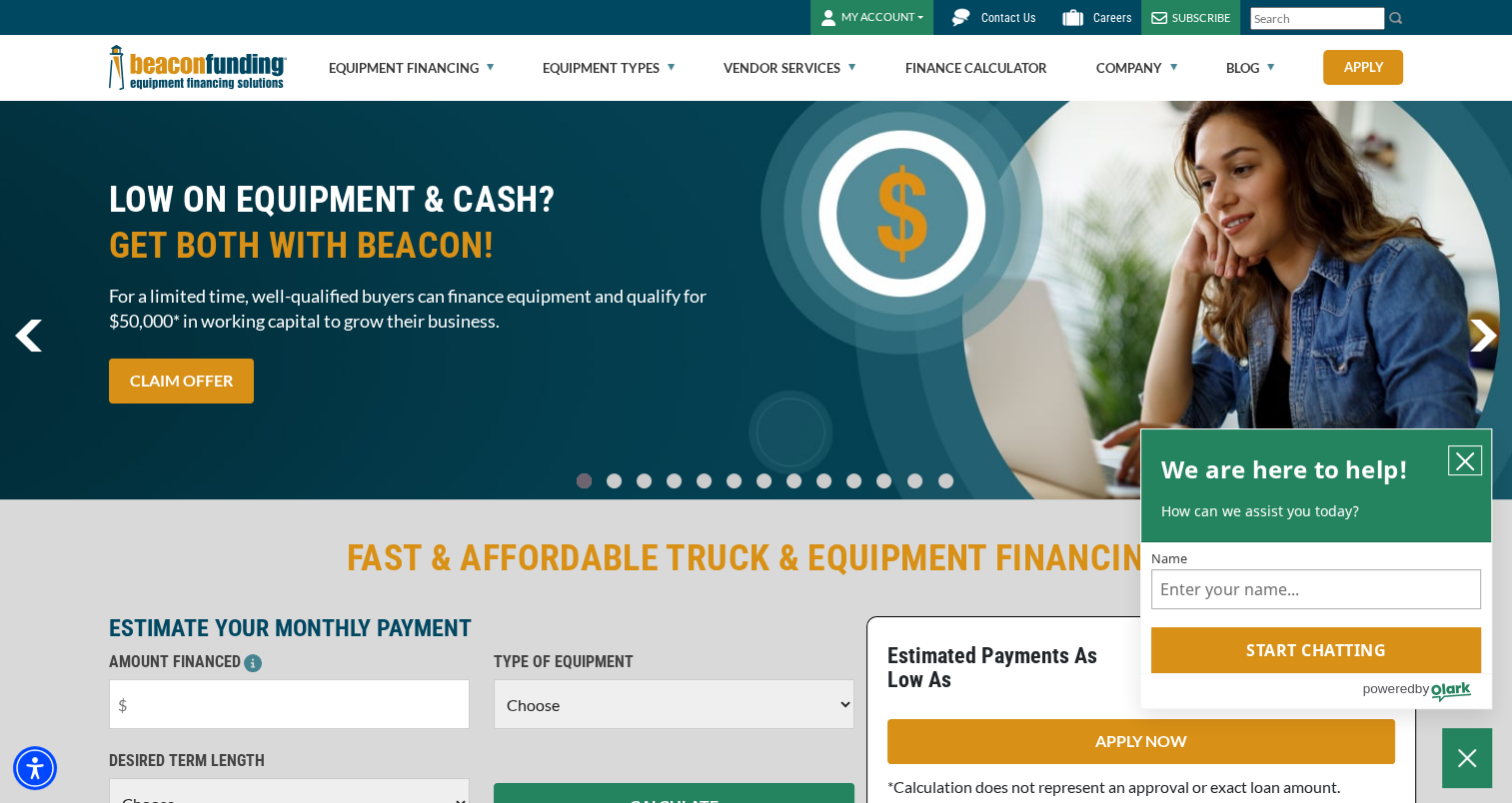 click 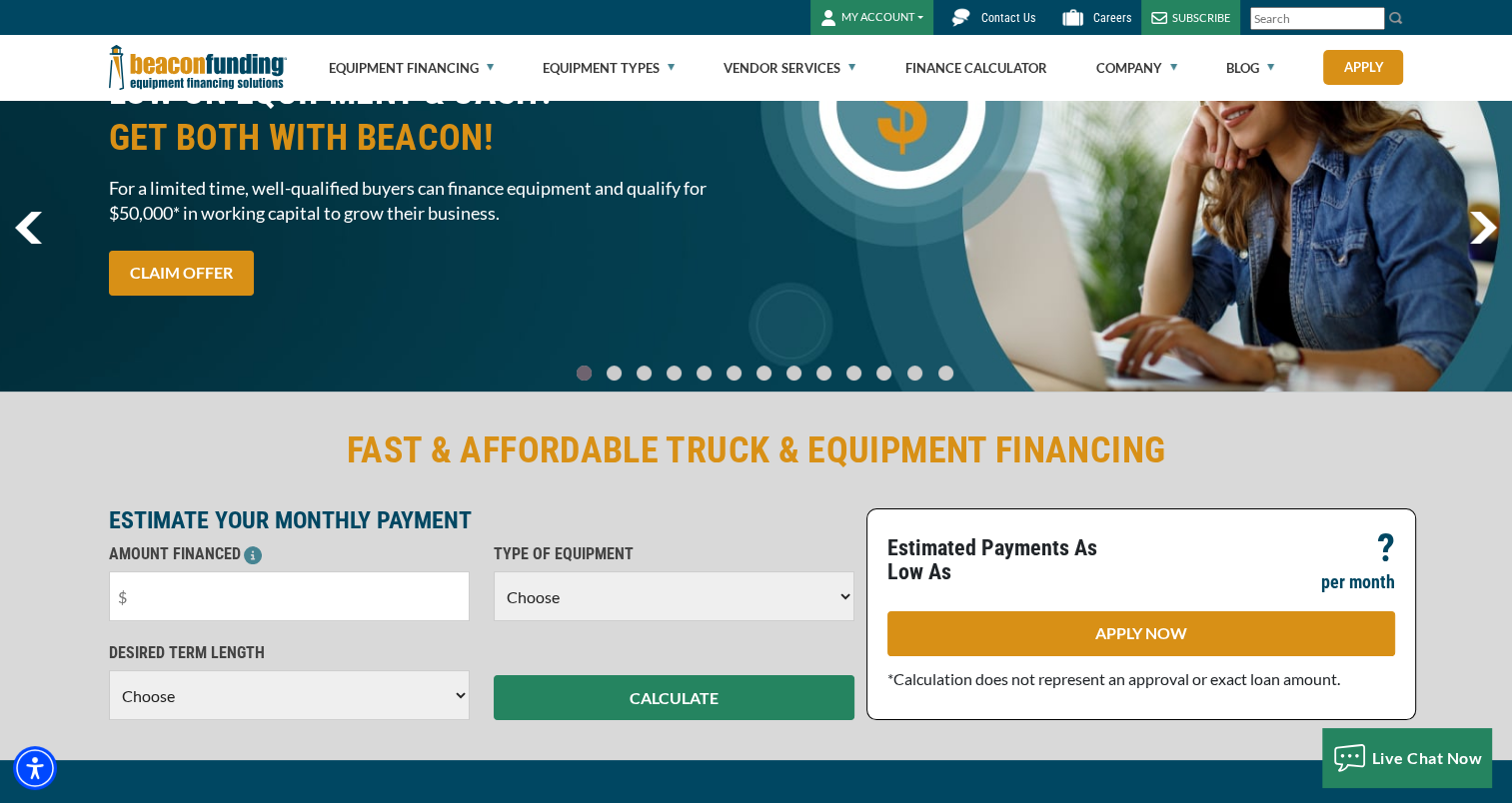 scroll, scrollTop: 0, scrollLeft: 0, axis: both 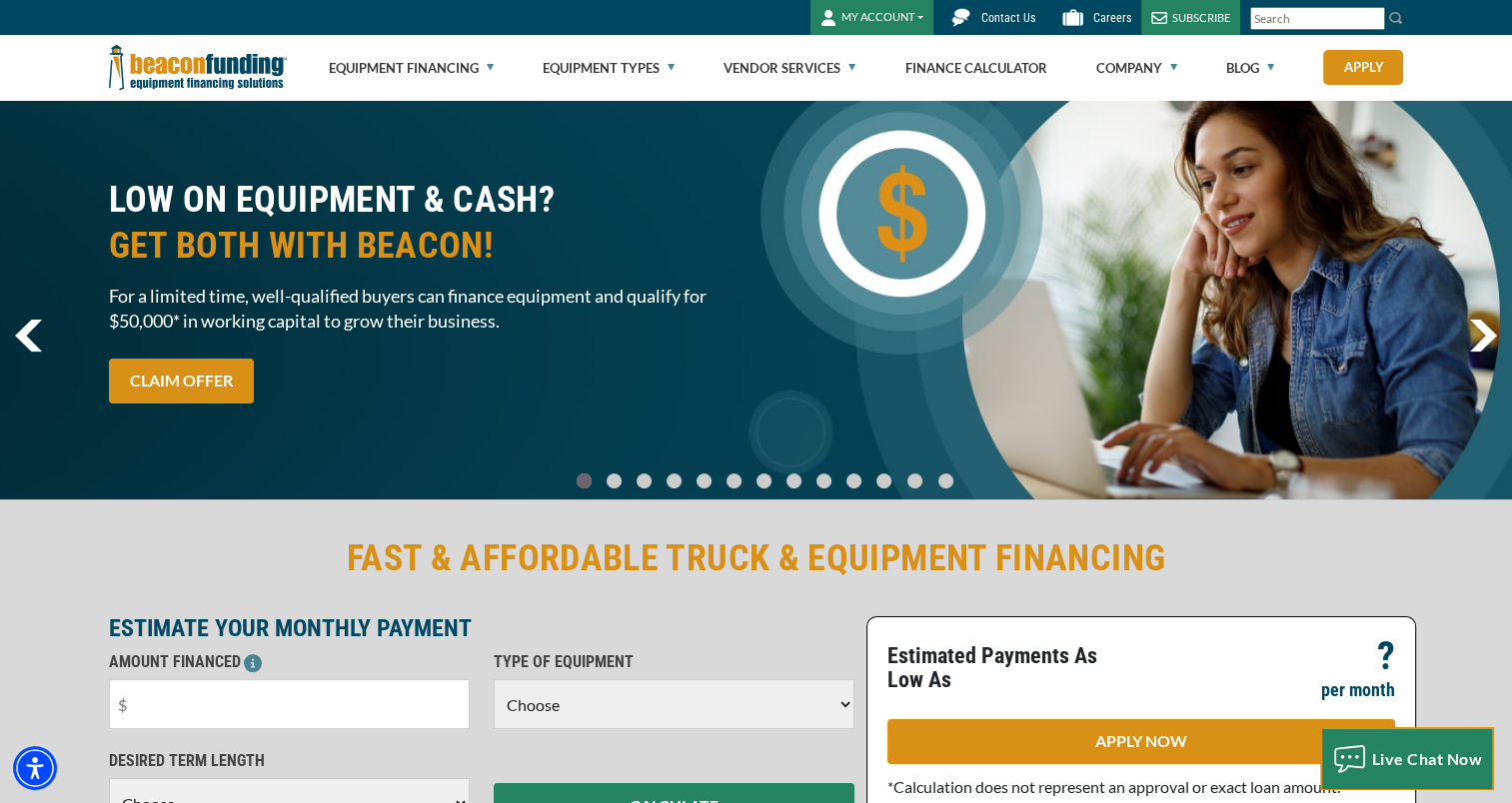 click on "Live Chat Now" at bounding box center (1427, 758) 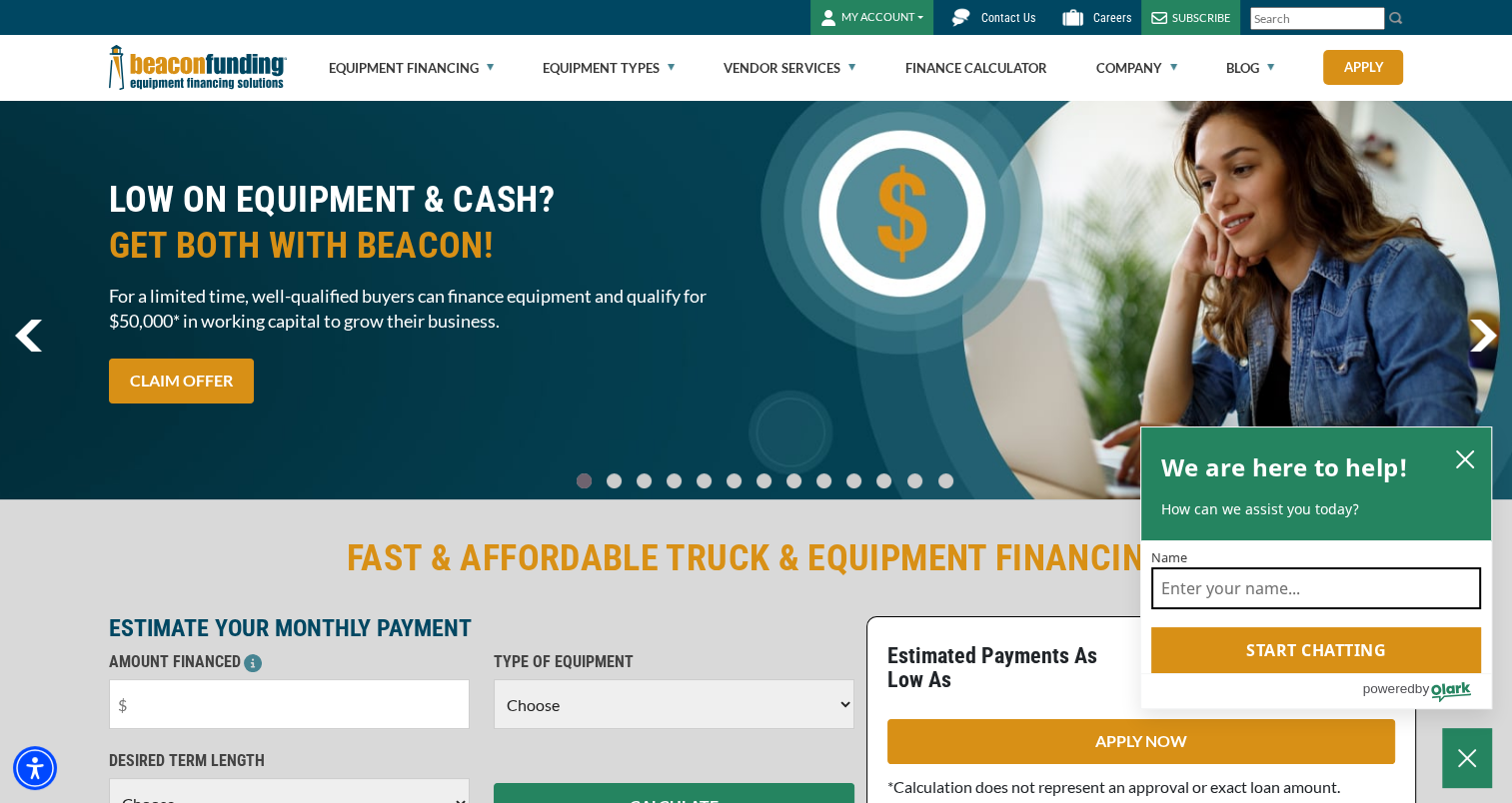 click on "Name" at bounding box center [1316, 588] 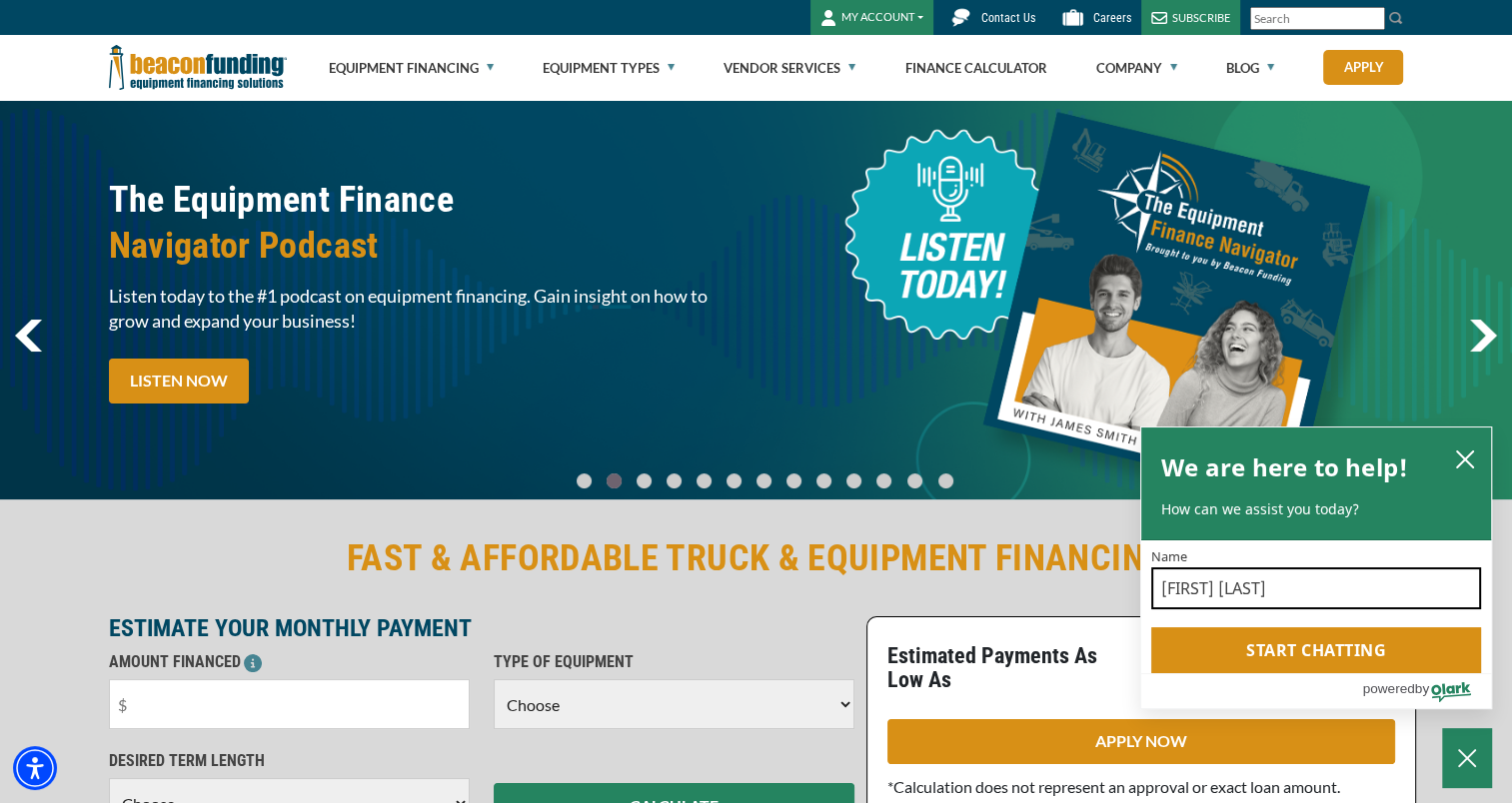 type on "[FIRST] [LAST]" 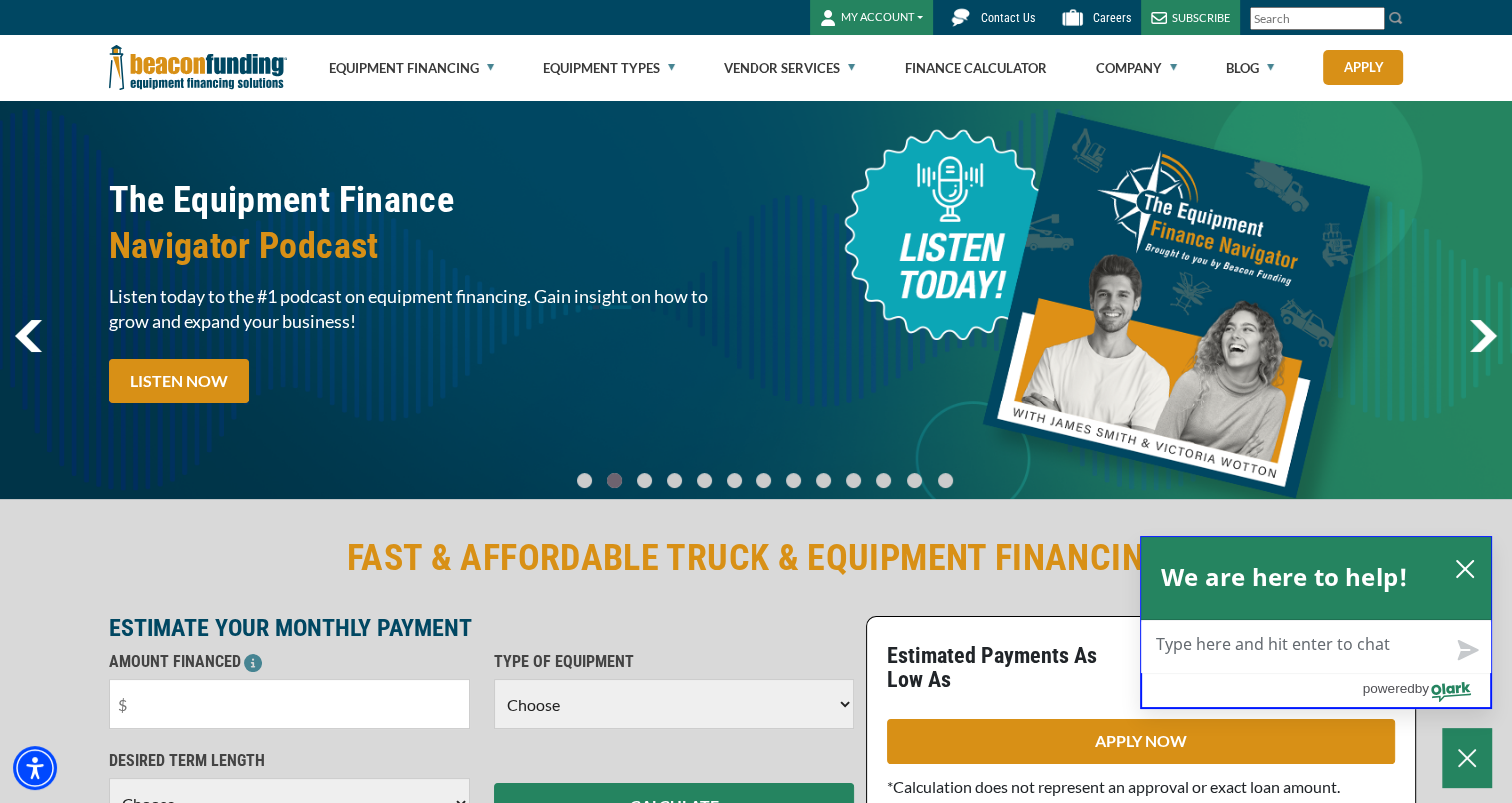 click on "Live Chat Now" at bounding box center [1316, 647] 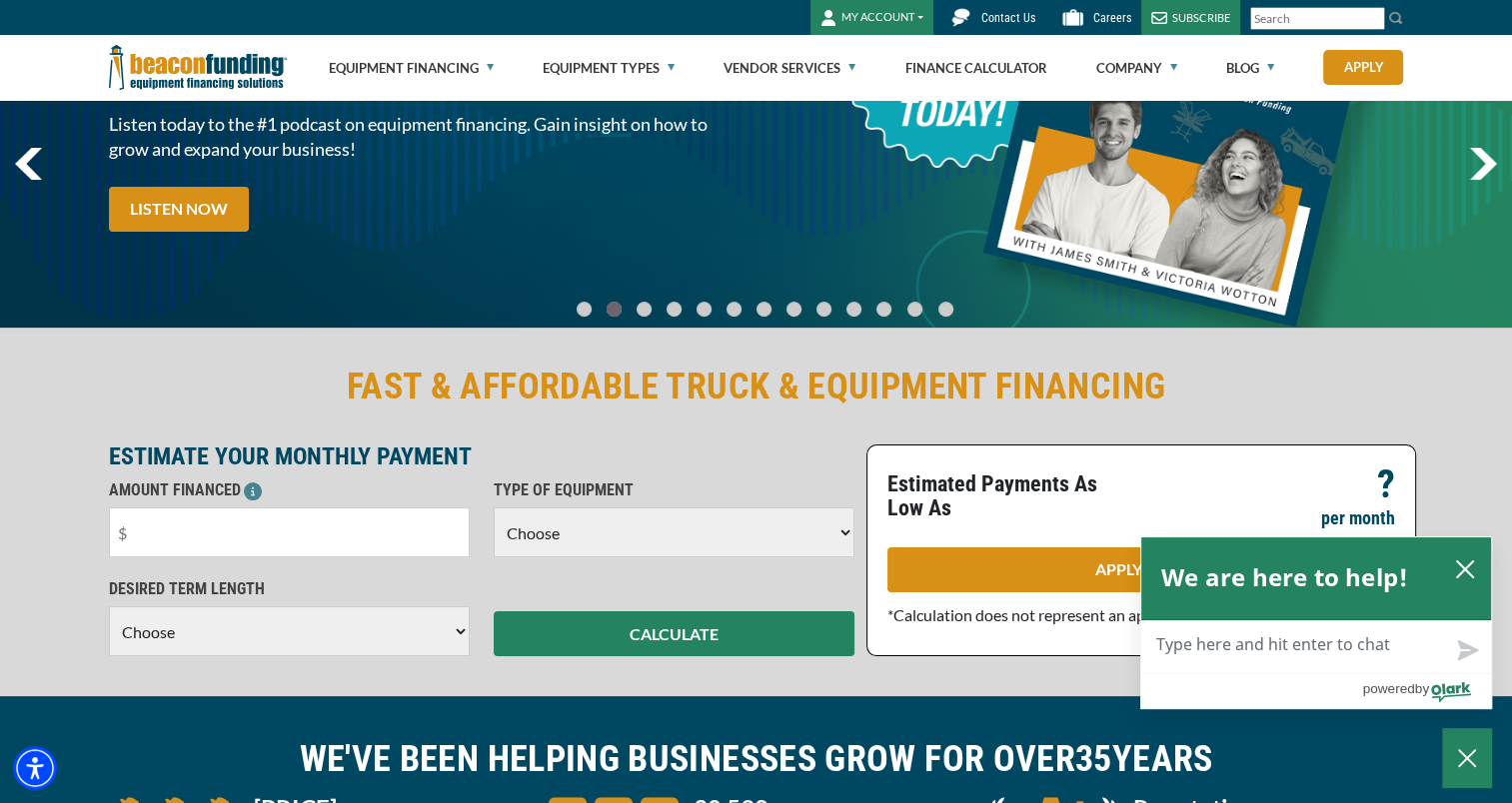 scroll, scrollTop: 300, scrollLeft: 0, axis: vertical 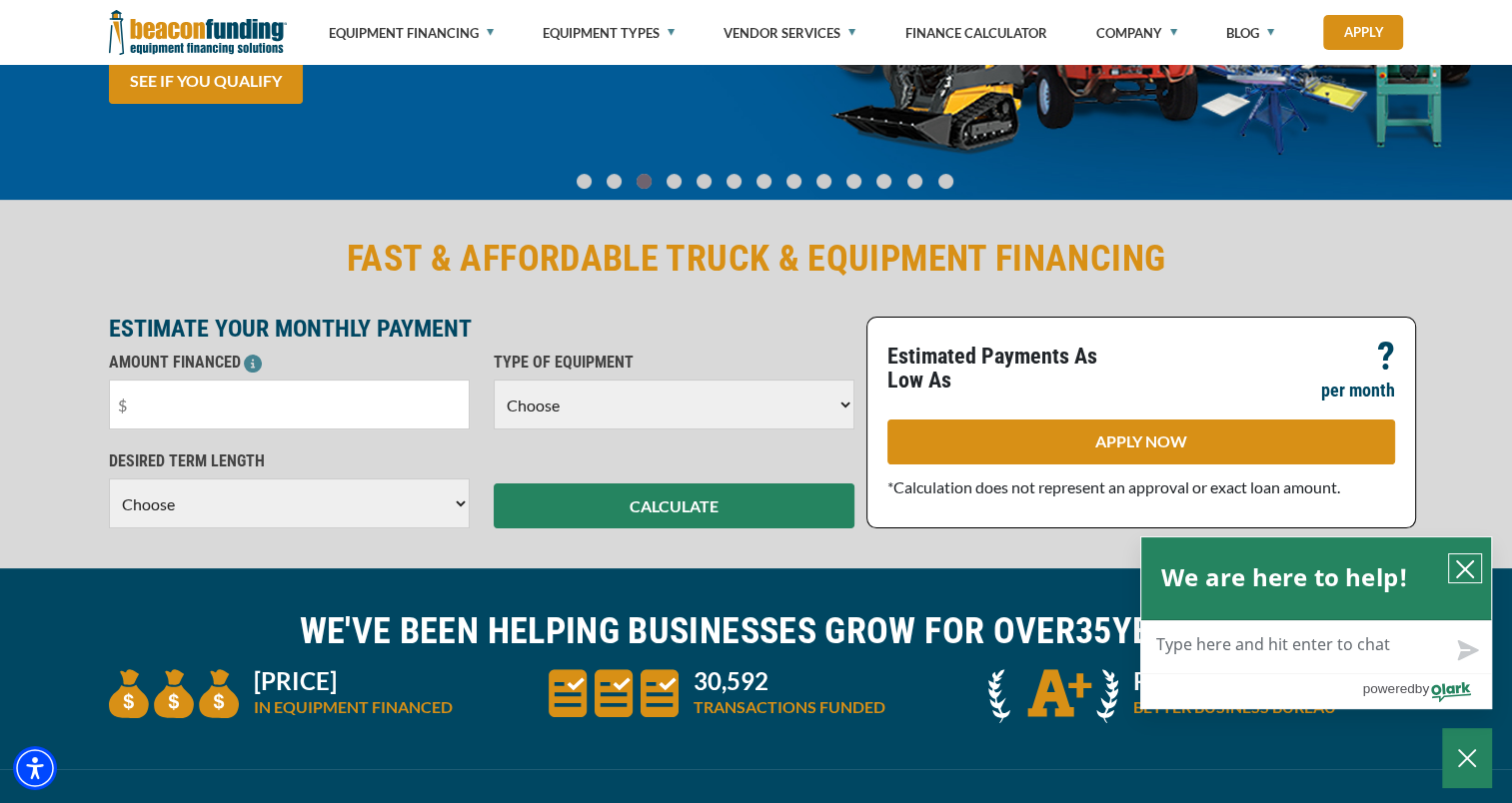 click 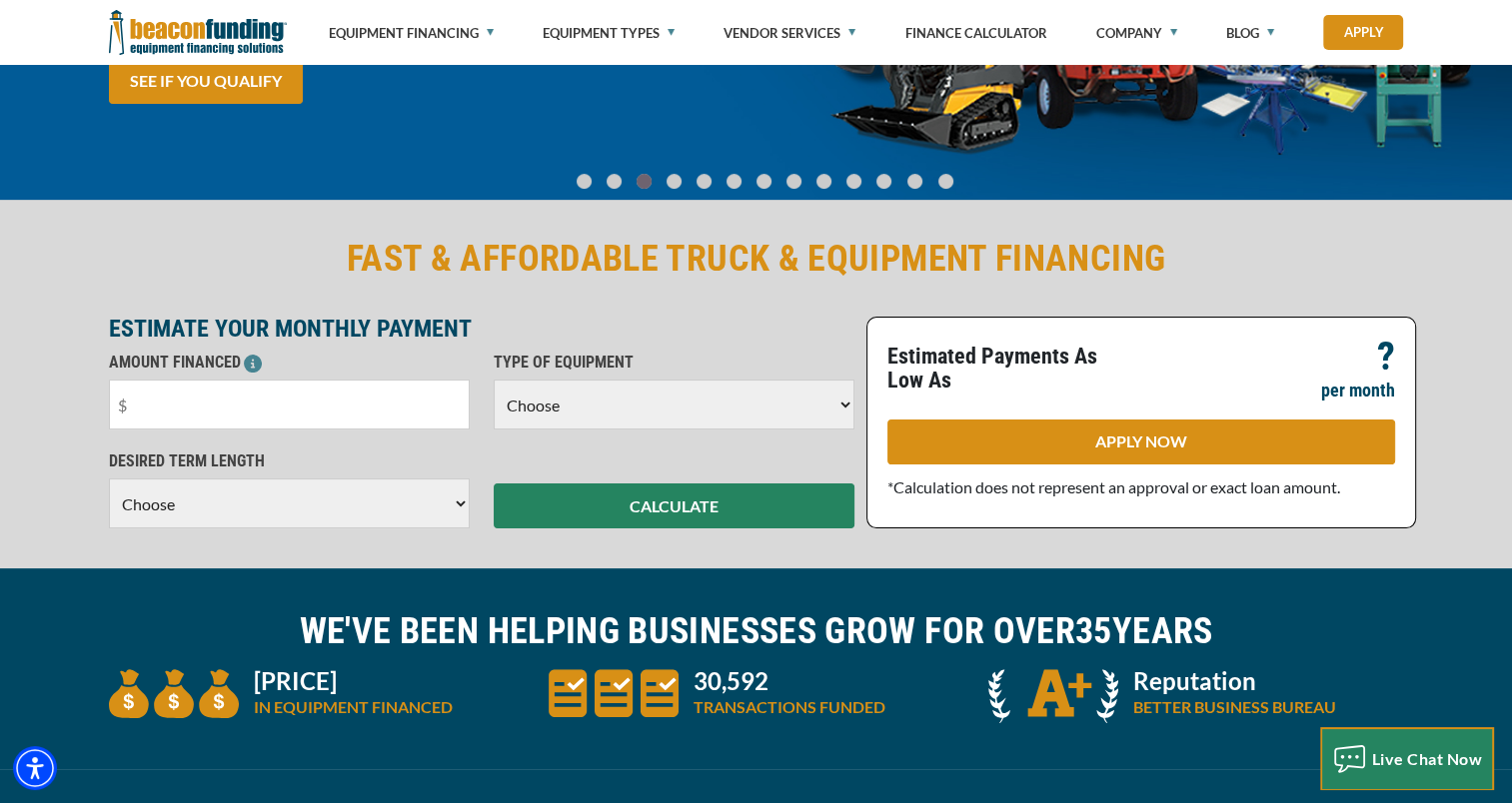 click on "Live Chat Now" at bounding box center (1427, 758) 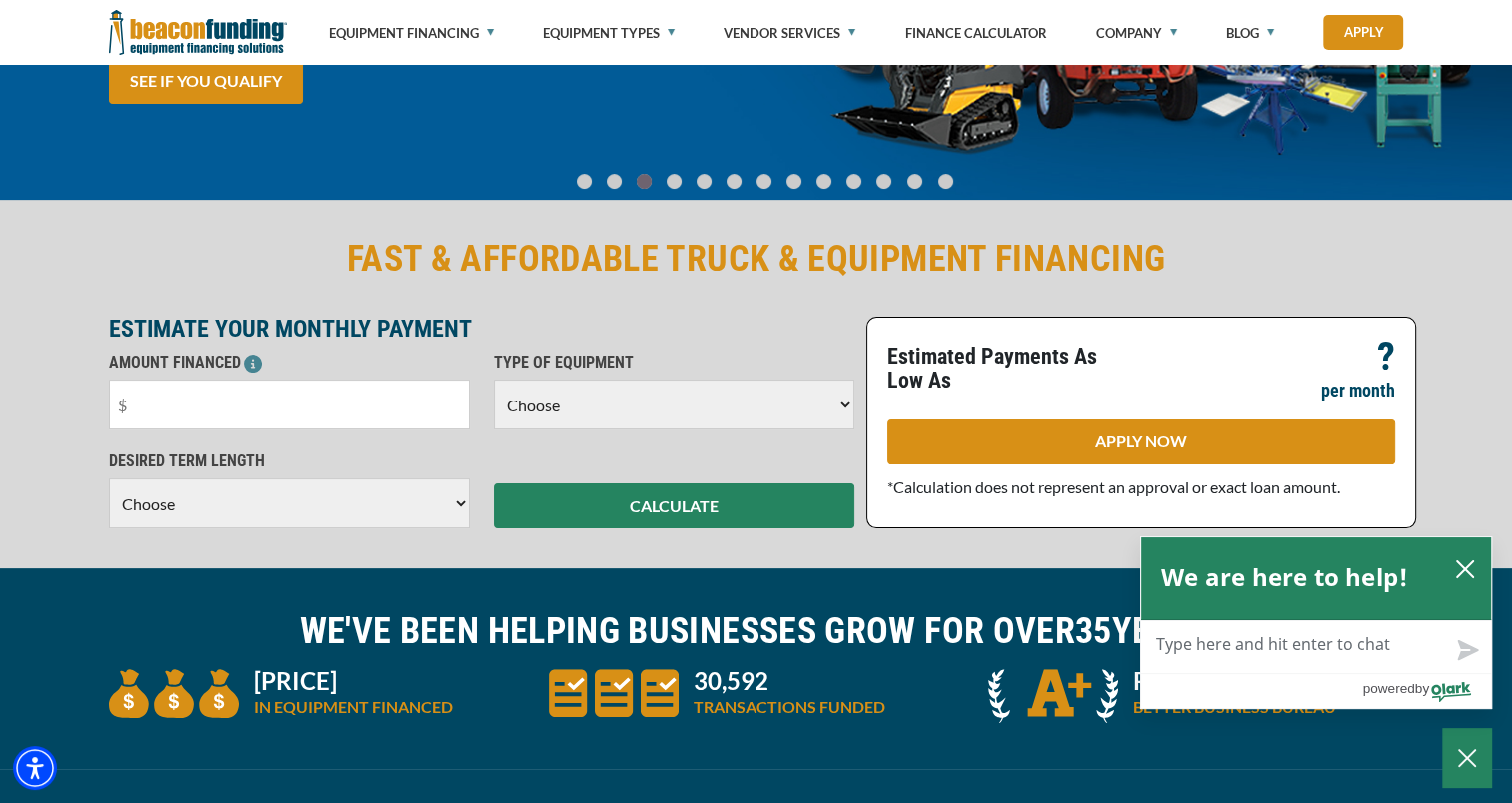 click on "Live Chat Now" at bounding box center [1316, 647] 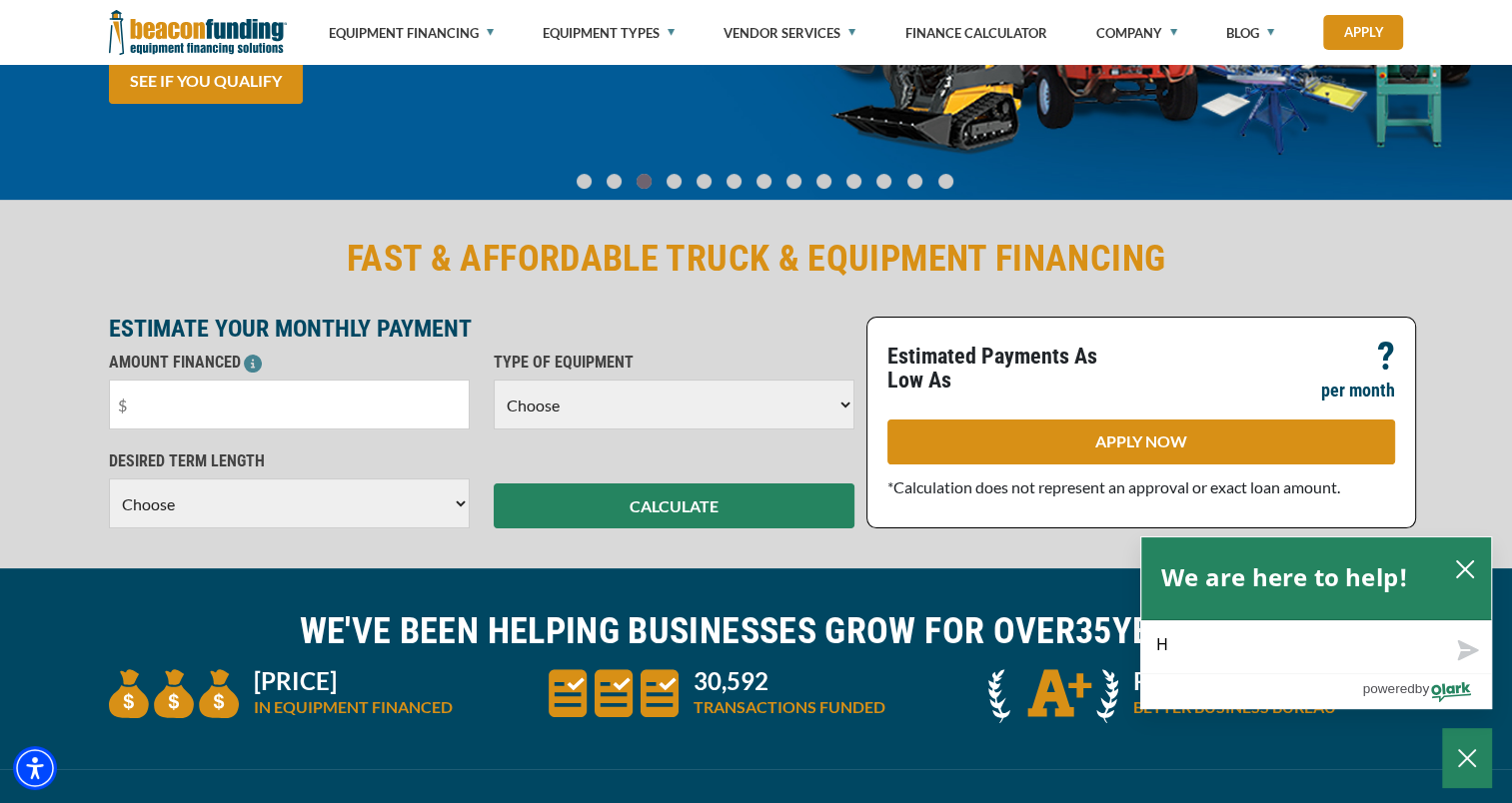 type on "He" 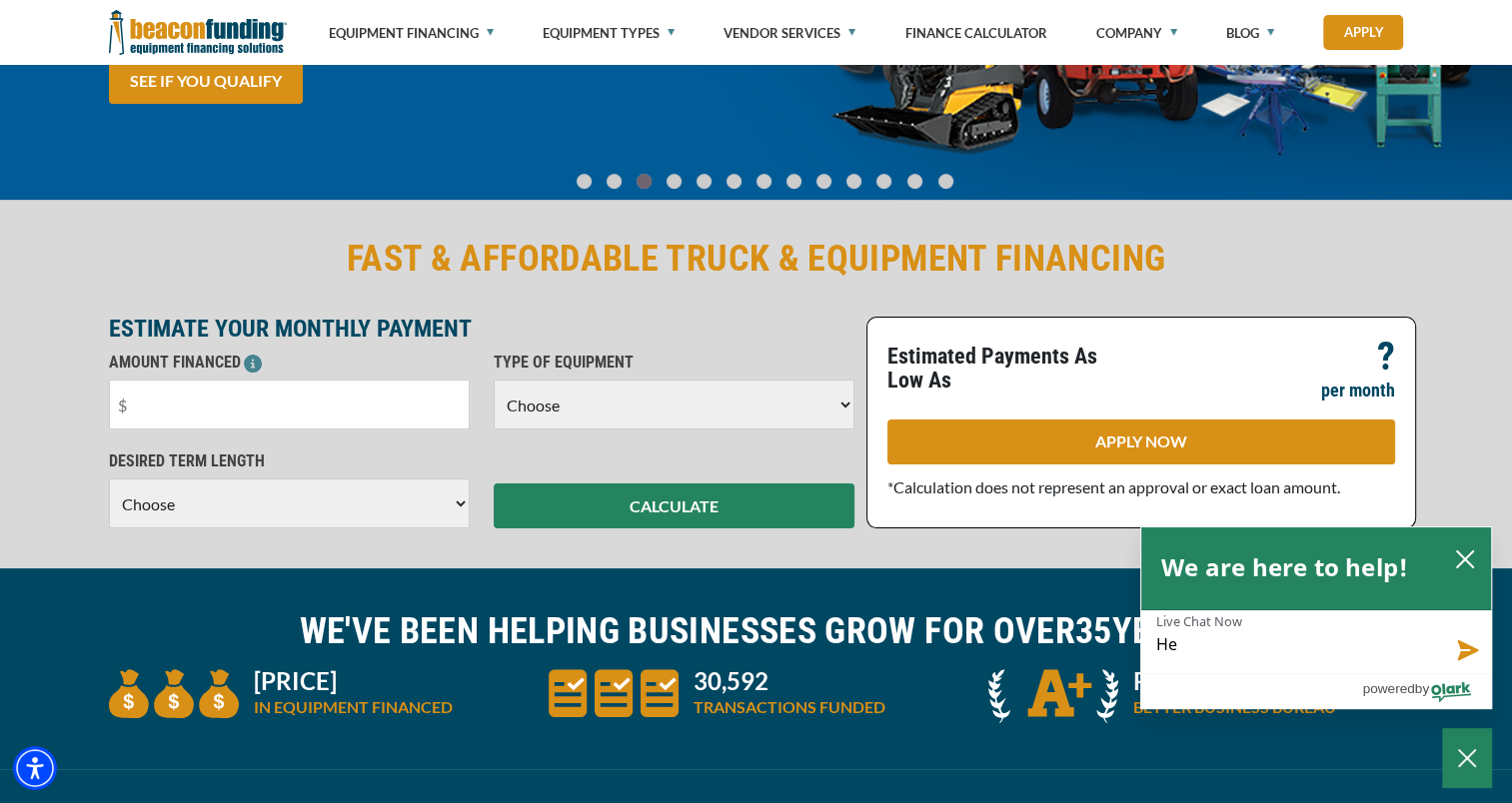 type on "Hel" 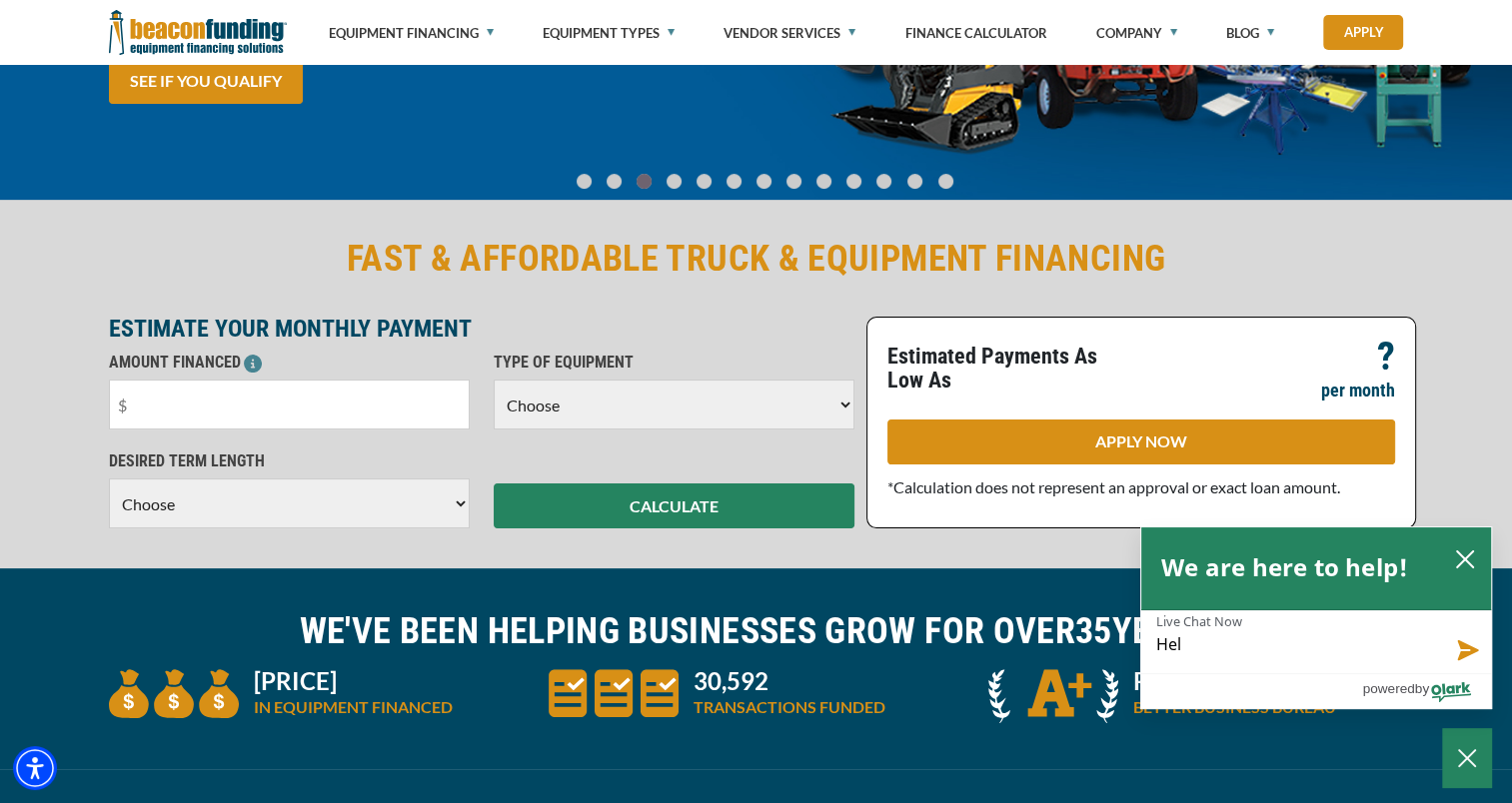 type on "Hell" 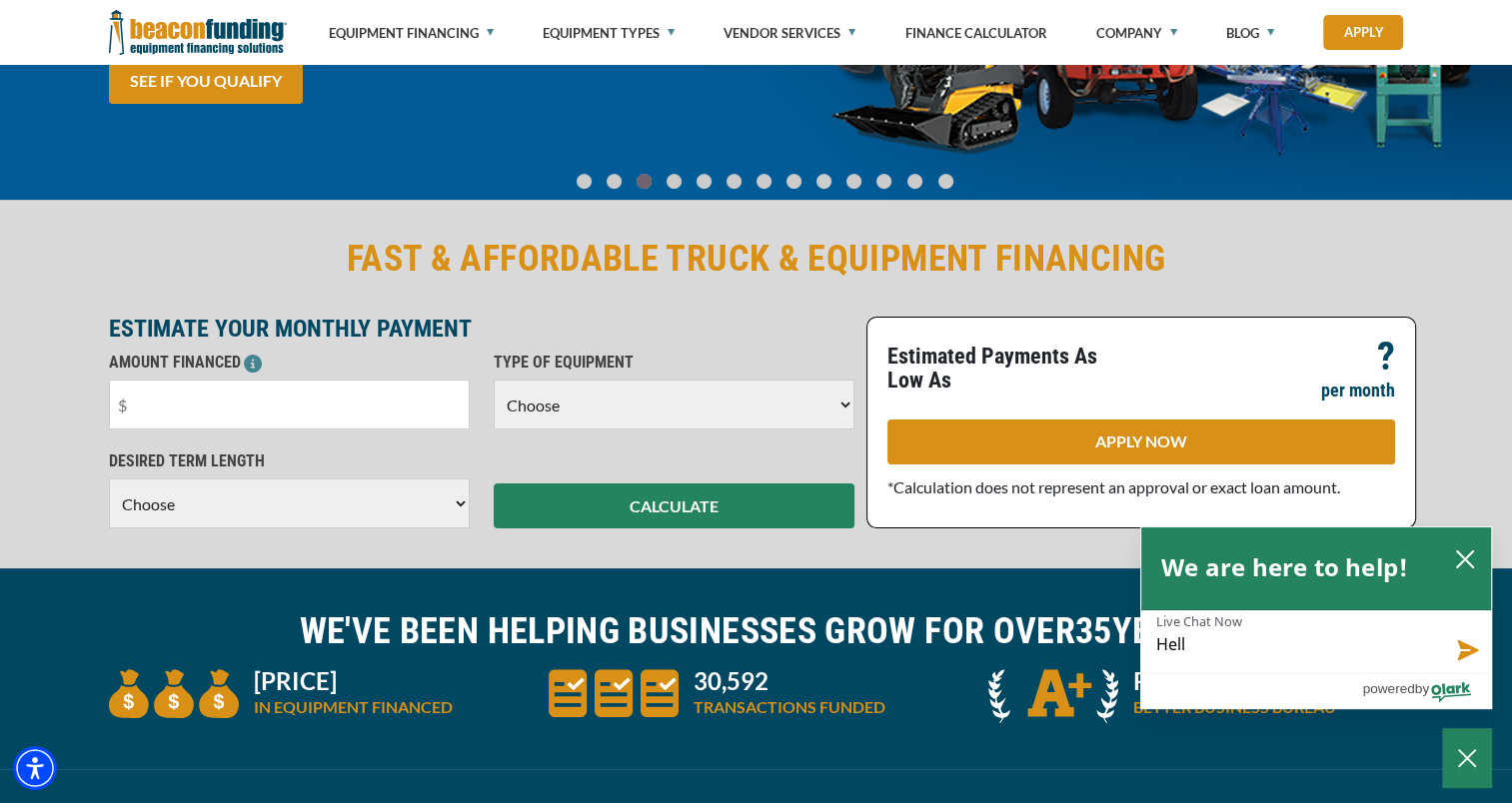 type on "Hello" 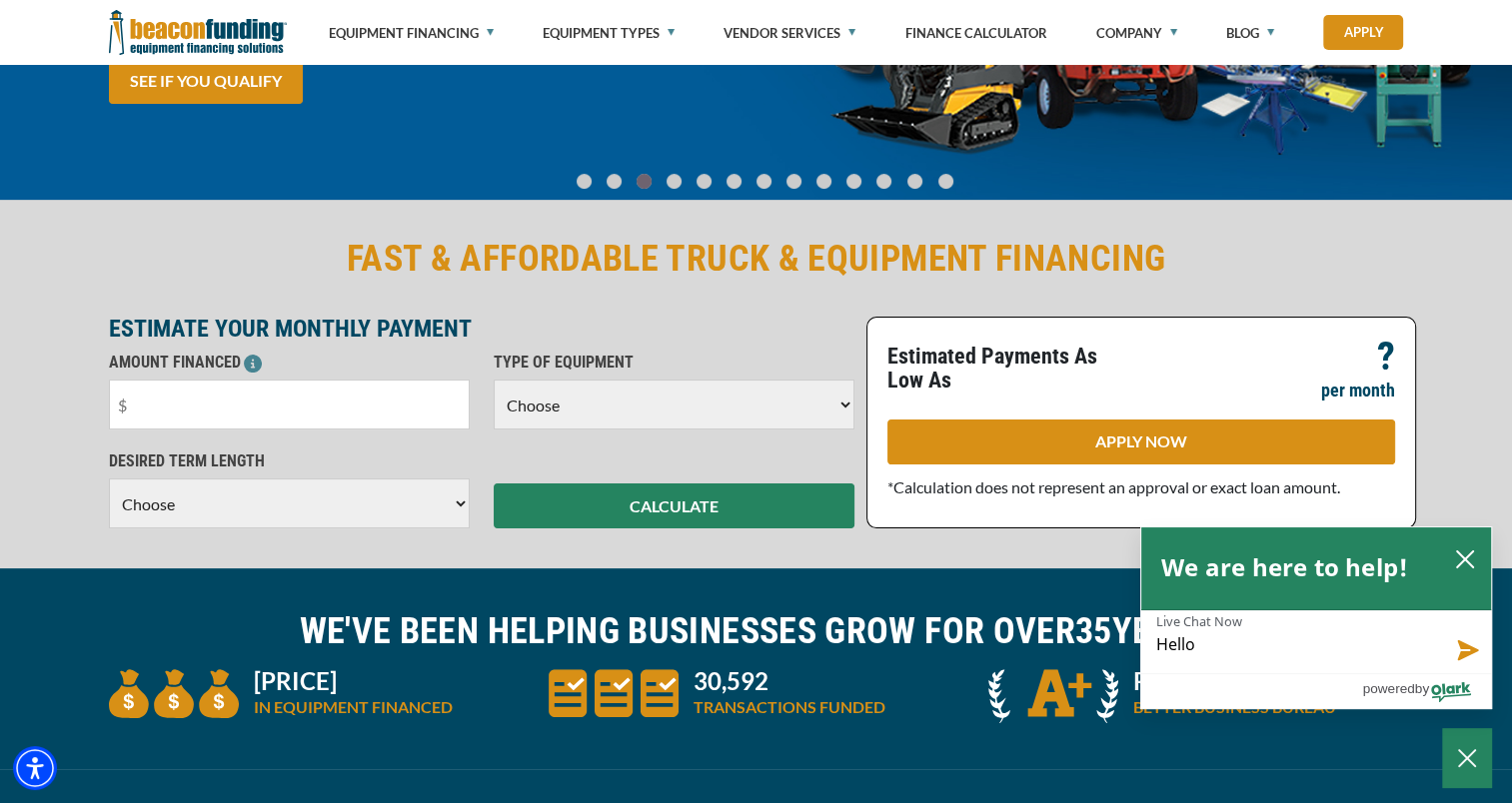 type on "Hello." 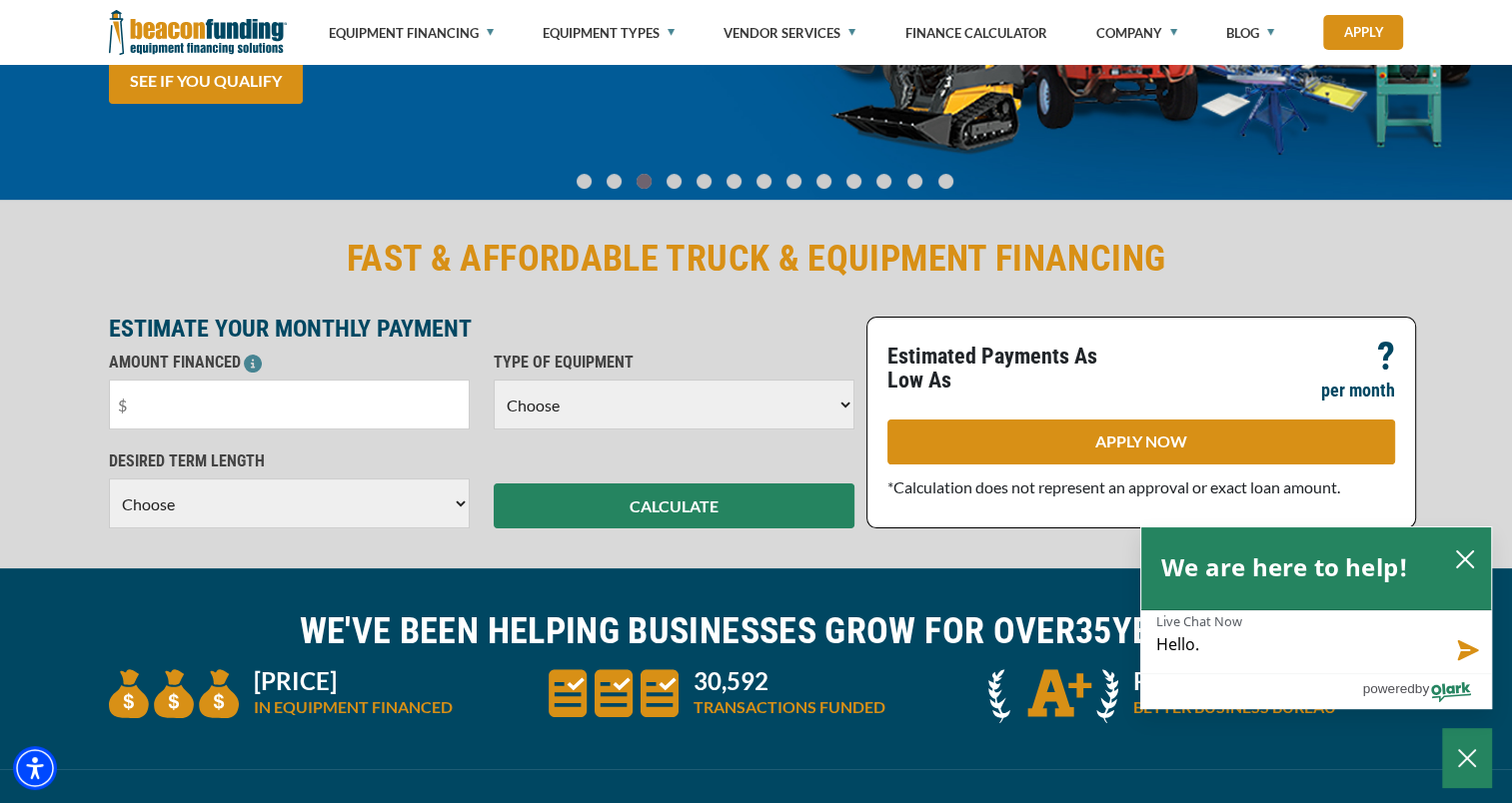 type on "Hello.." 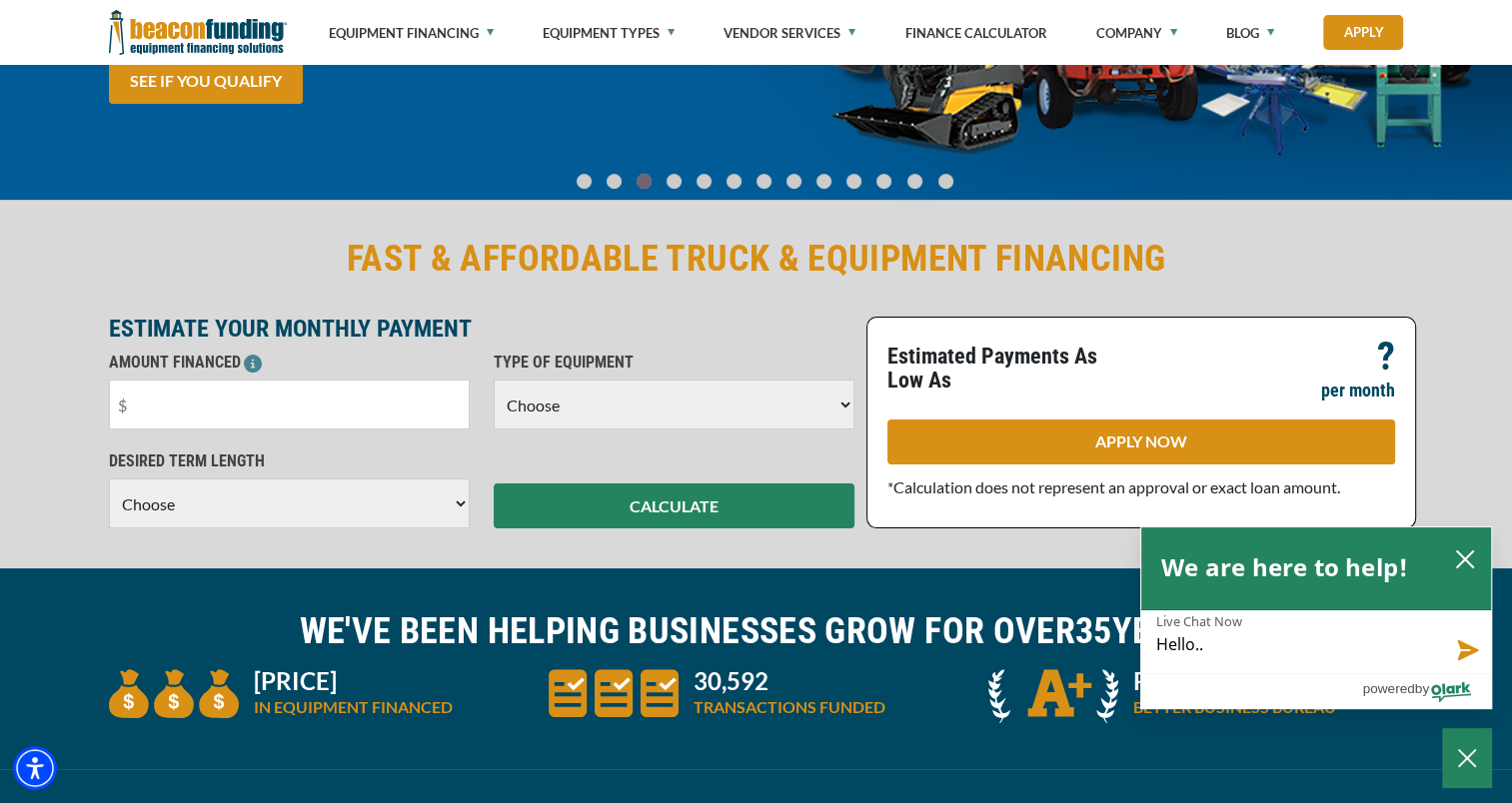 type on "Hello..." 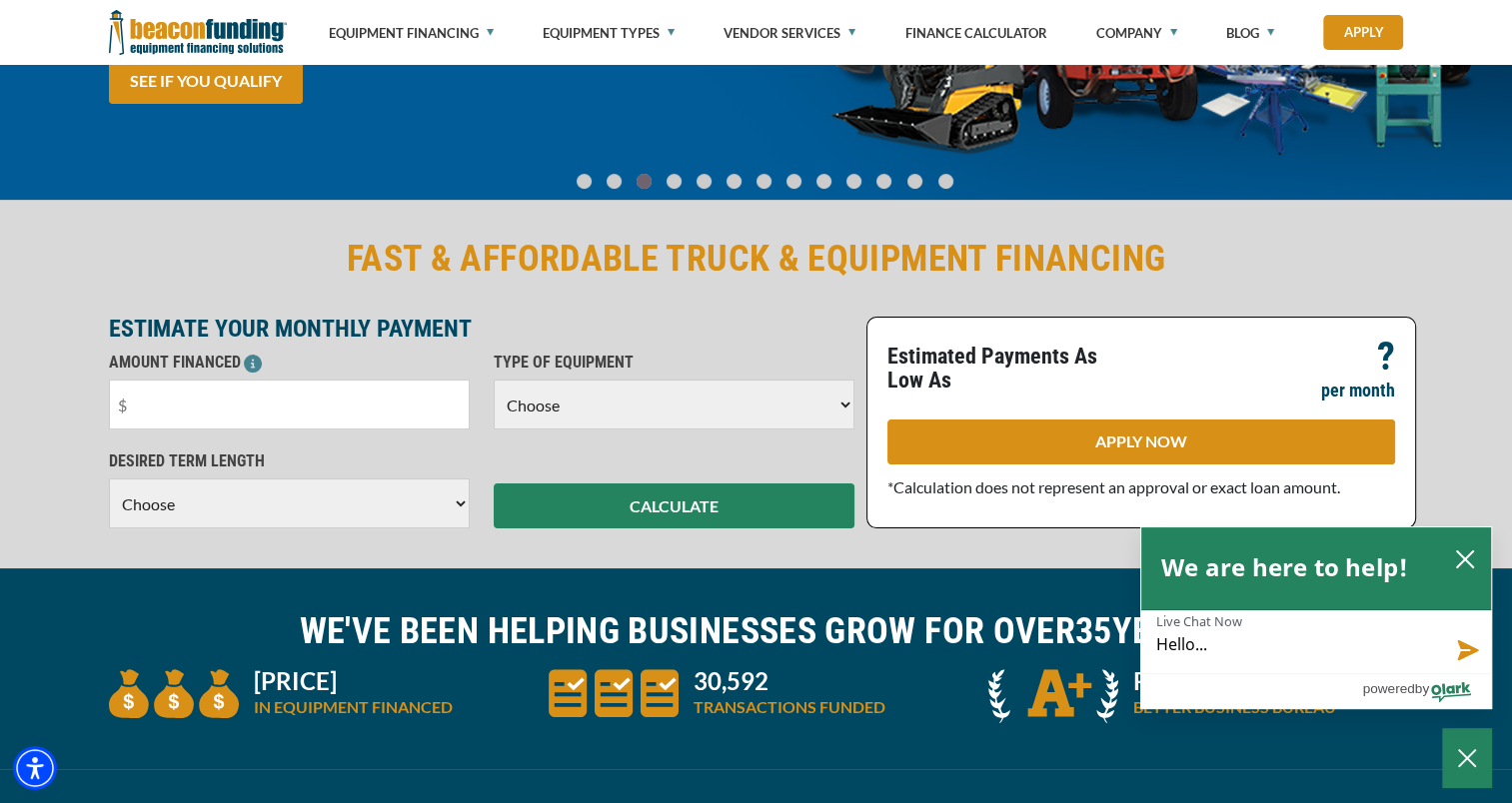 type on "Hello..." 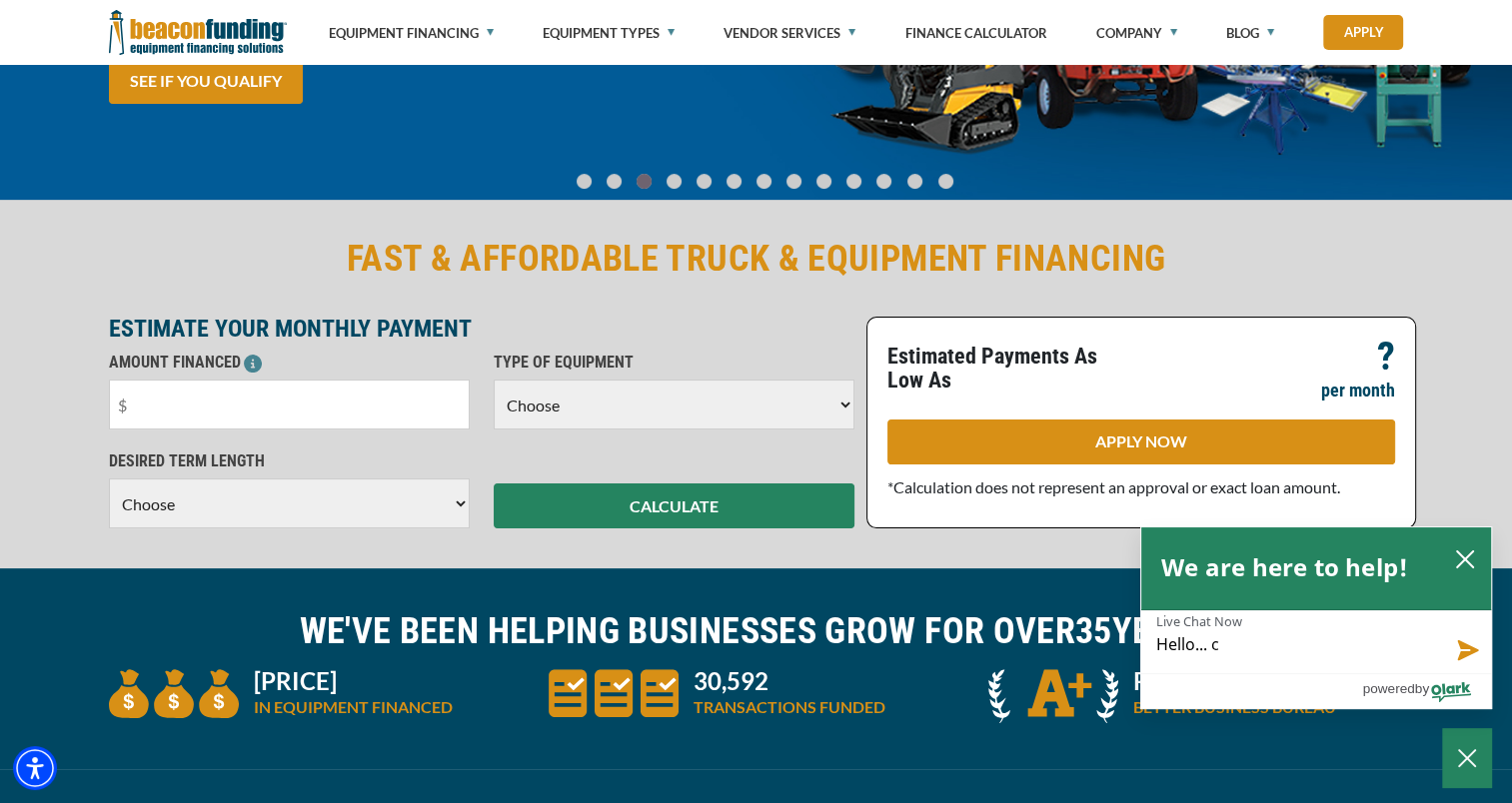 type on "Hello... ca" 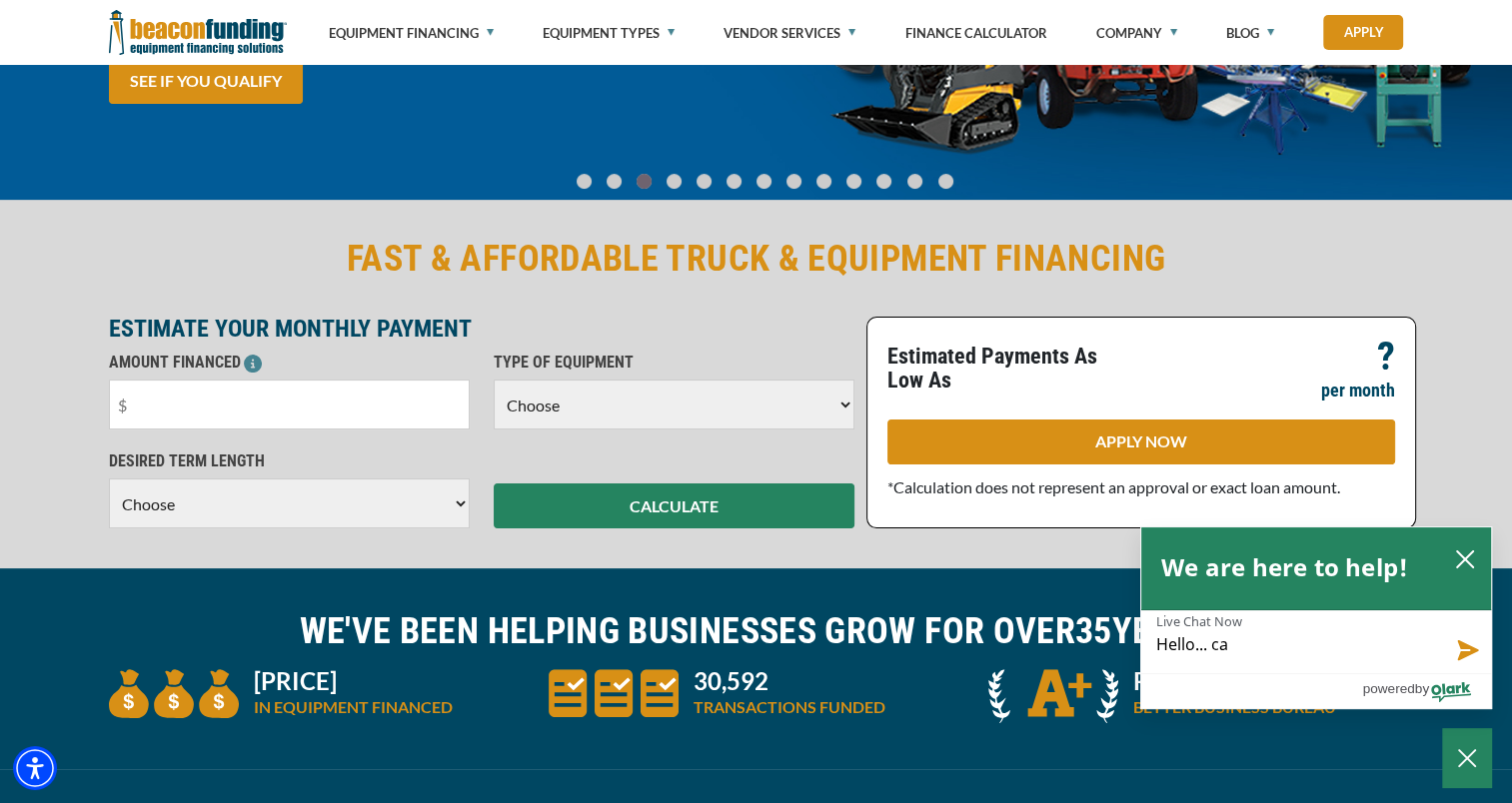 type on "Hello... can" 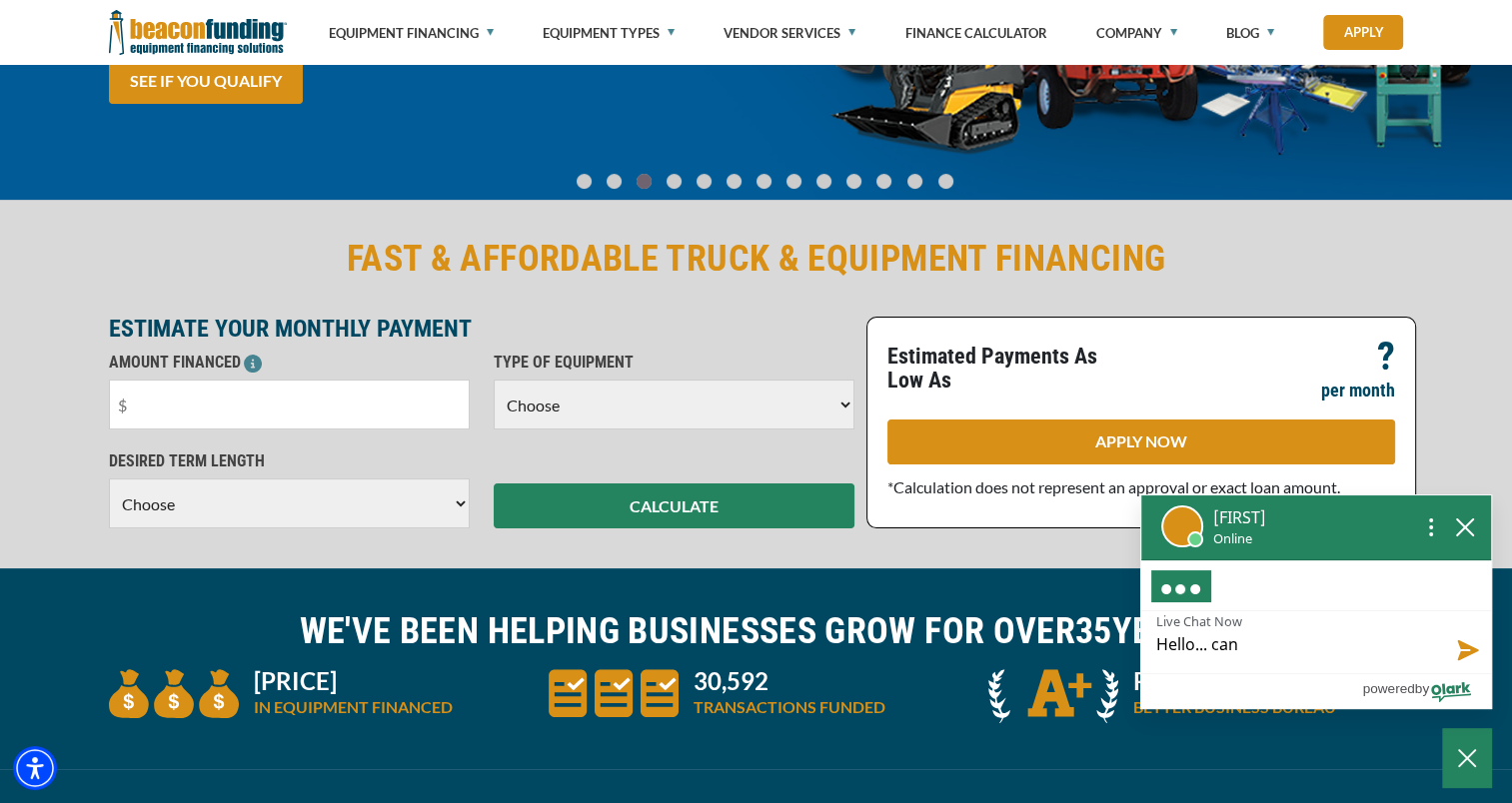 type on "Hello... can" 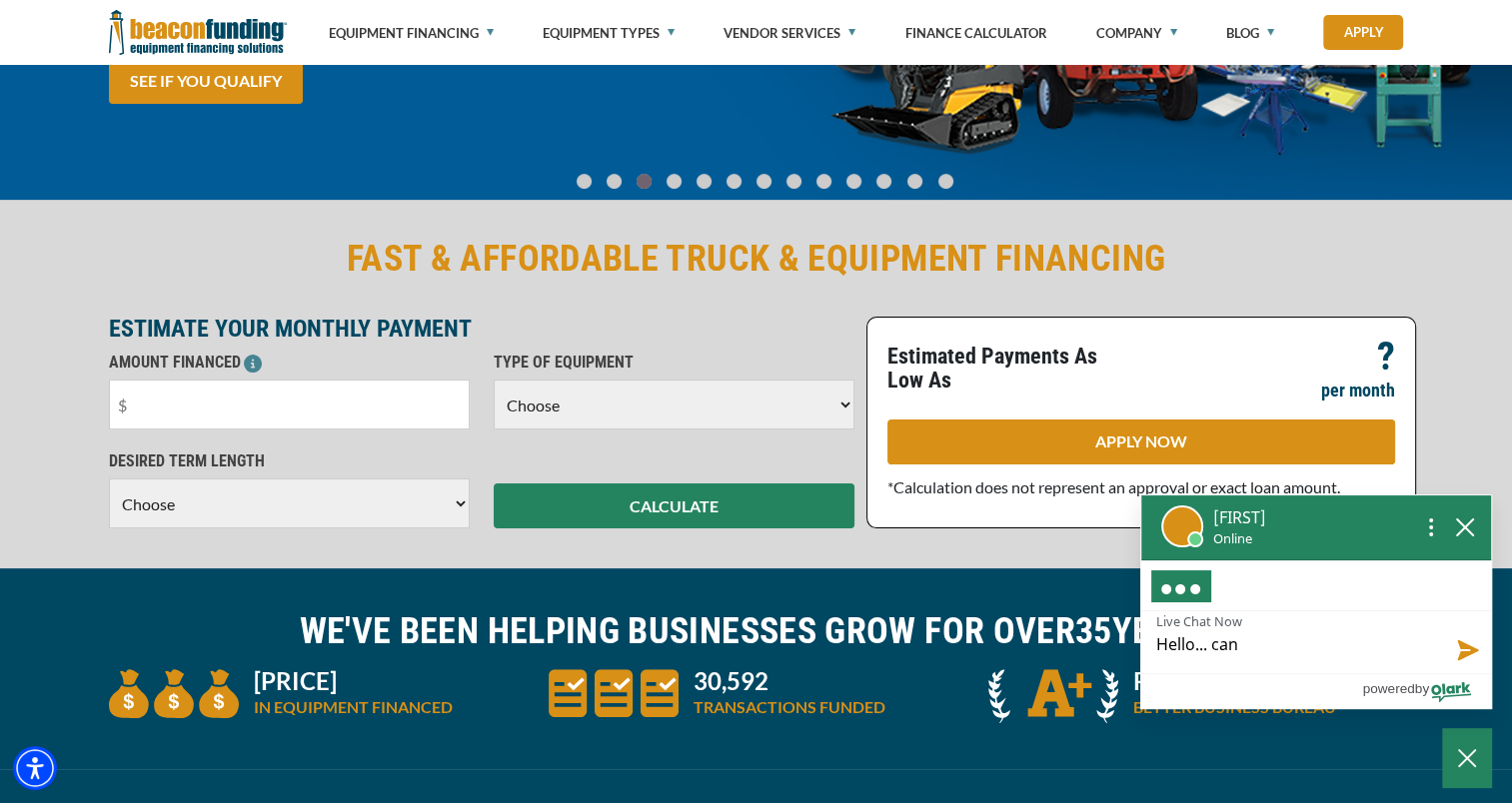 type on "Hello... can" 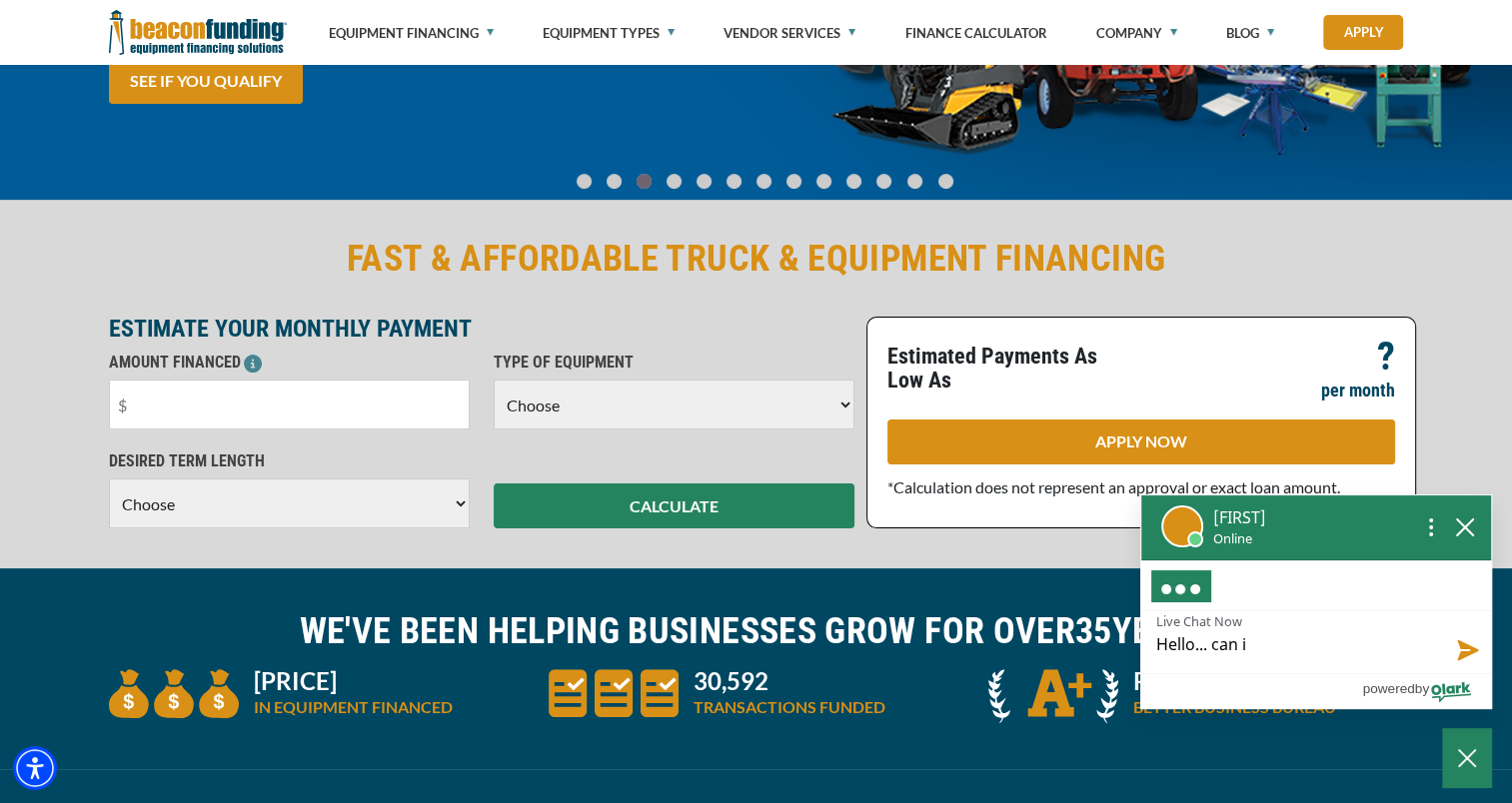 type on "Hello... can i" 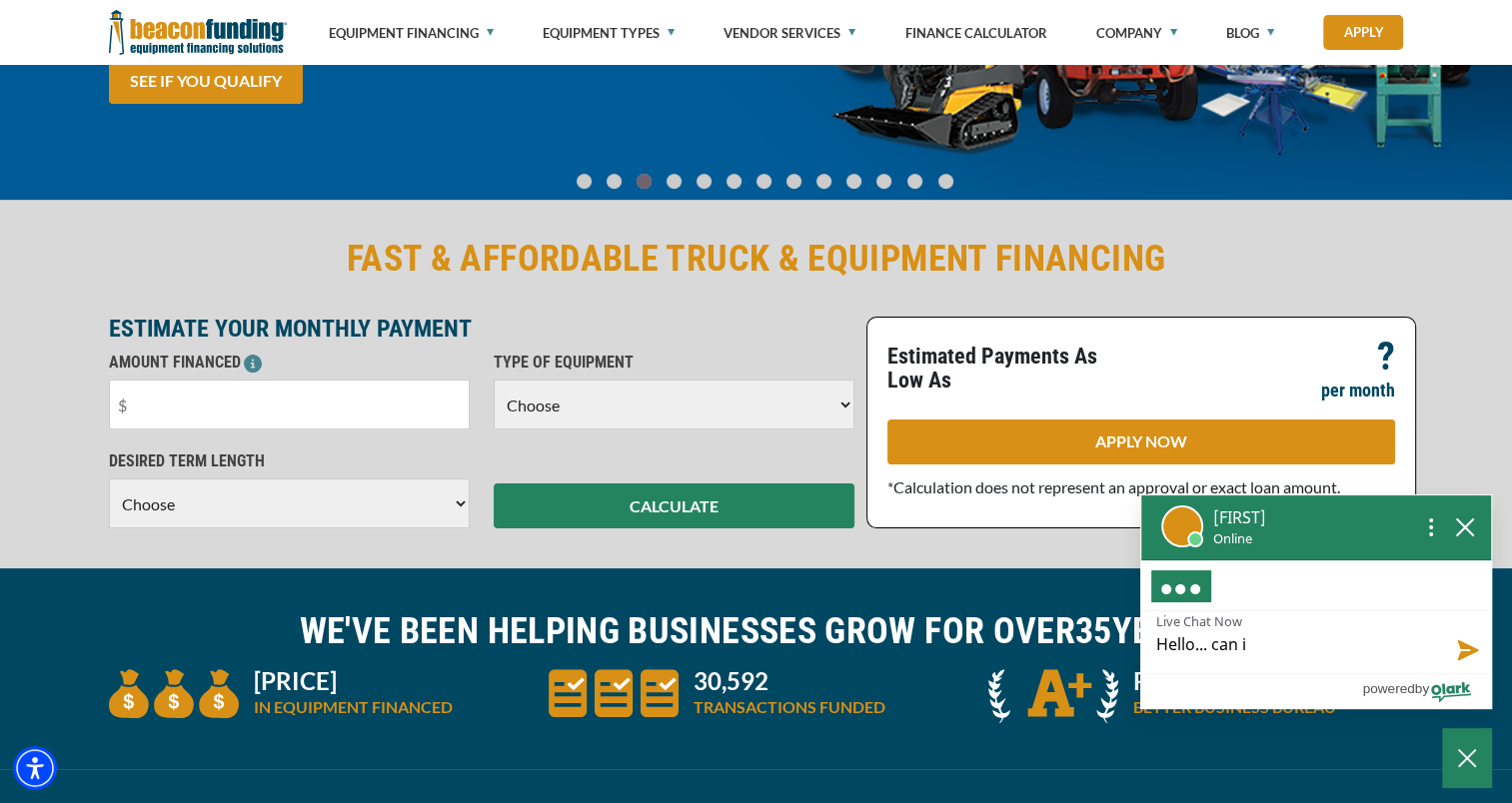 type on "Hello... can i" 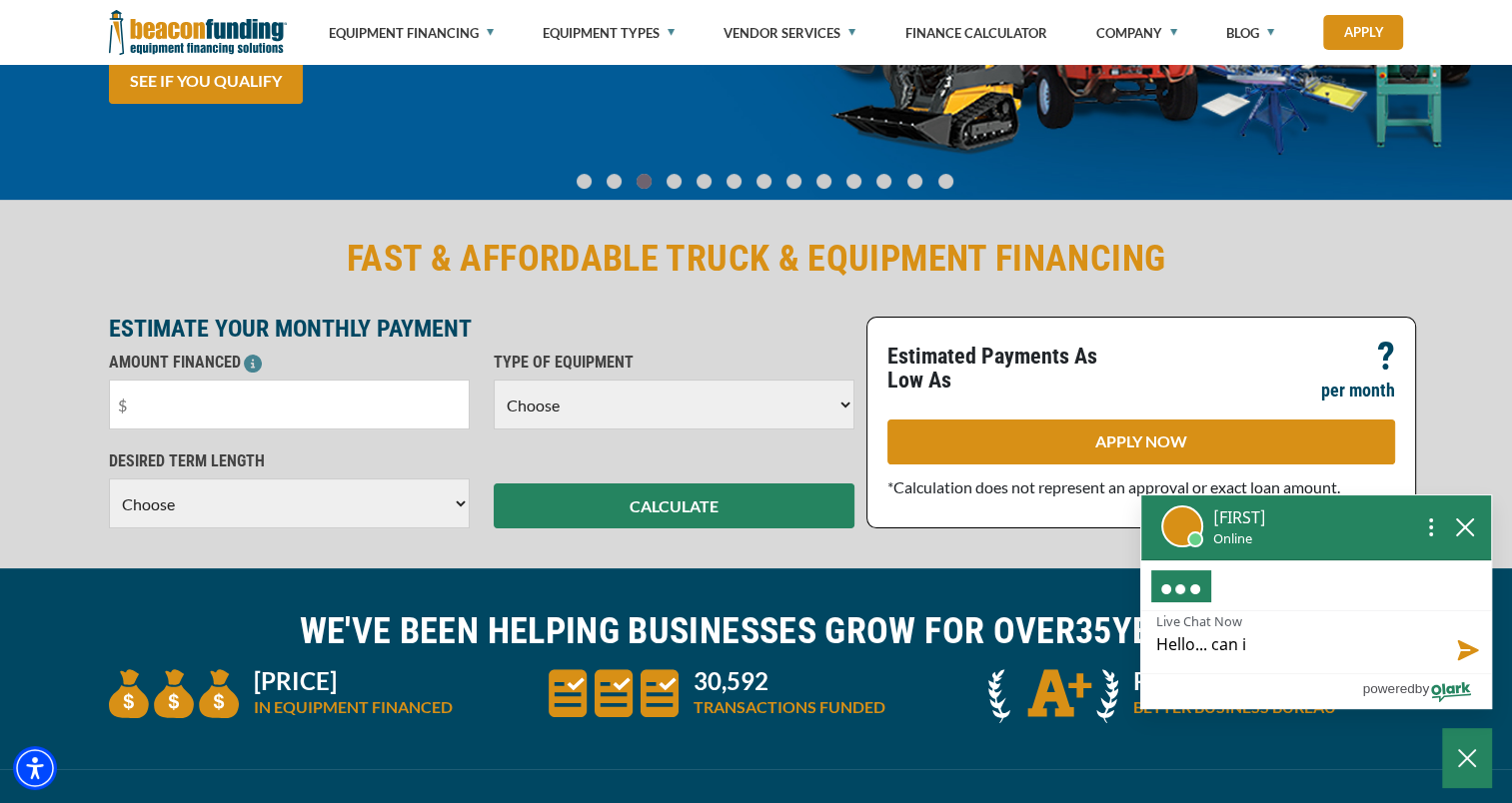 type on "Hello... can i g" 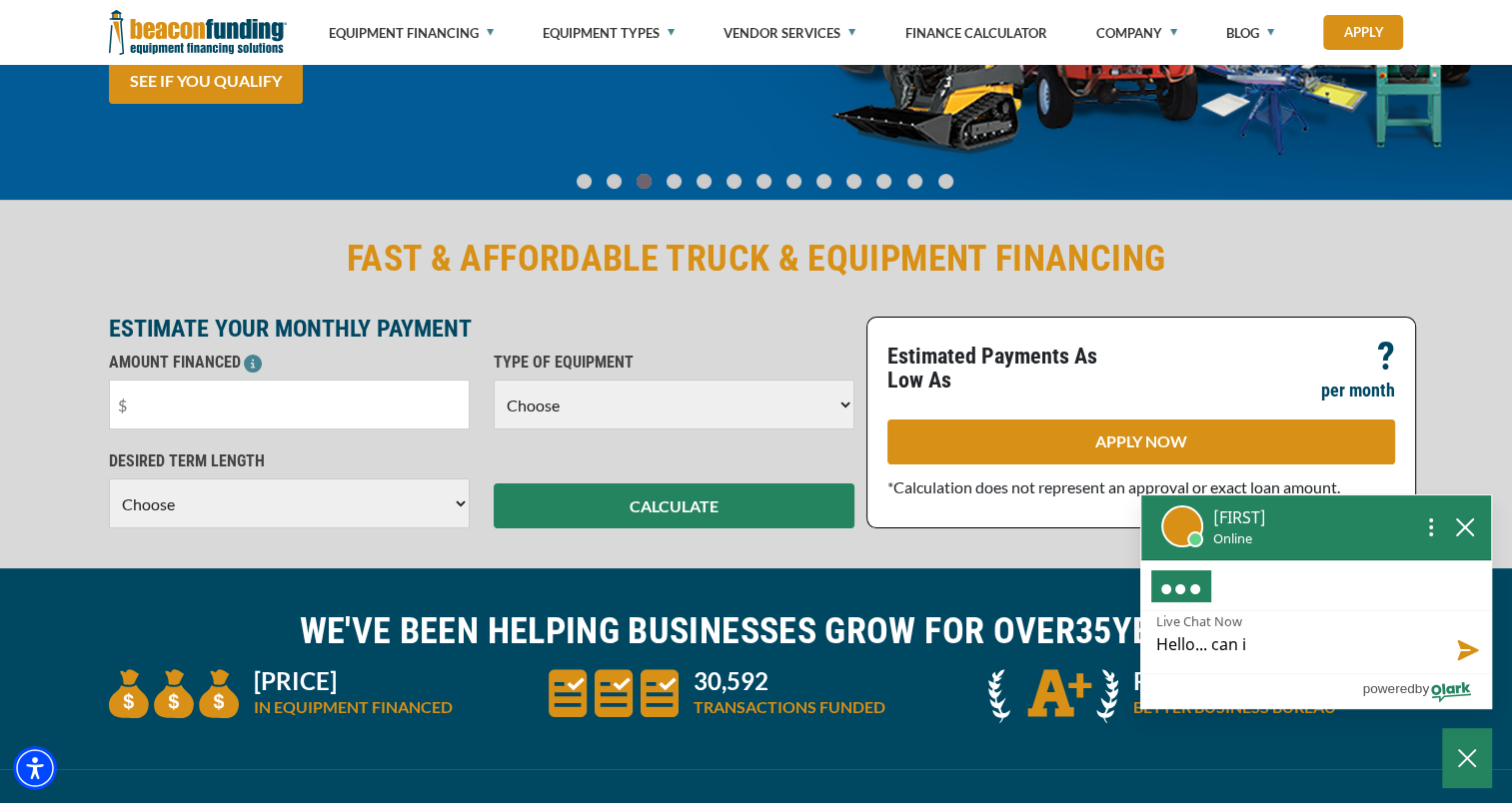 type on "Hello... can i g" 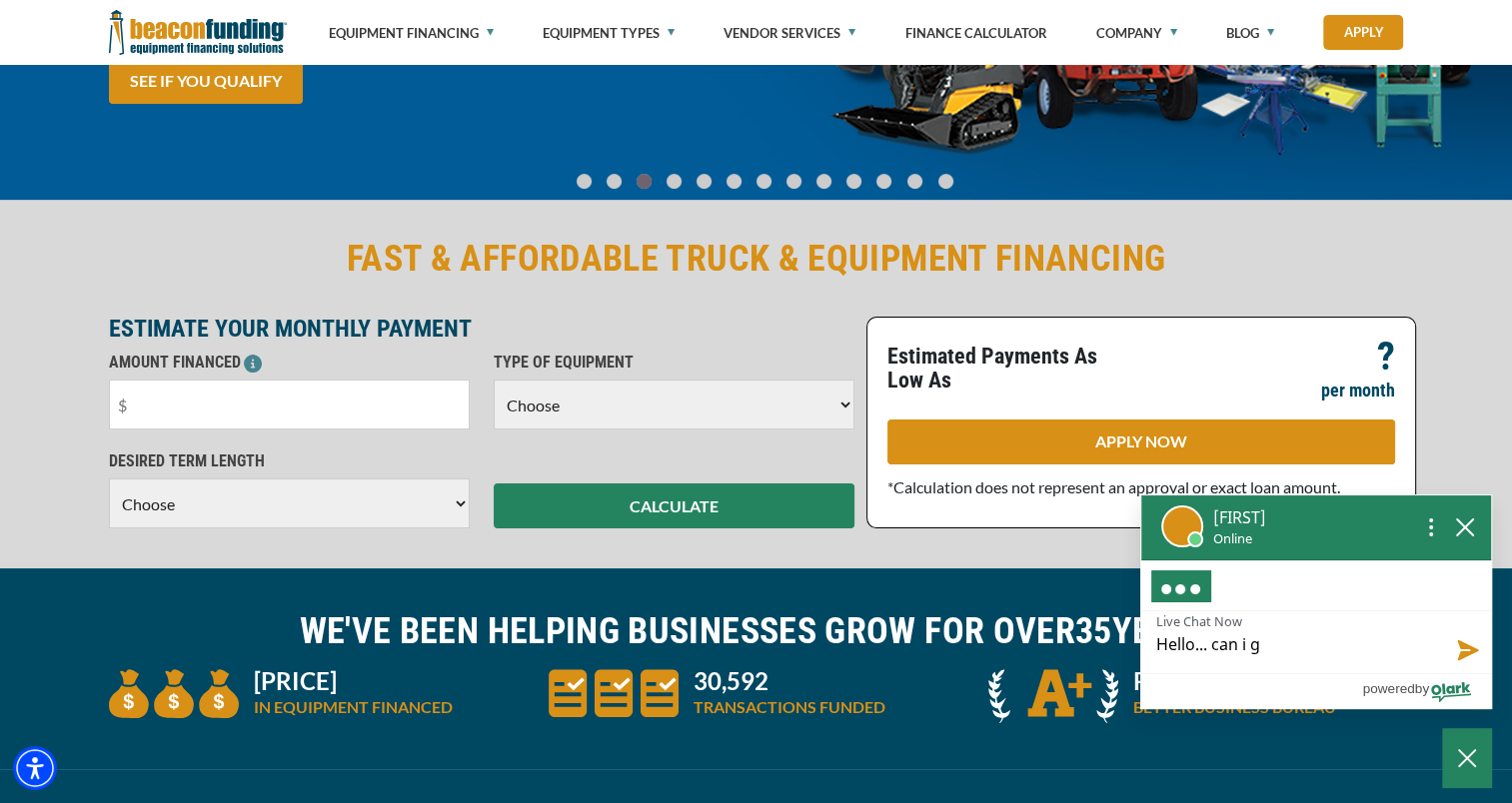 type on "Hello... can i ge" 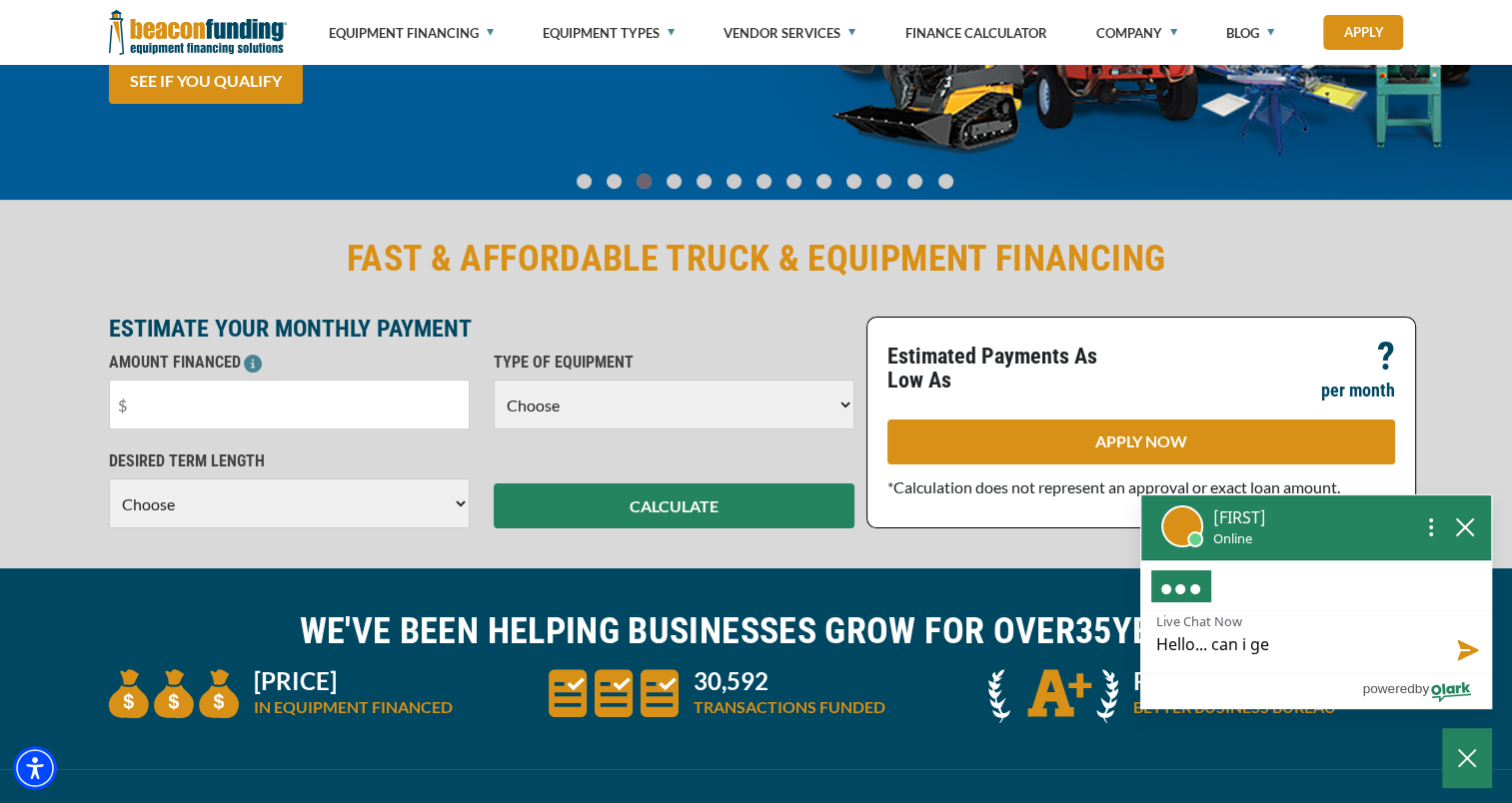 type on "Hello... can i get" 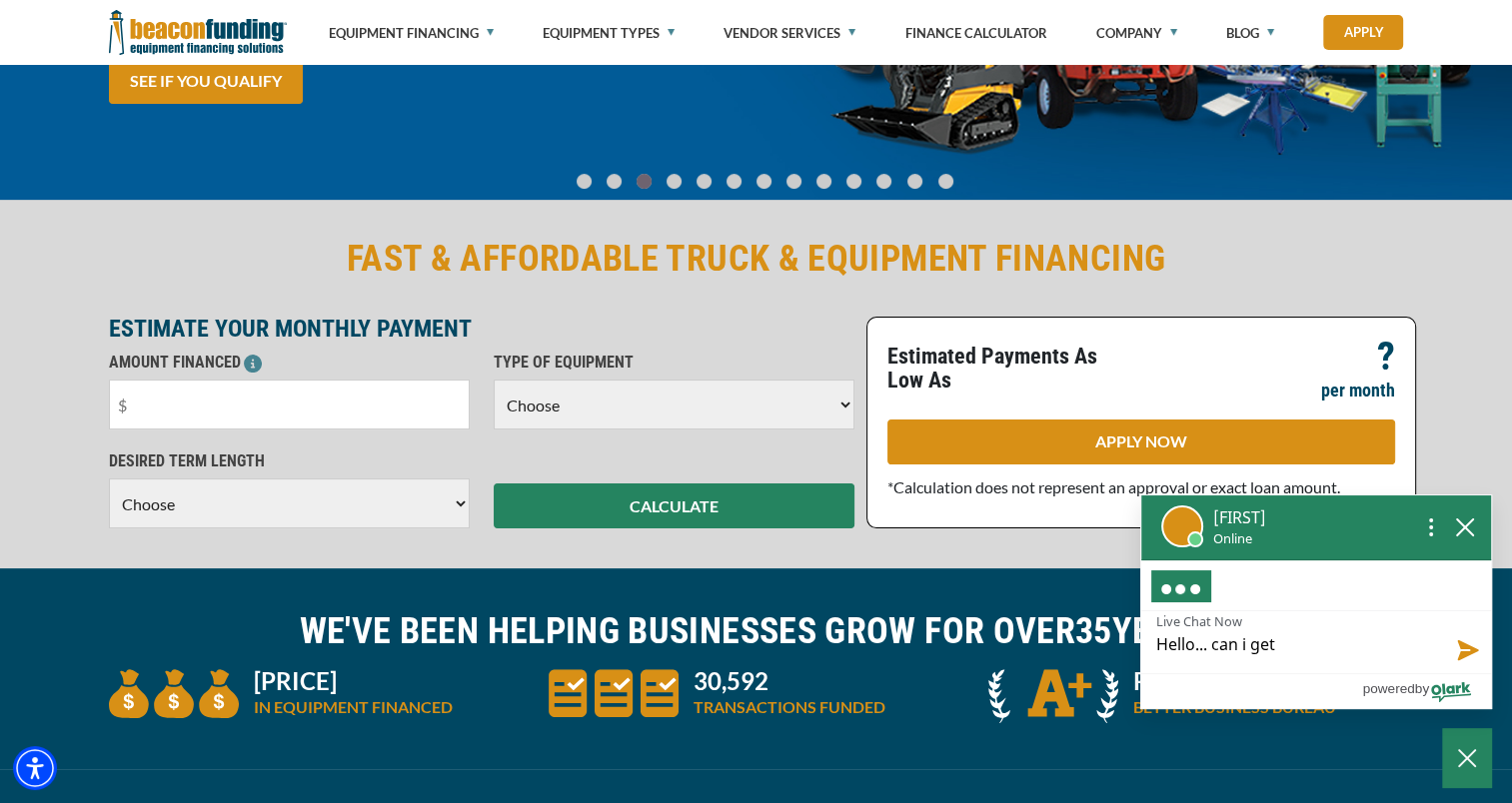 type on "Hello... can i get" 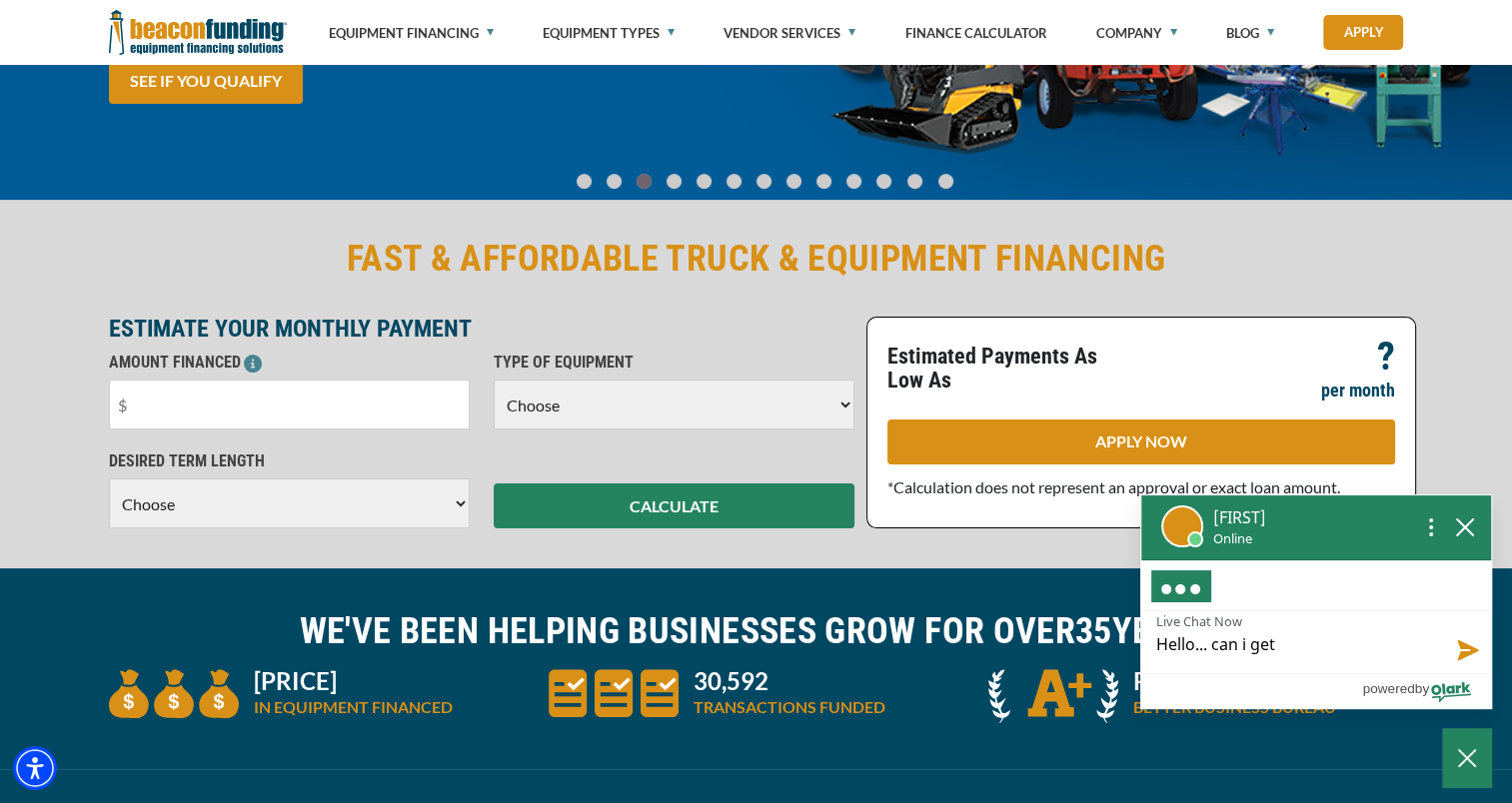 type on "Hello... can i get" 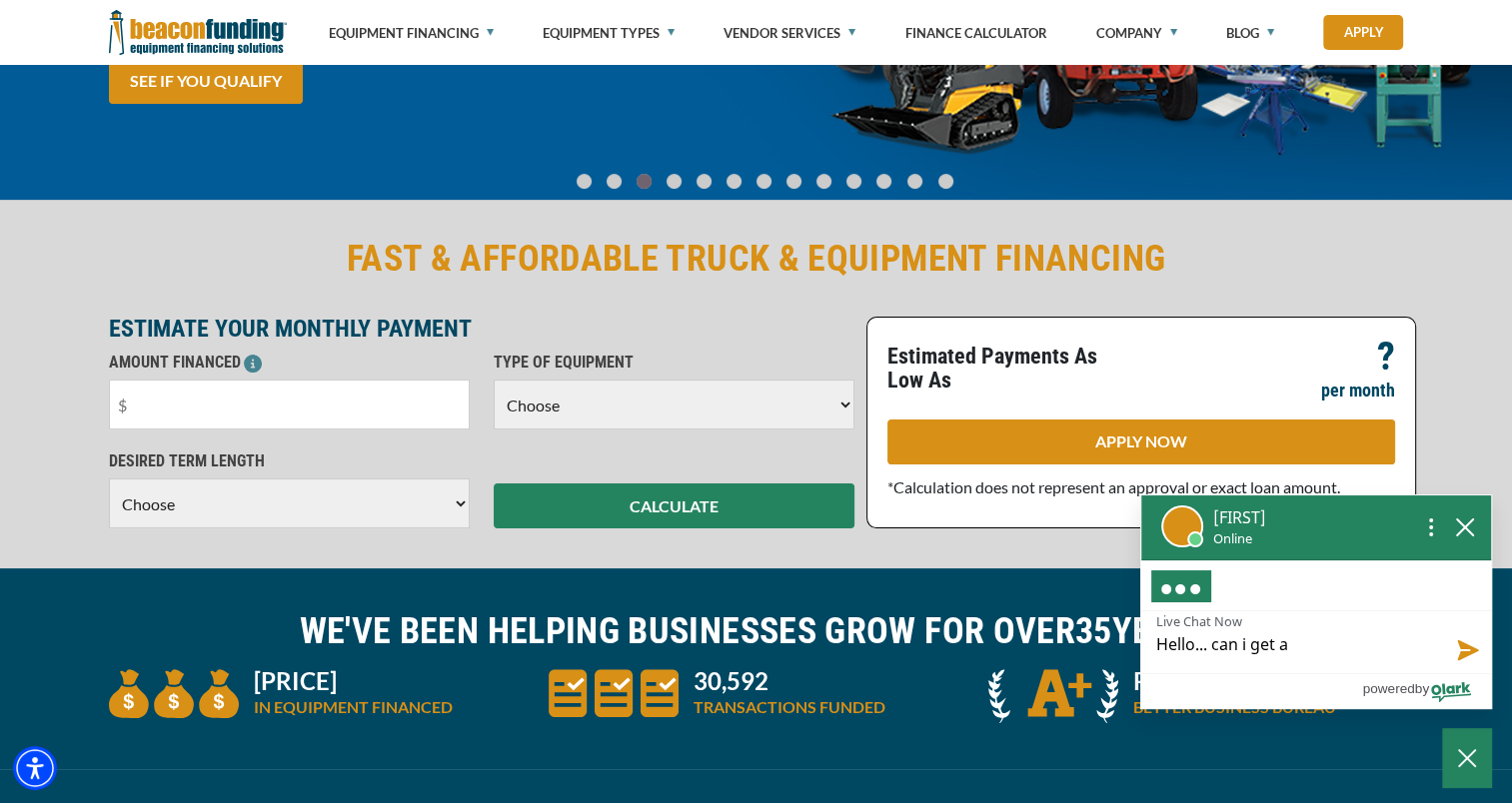 type on "Hello... can i get a" 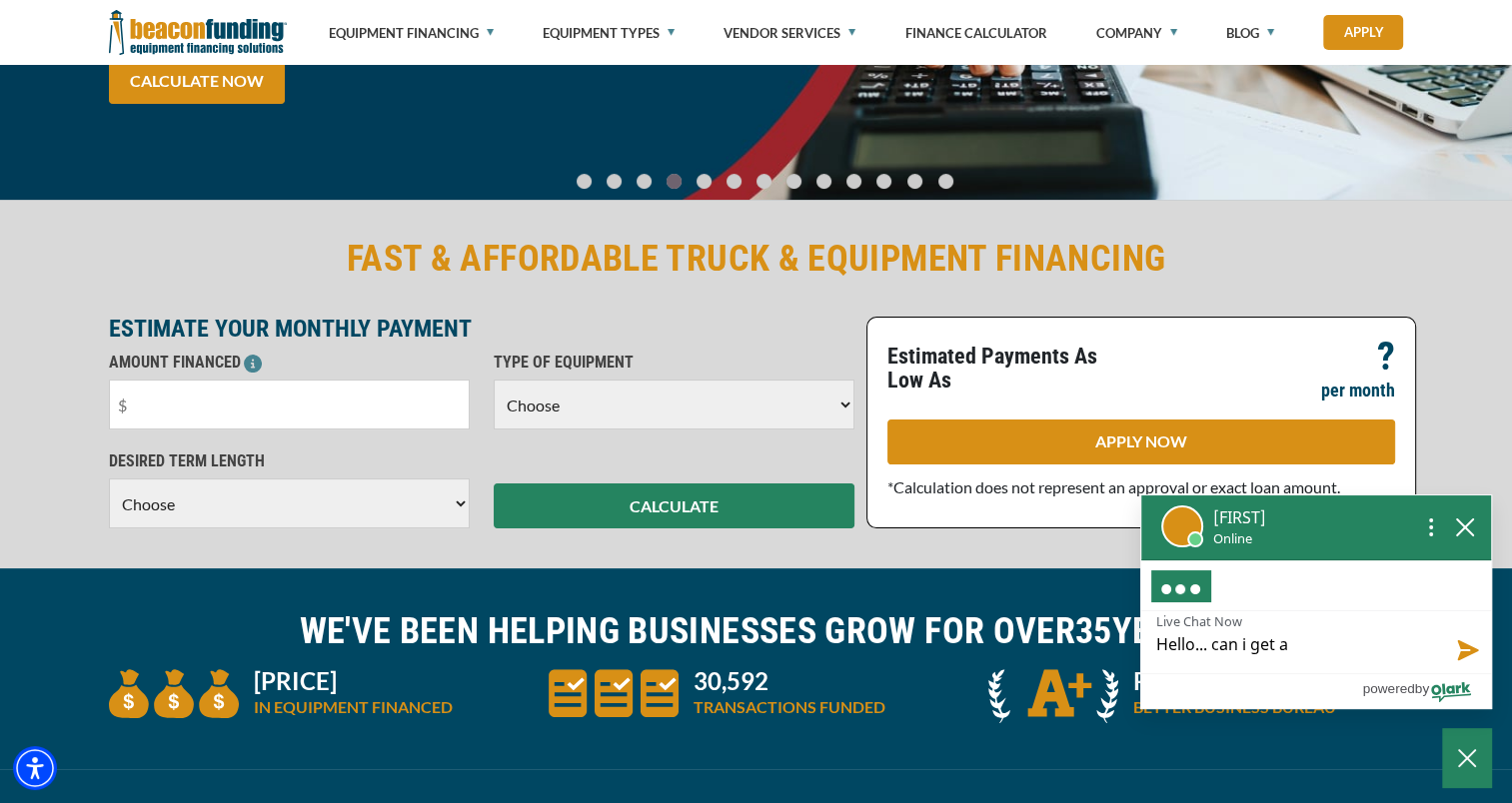 type on "Hello... can i get a p" 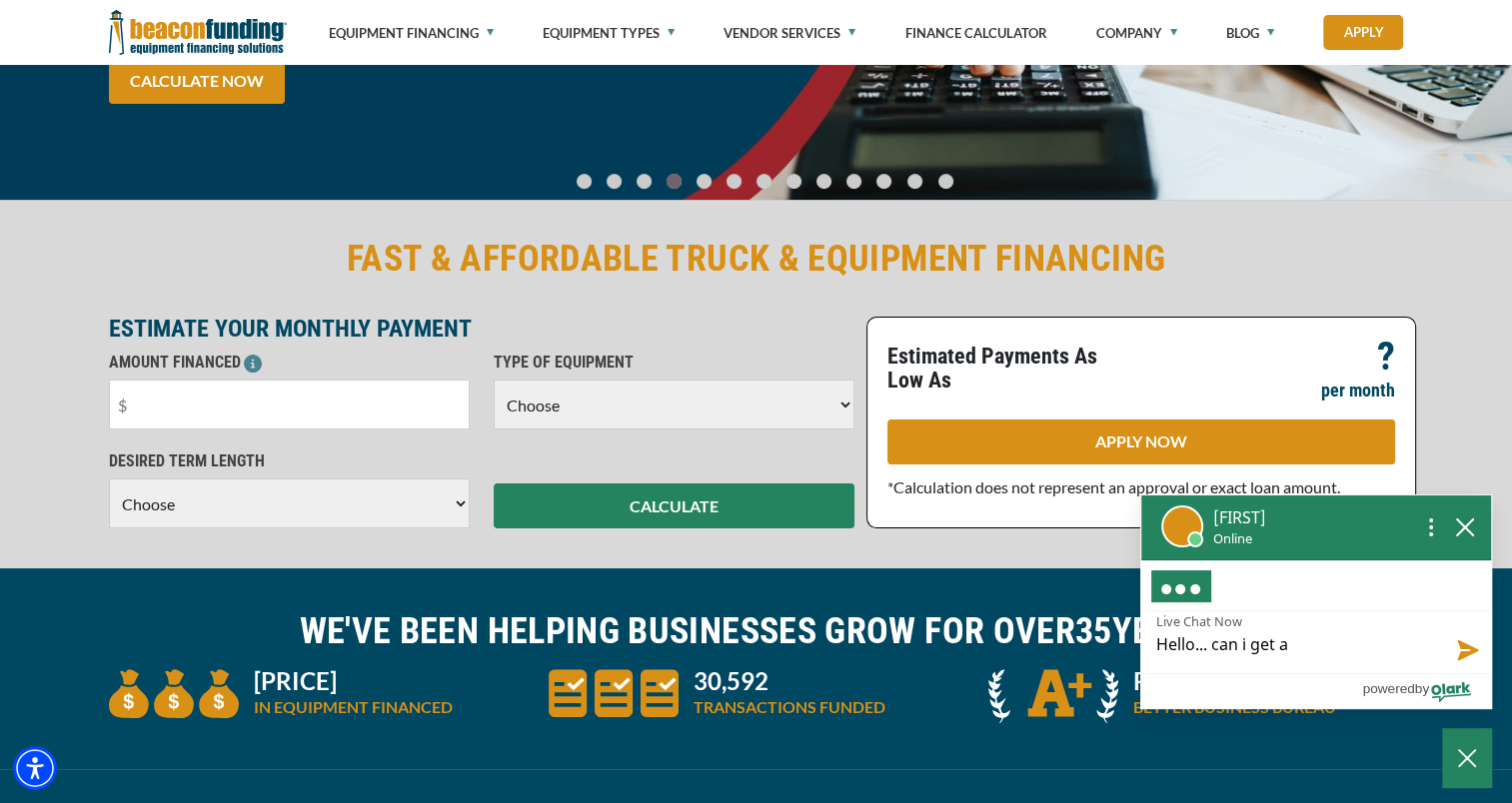 type on "Hello... can i get a p" 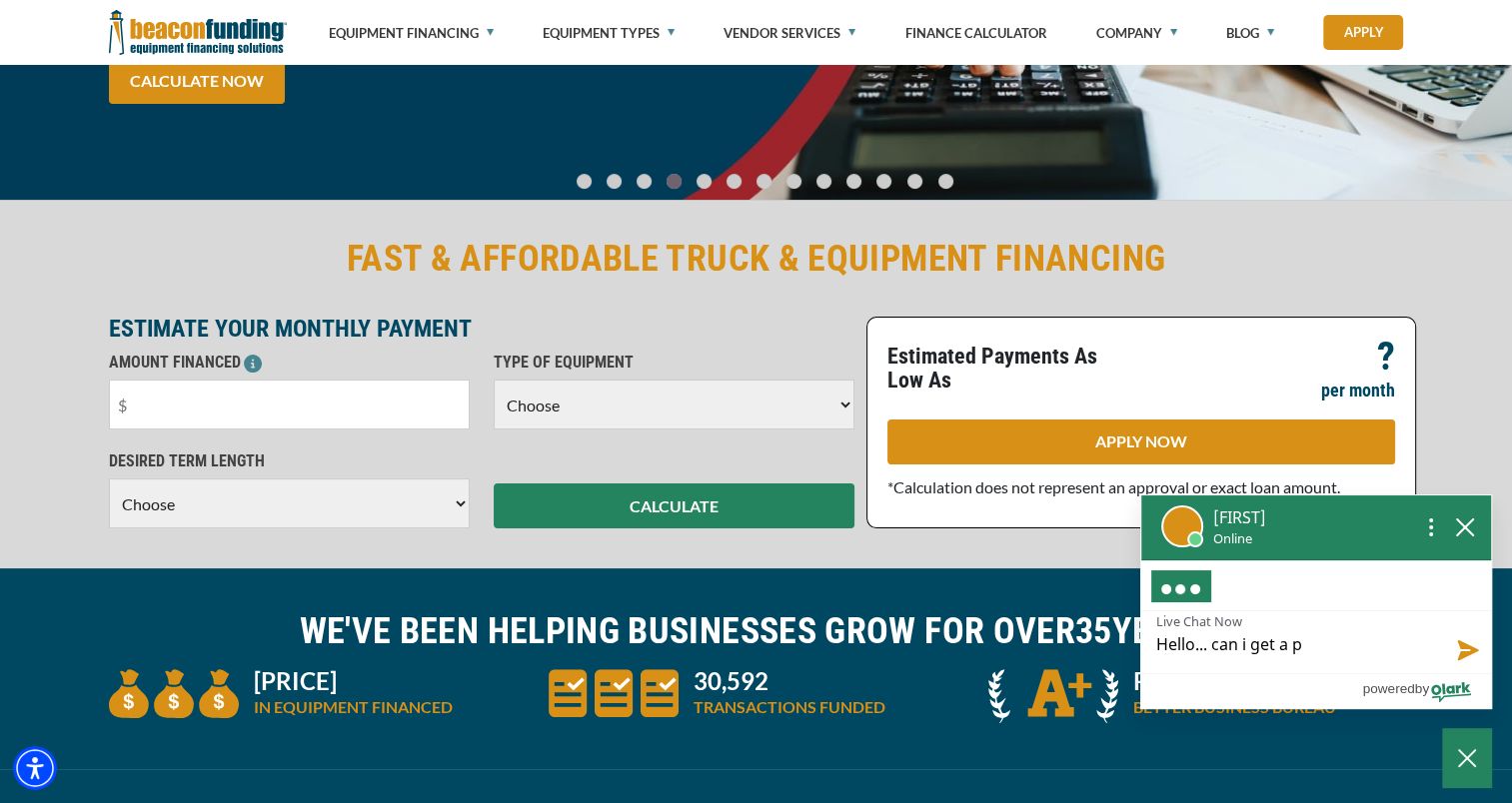 type on "Hello... can i get a pa" 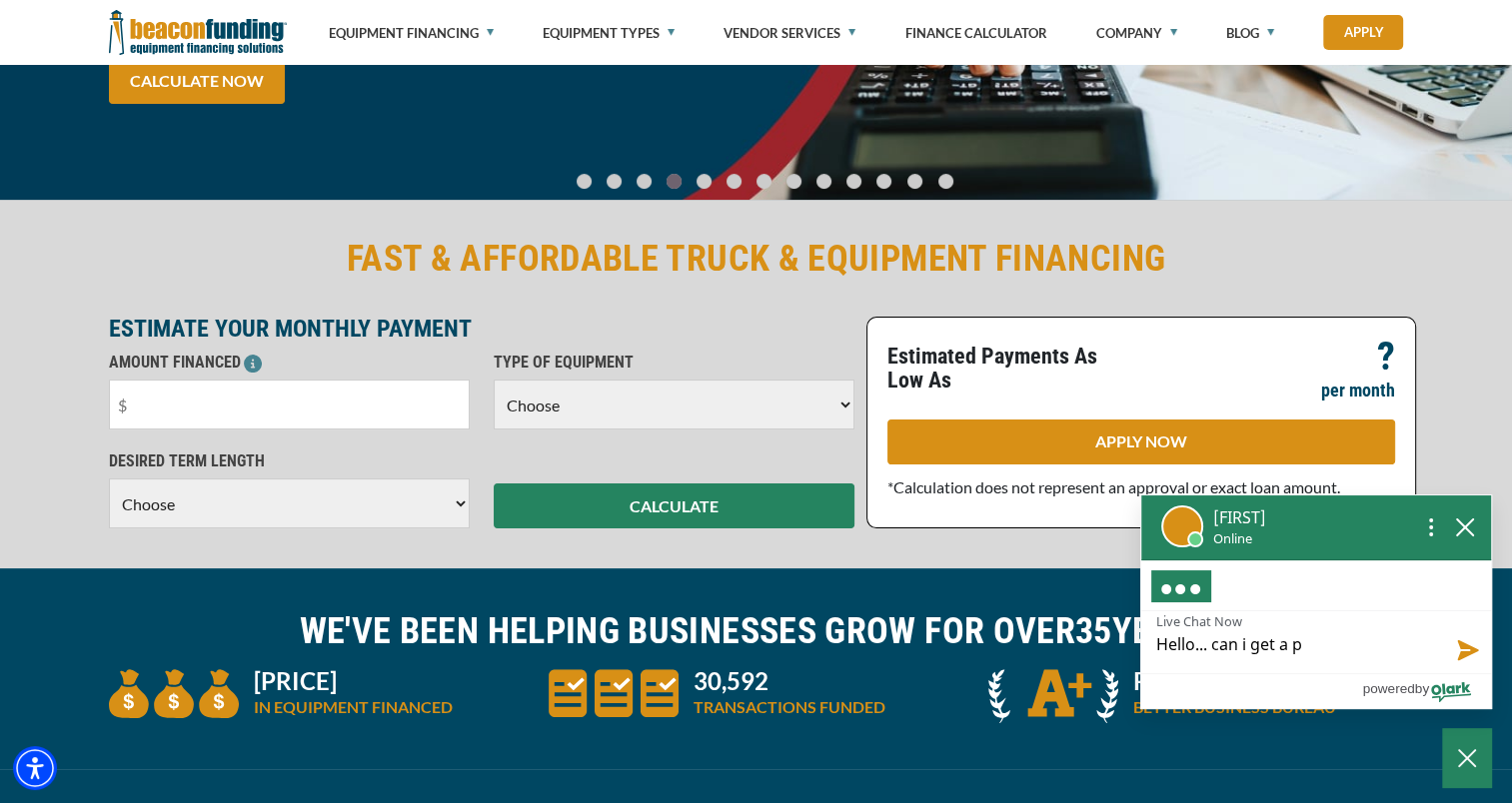 type on "Hello... can i get a pa" 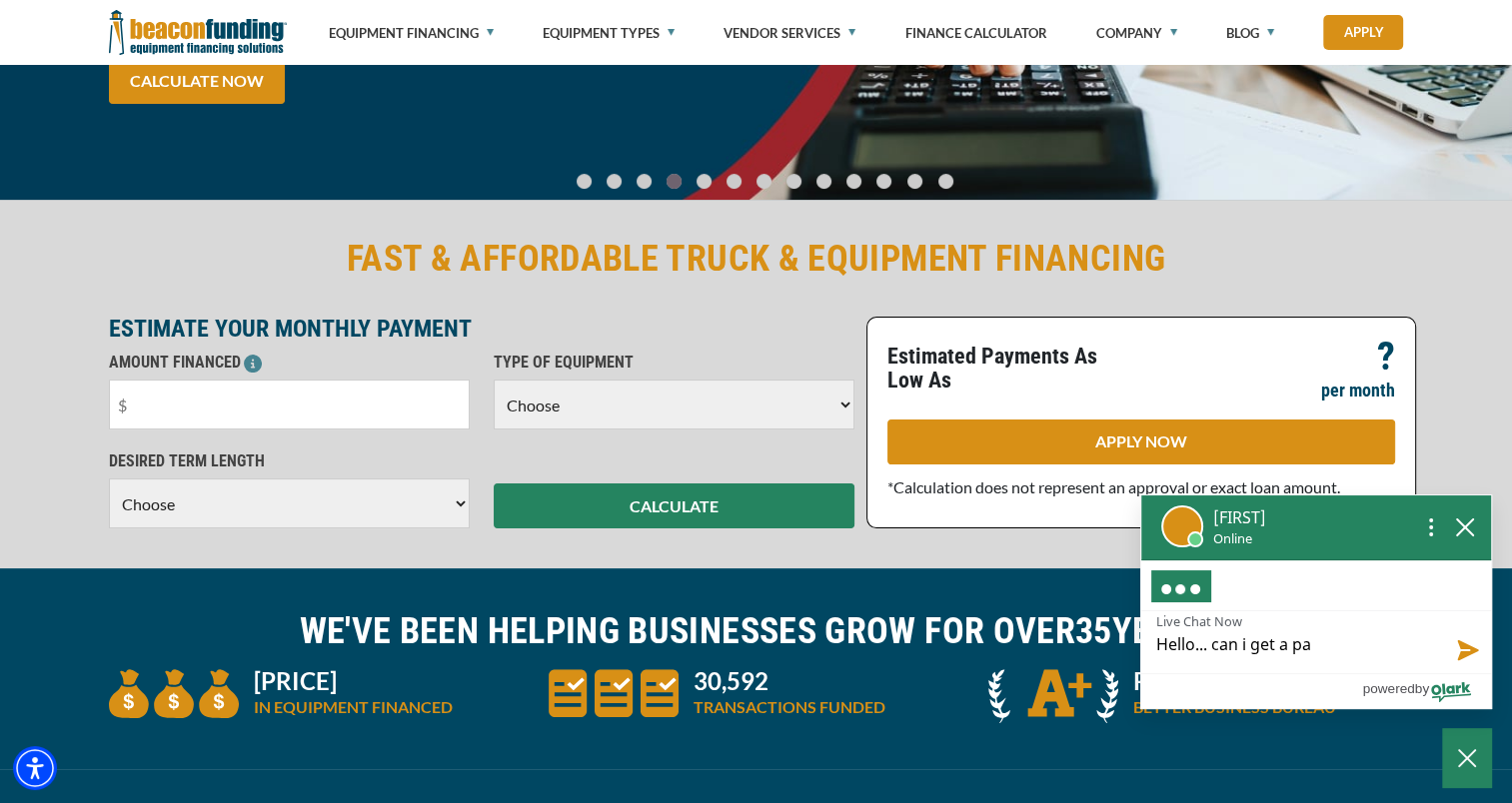 type on "Hello... can i get a pay" 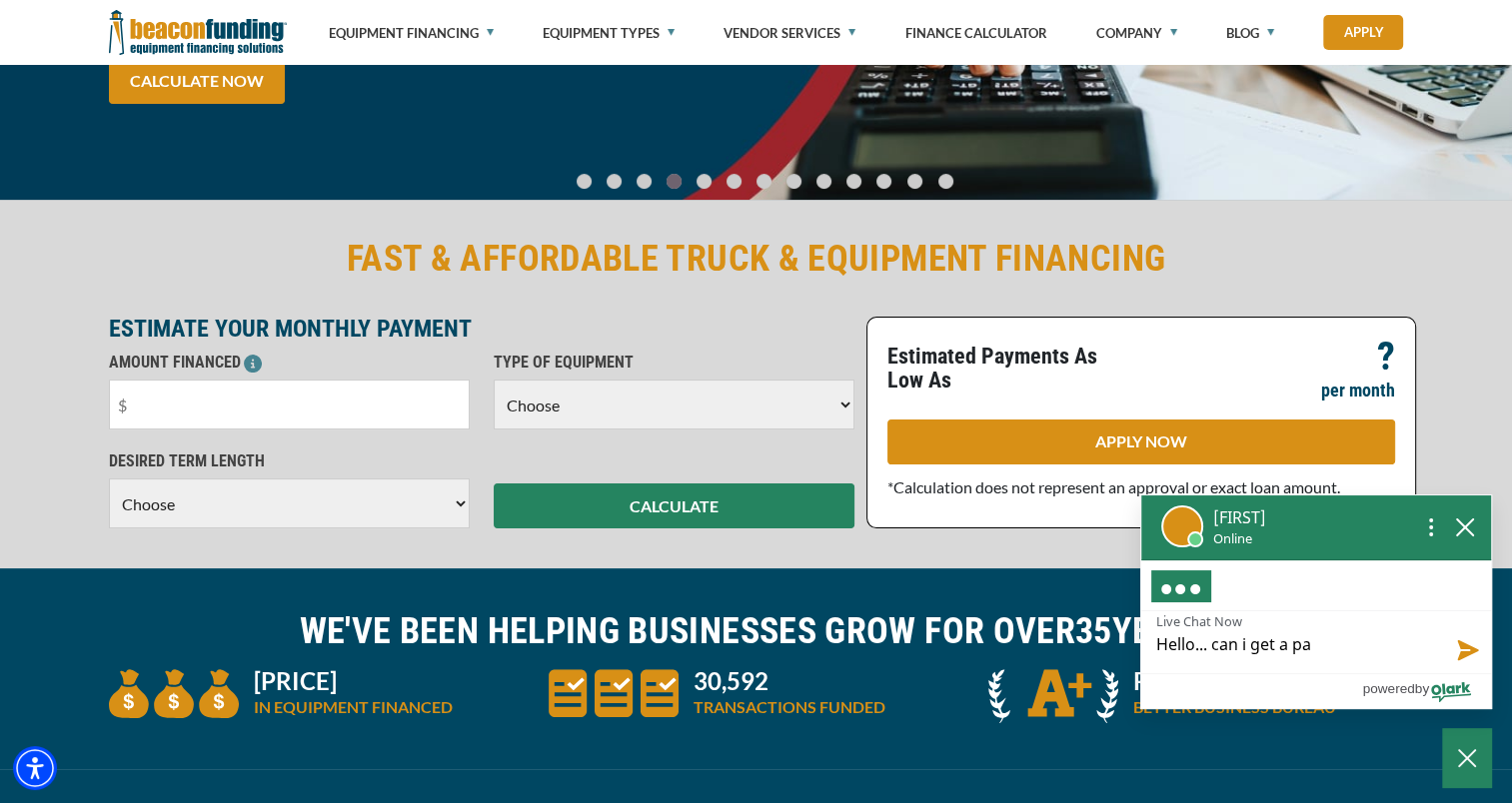 type on "Hello... can i get a pay" 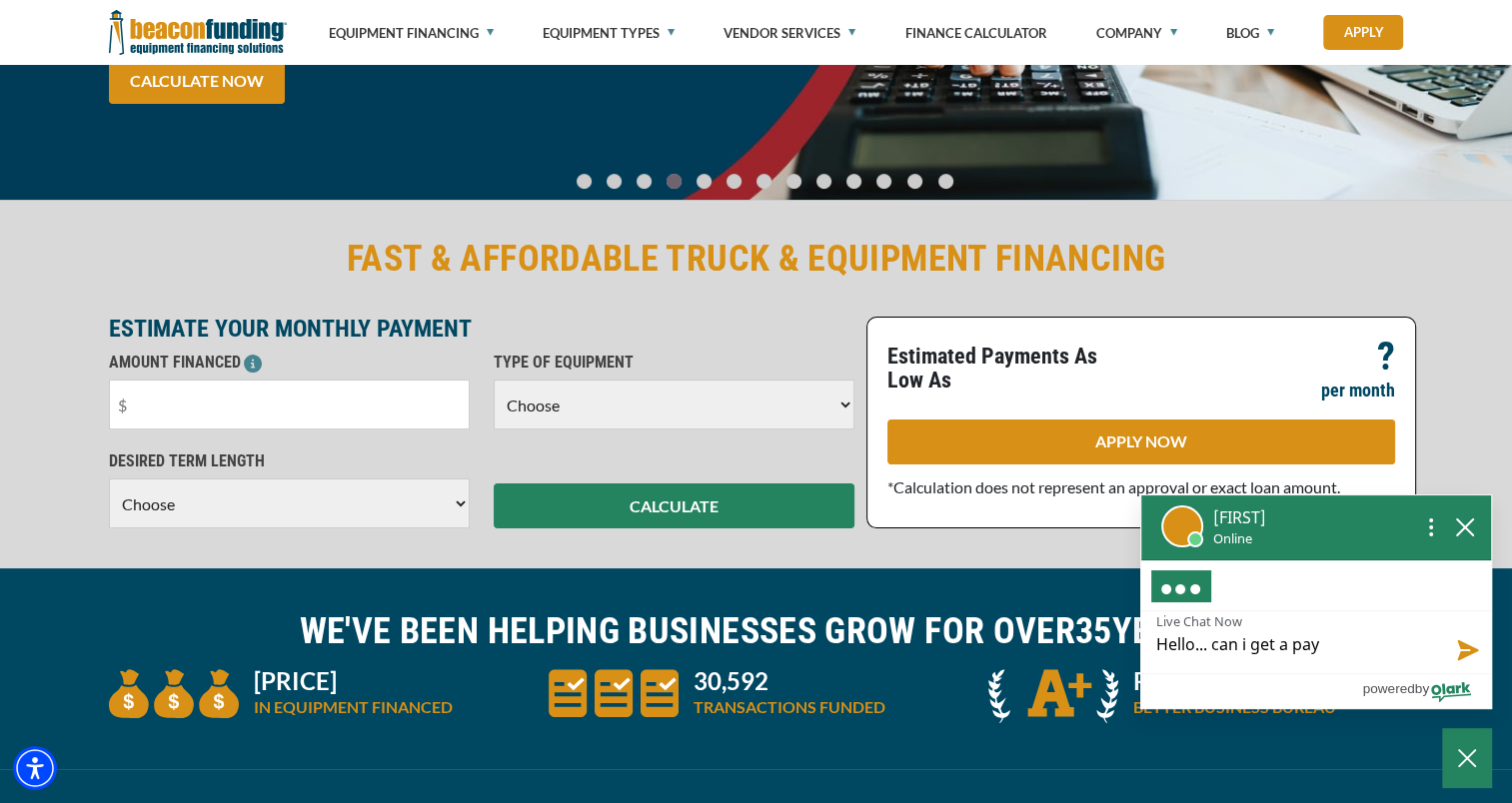 type on "Hello... can i get a payo" 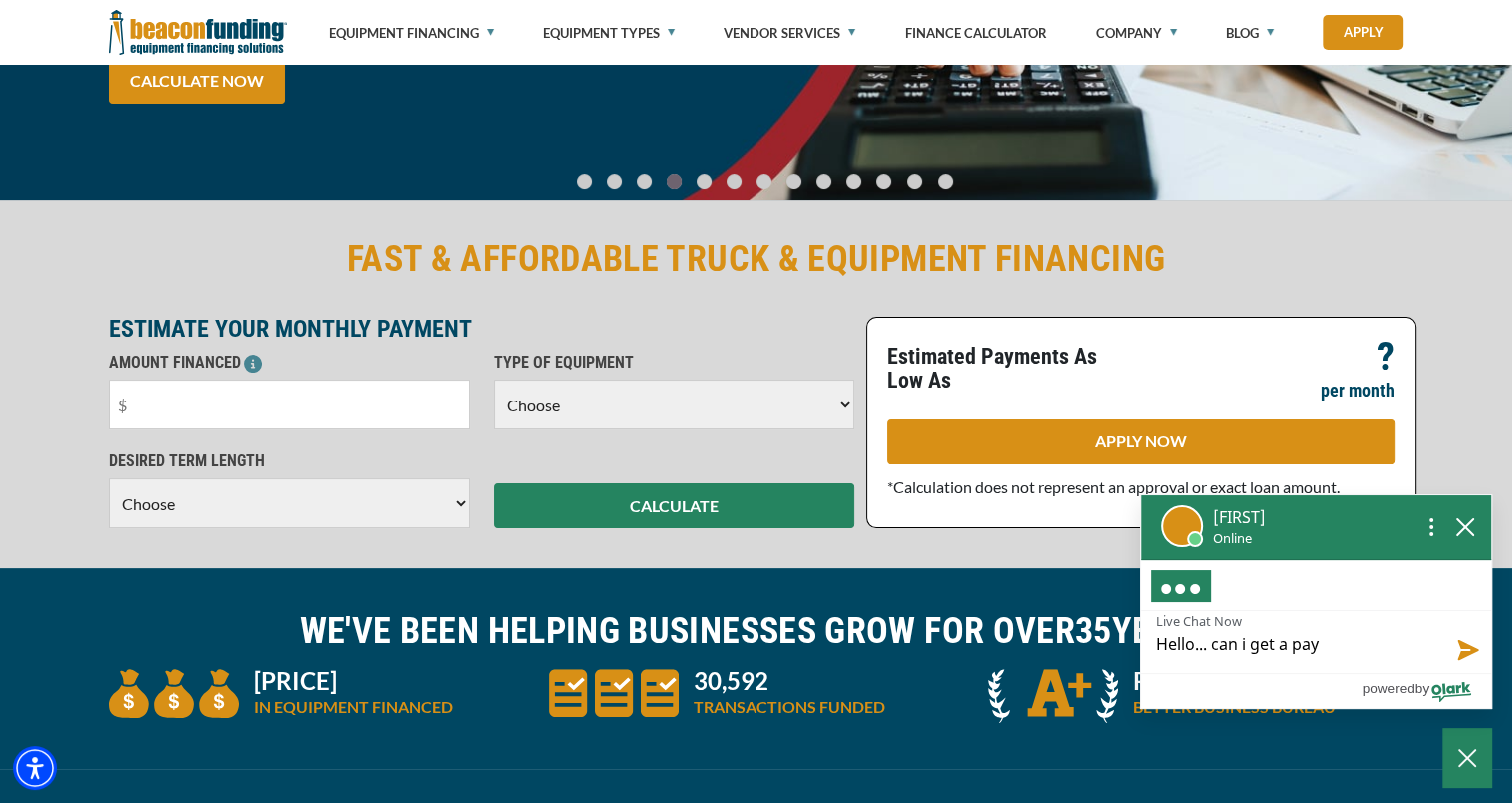 type on "Hello... can i get a payo" 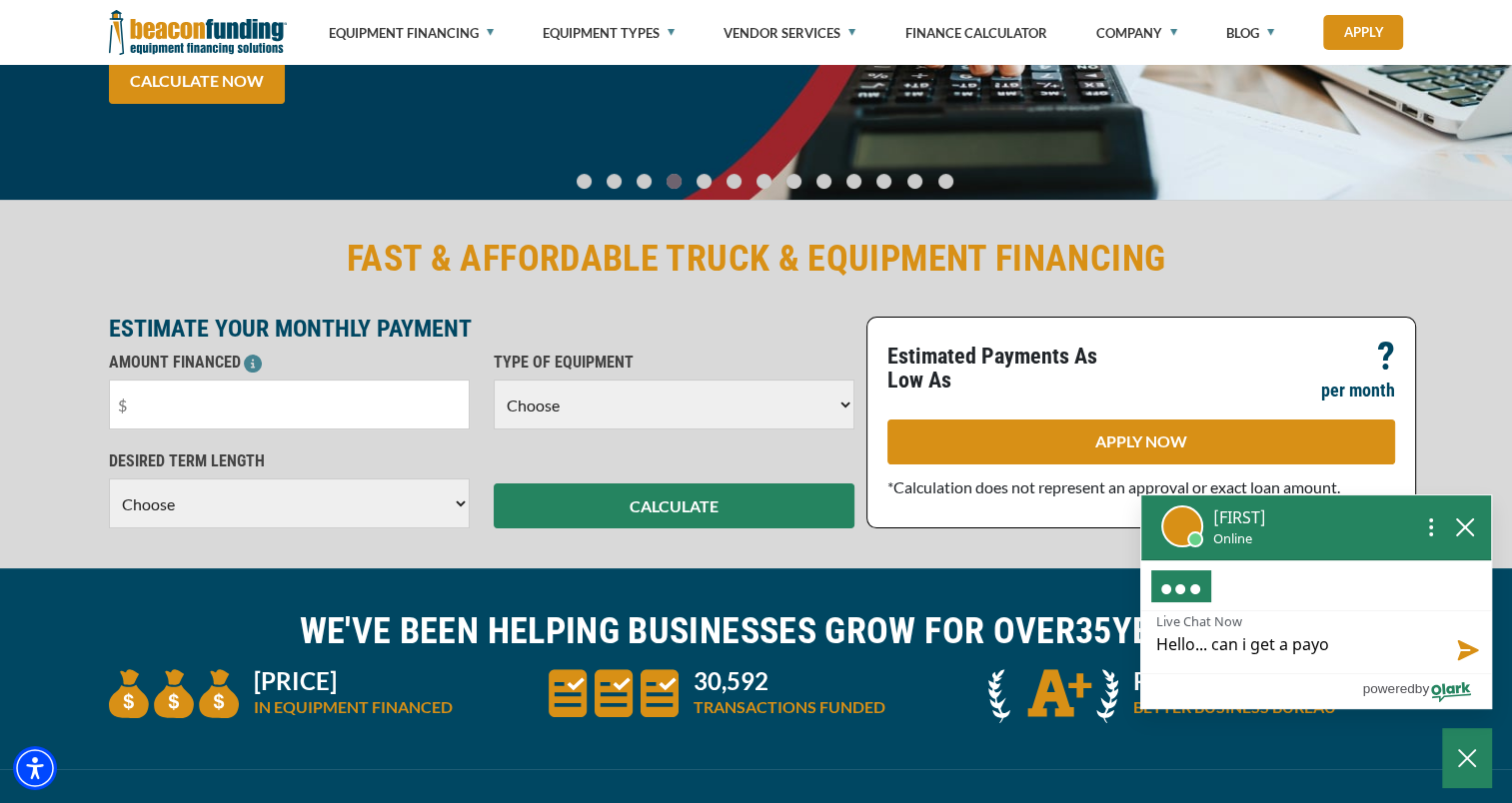 type on "Hello... can i get a payof" 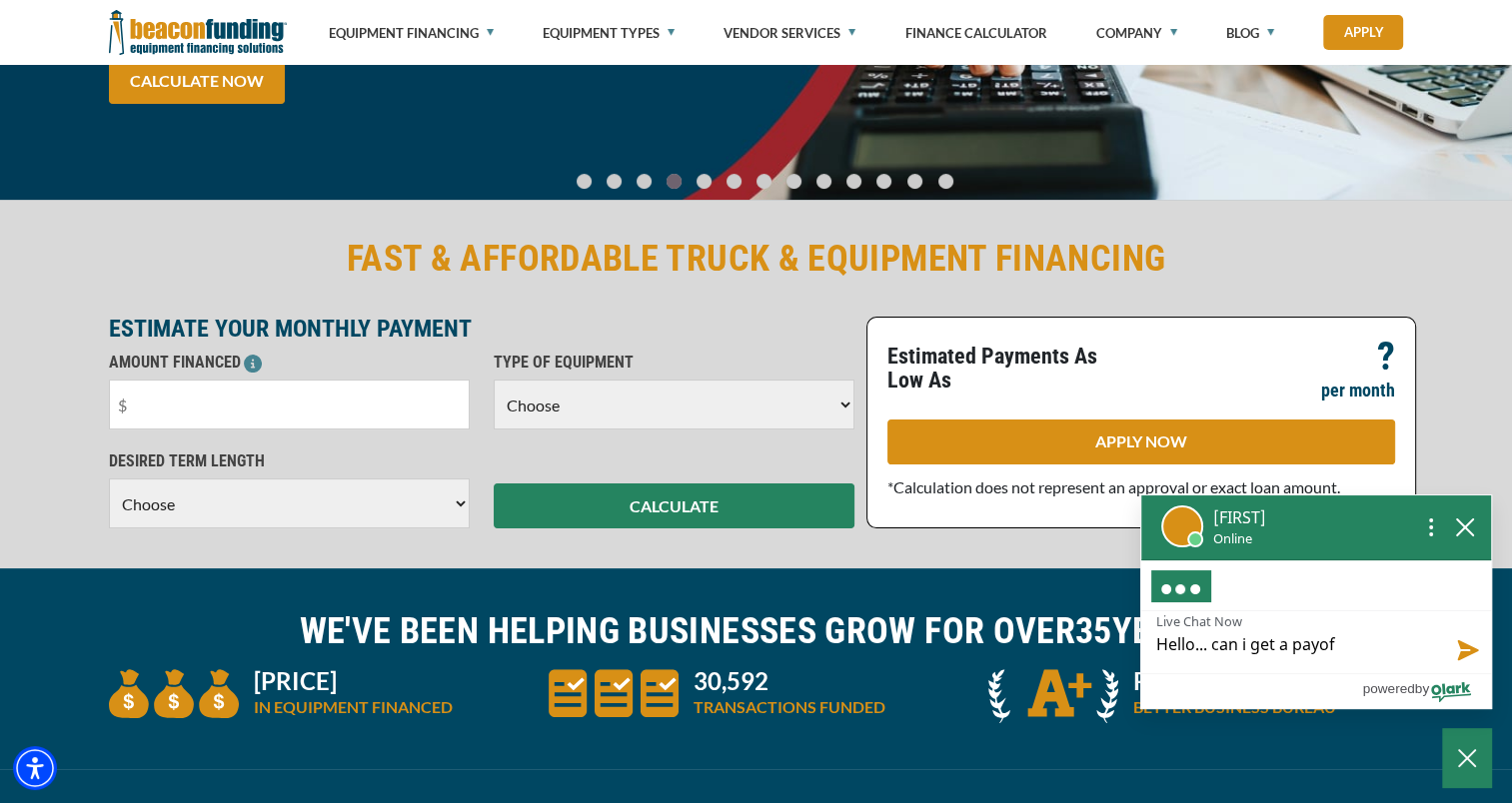 type on "Hello... can i get a payoff" 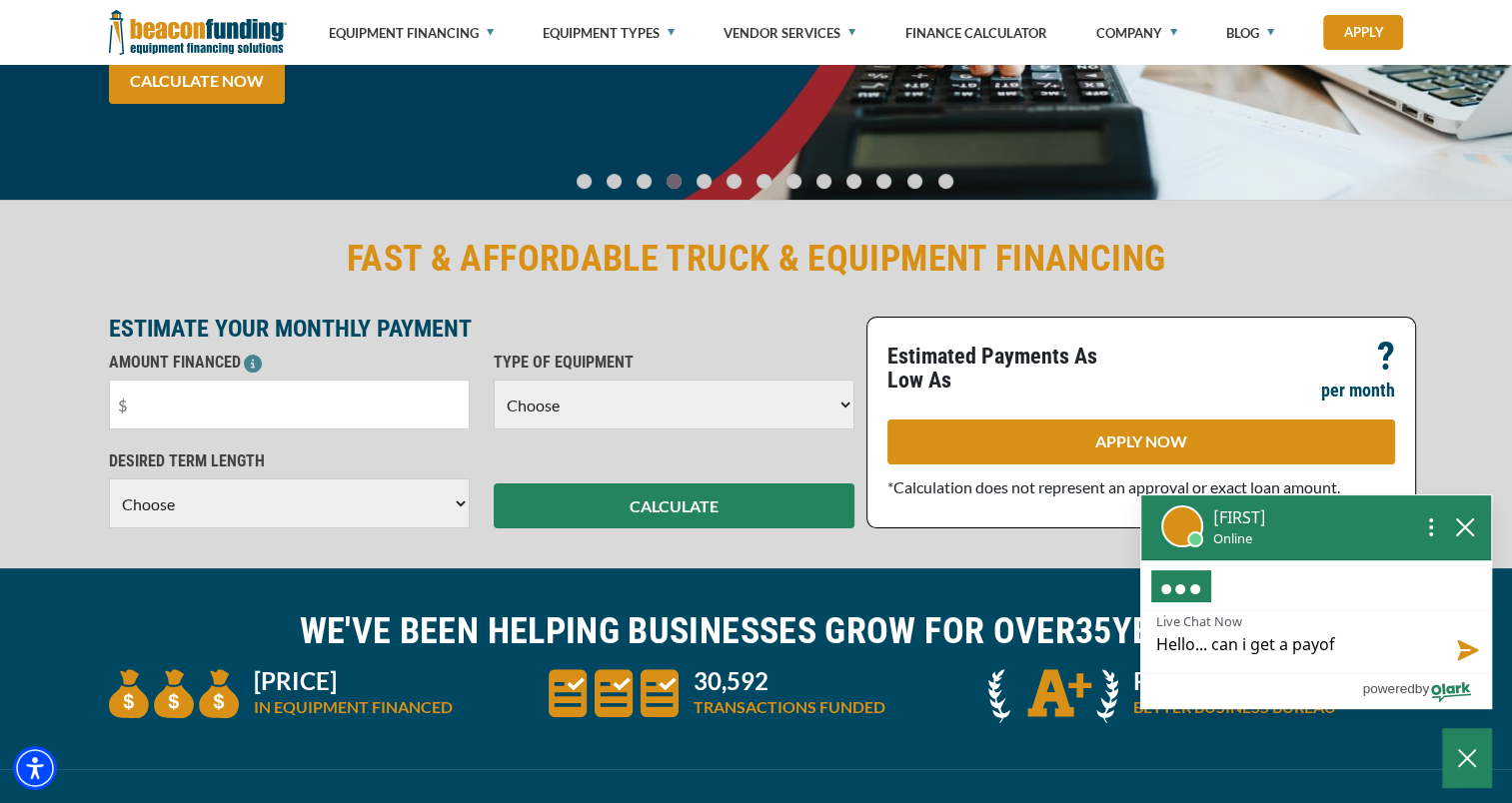 type on "Hello... can i get a payoff" 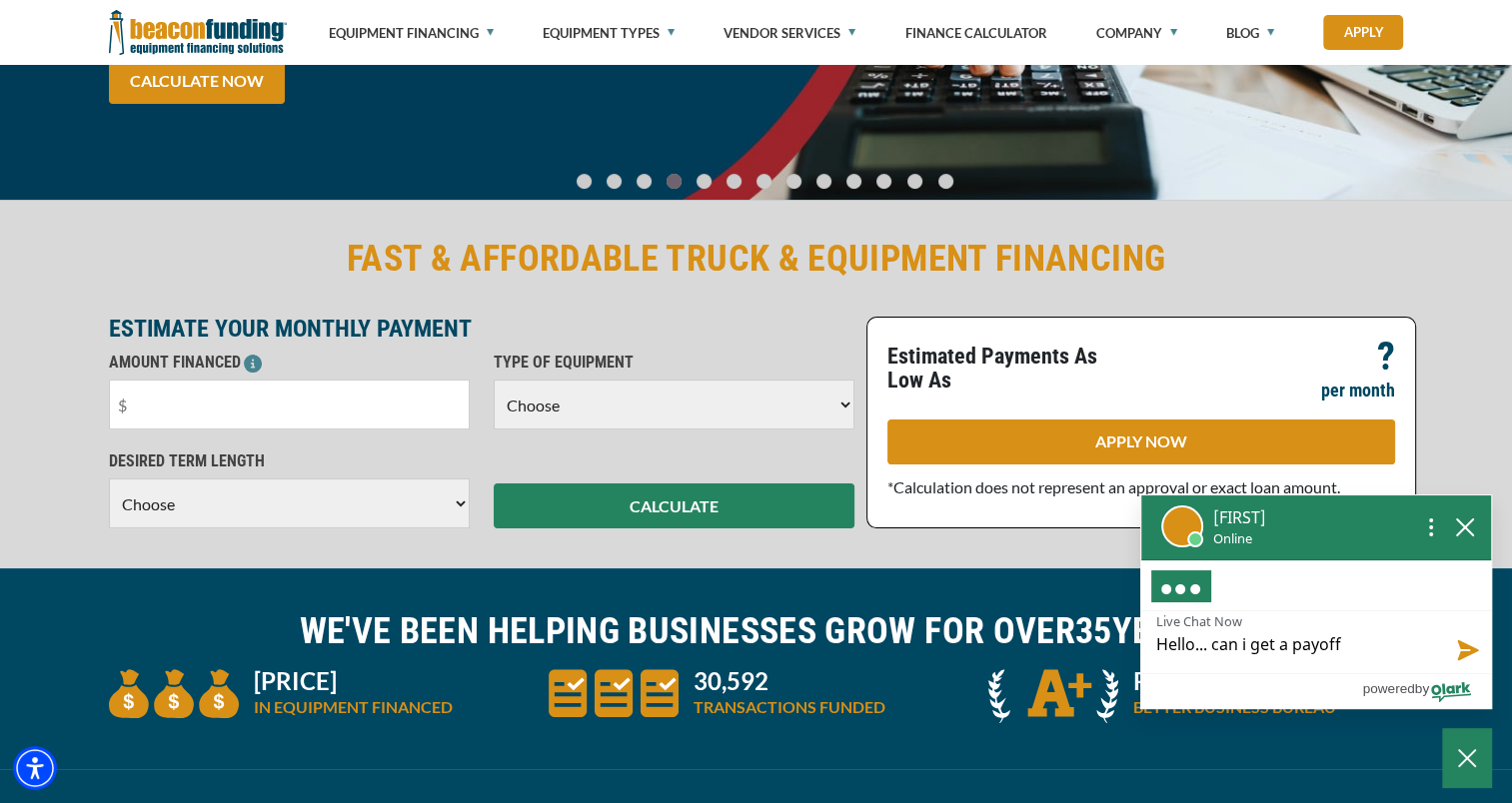 type on "Hello... can i get a payoff" 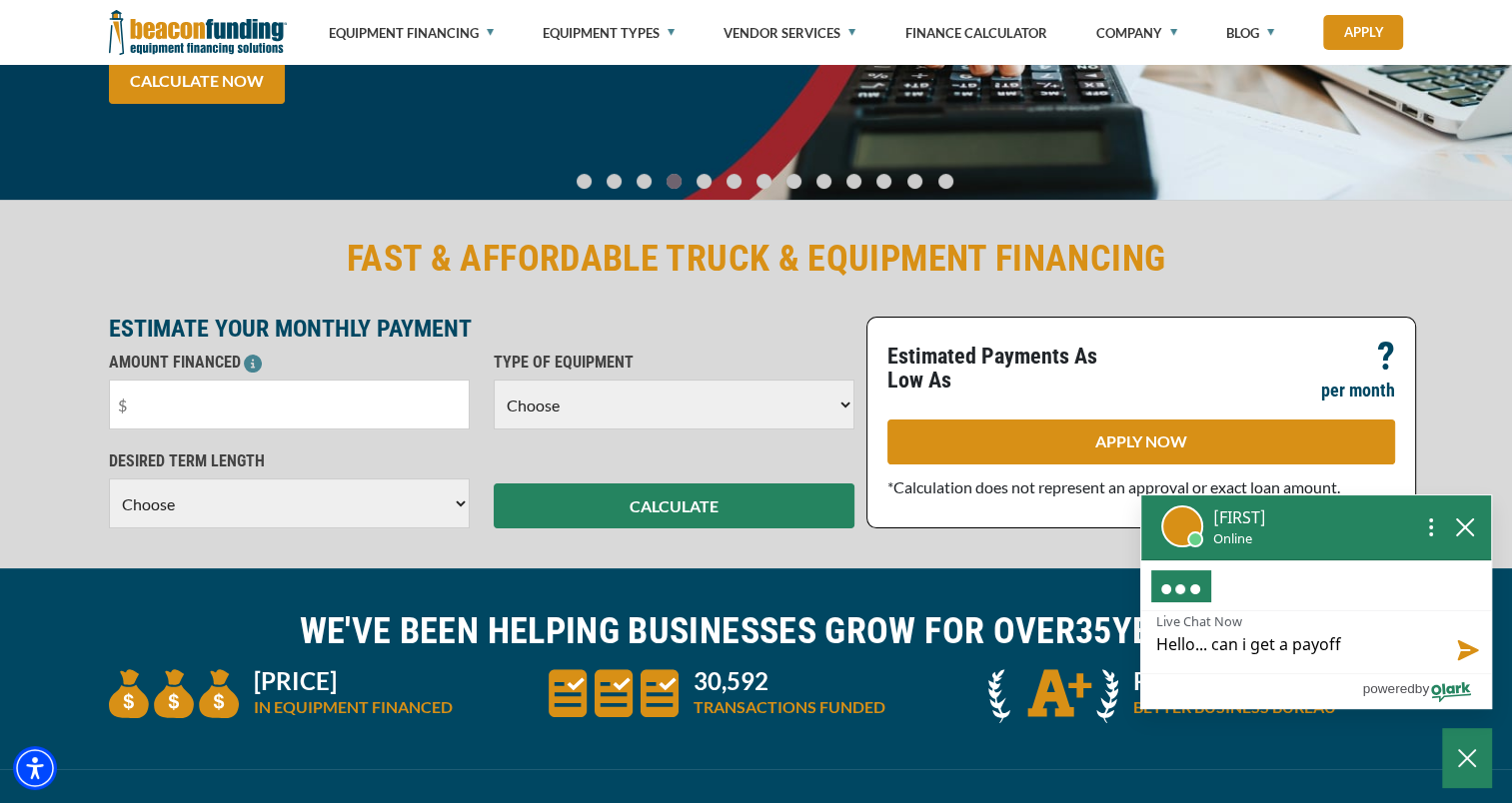 type on "Hello... can i get a payoff a" 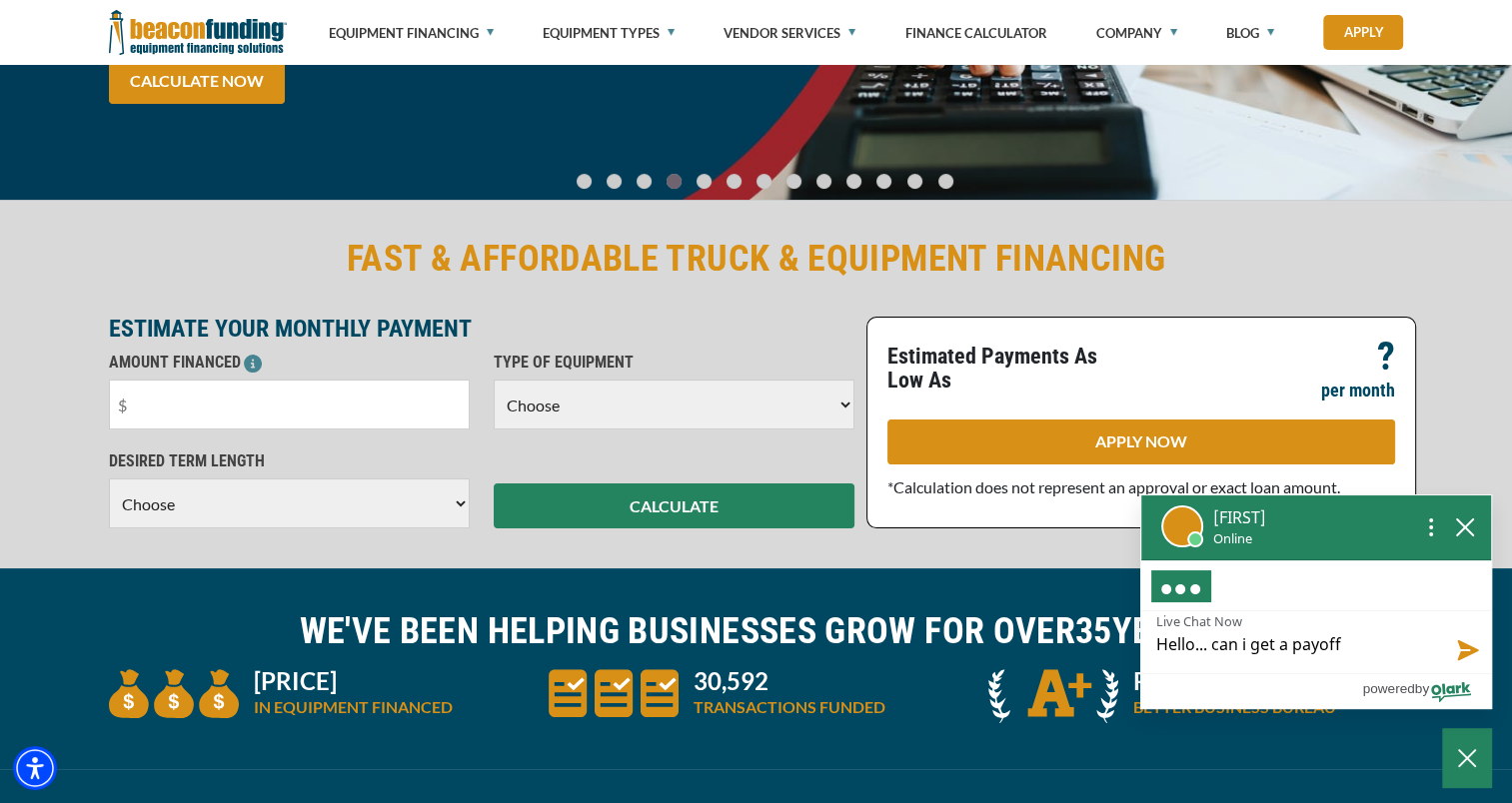 type on "Hello... can i get a payoff a" 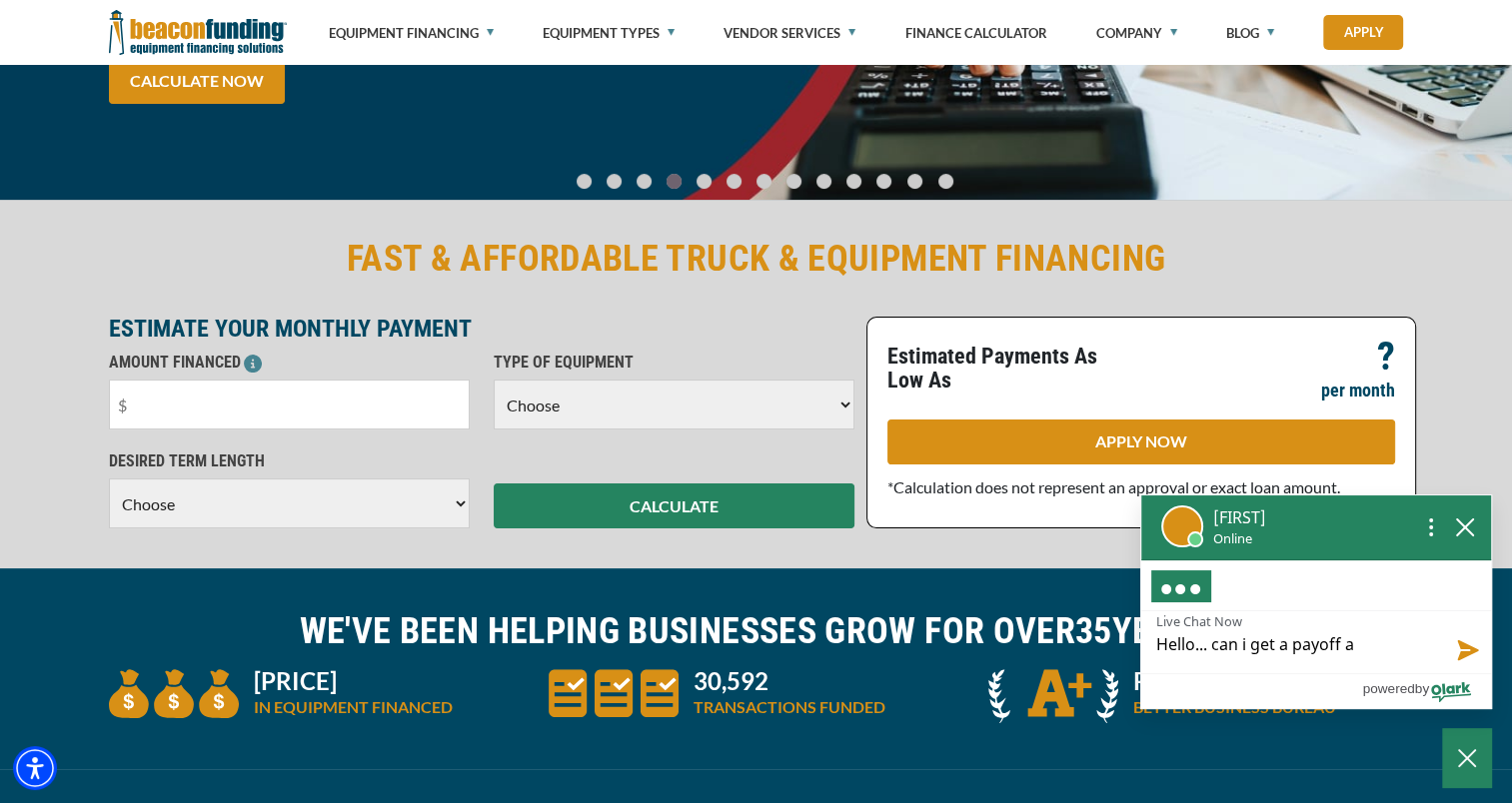 type on "Hello... can i get a payoff am" 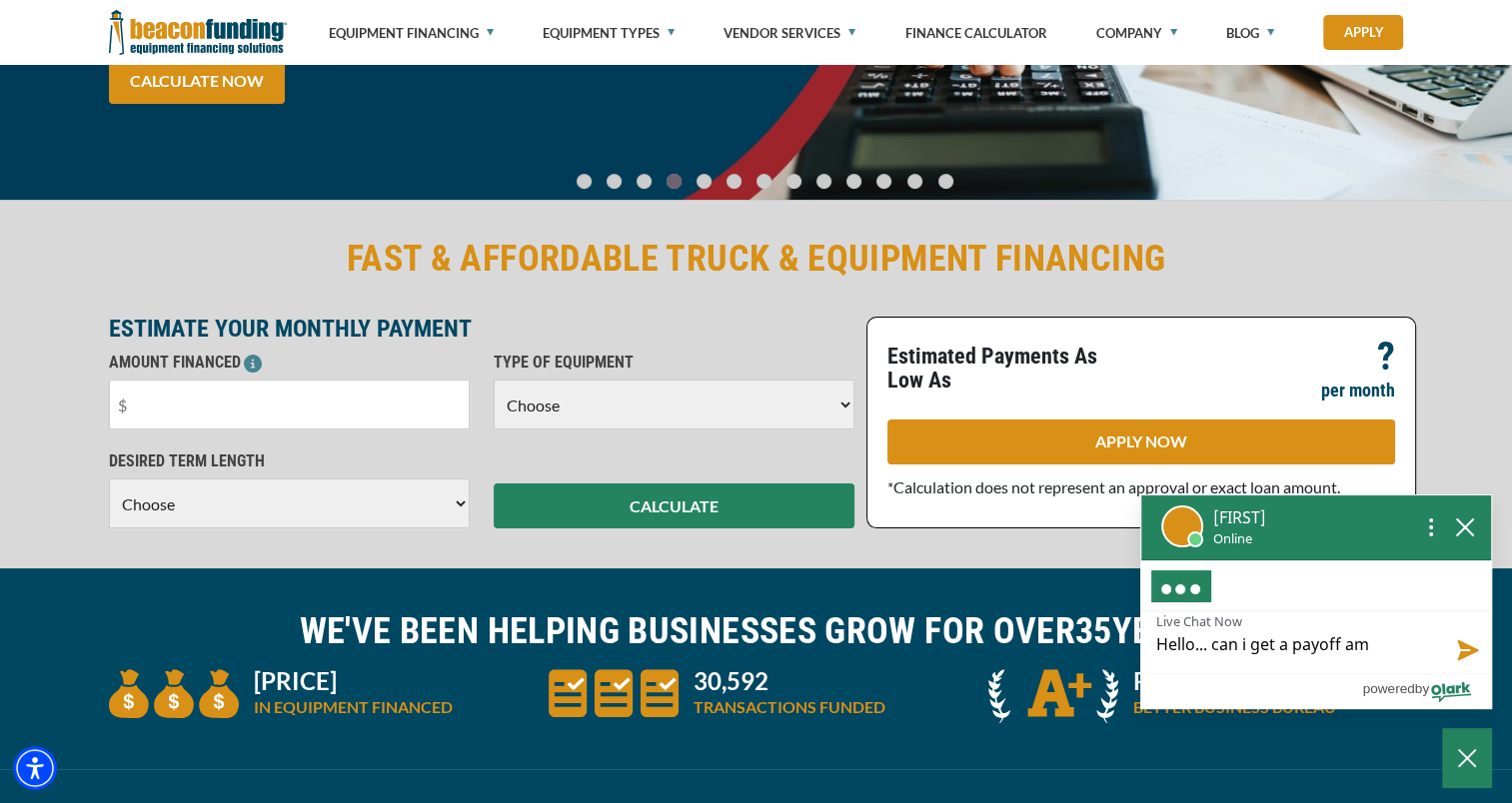 type on "Hello... can i get a payoff amo" 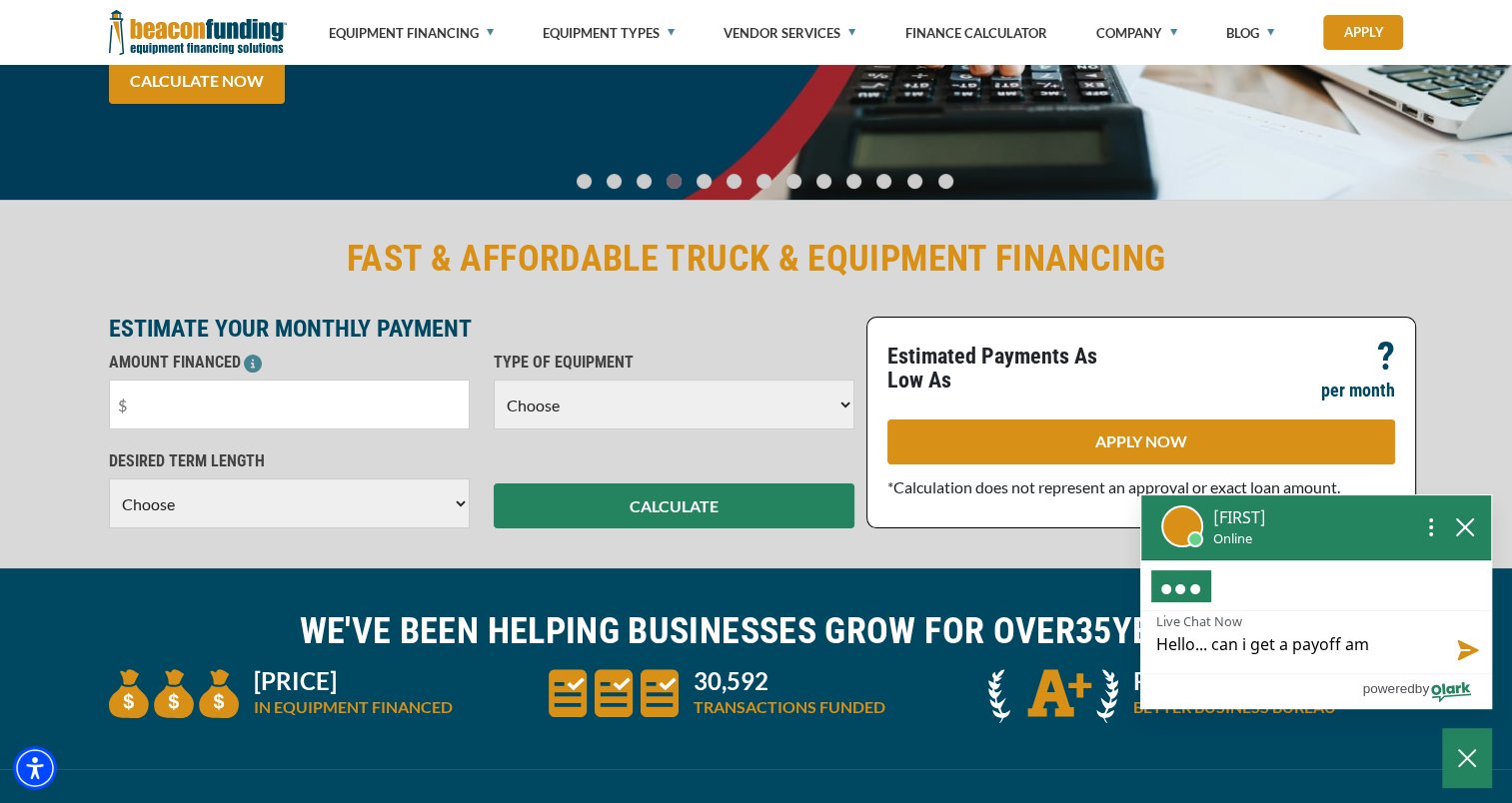 type on "Hello... can i get a payoff amo" 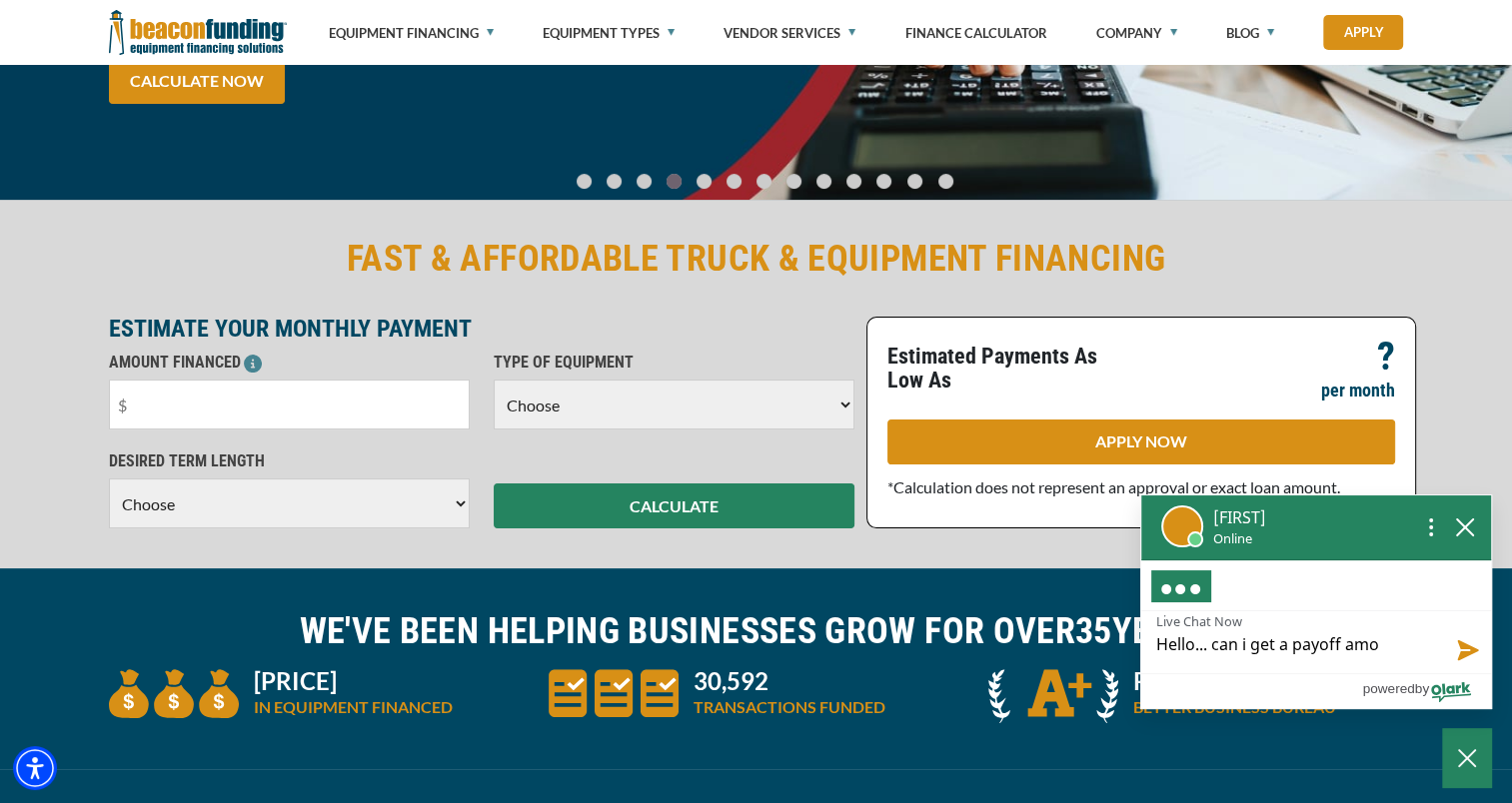 type on "Hello... can i get a payoff amou" 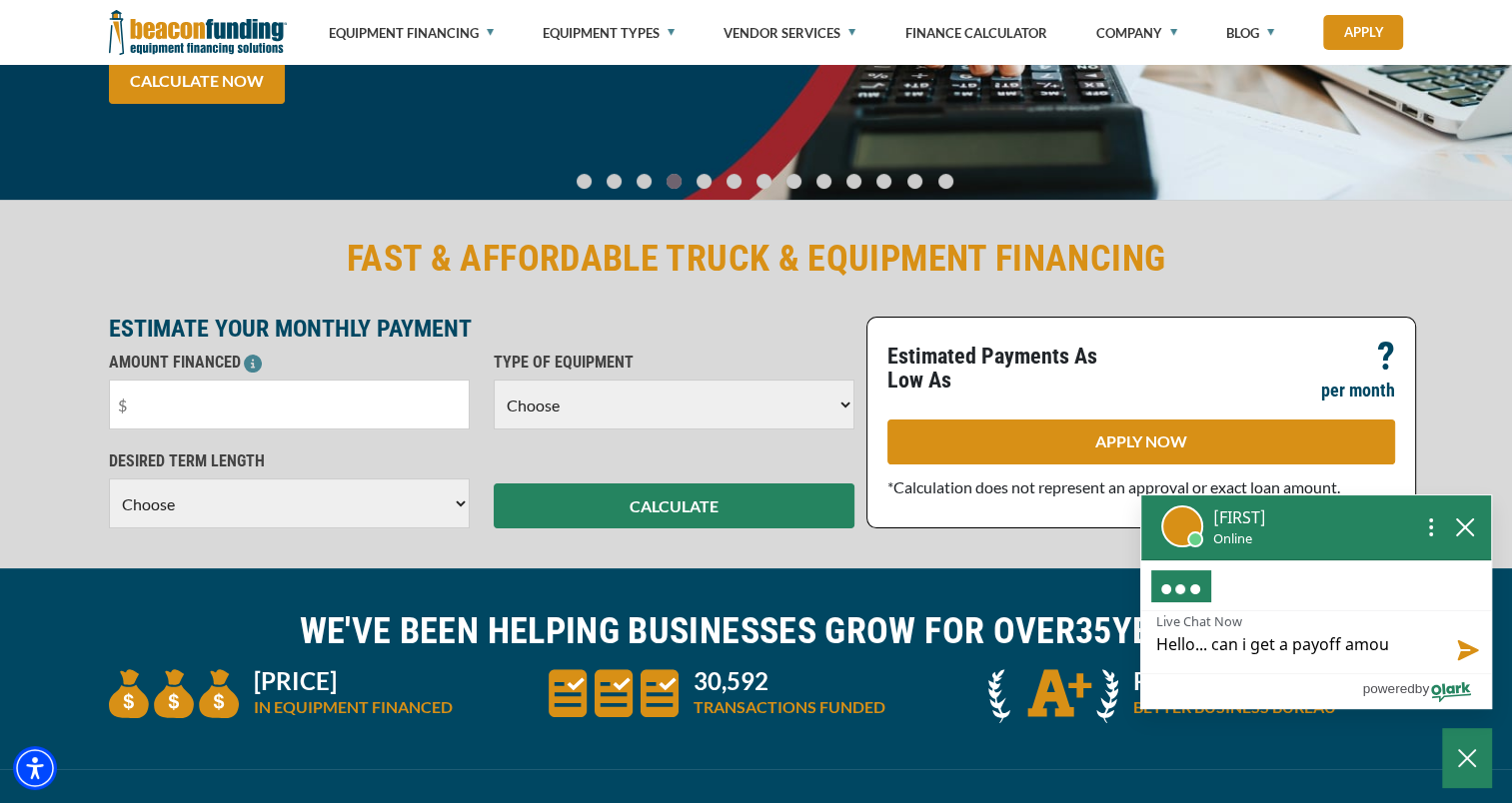 type on "Hello... can i get a payoff amoun" 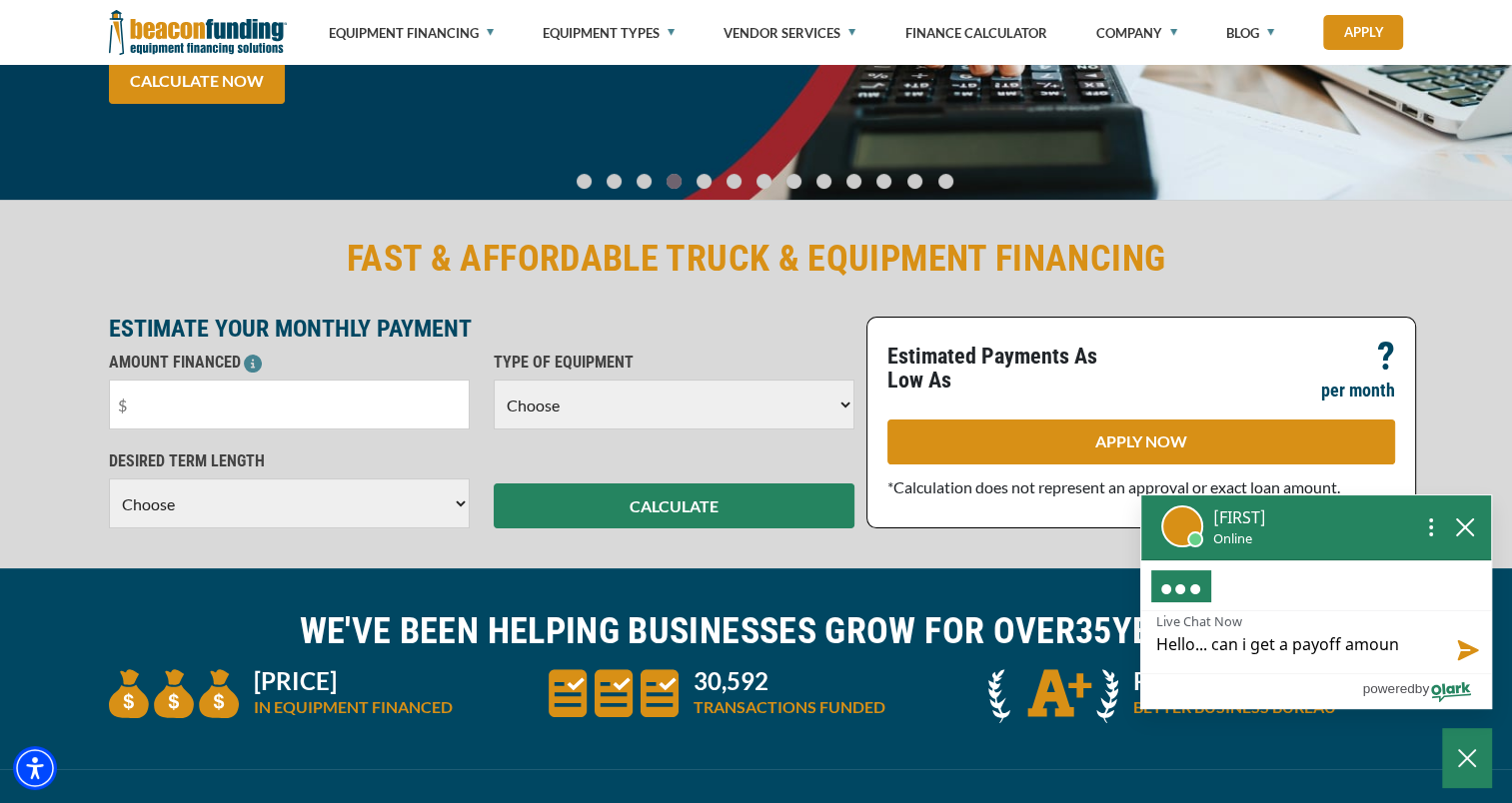 type on "Hello... can i get a payoff amoun" 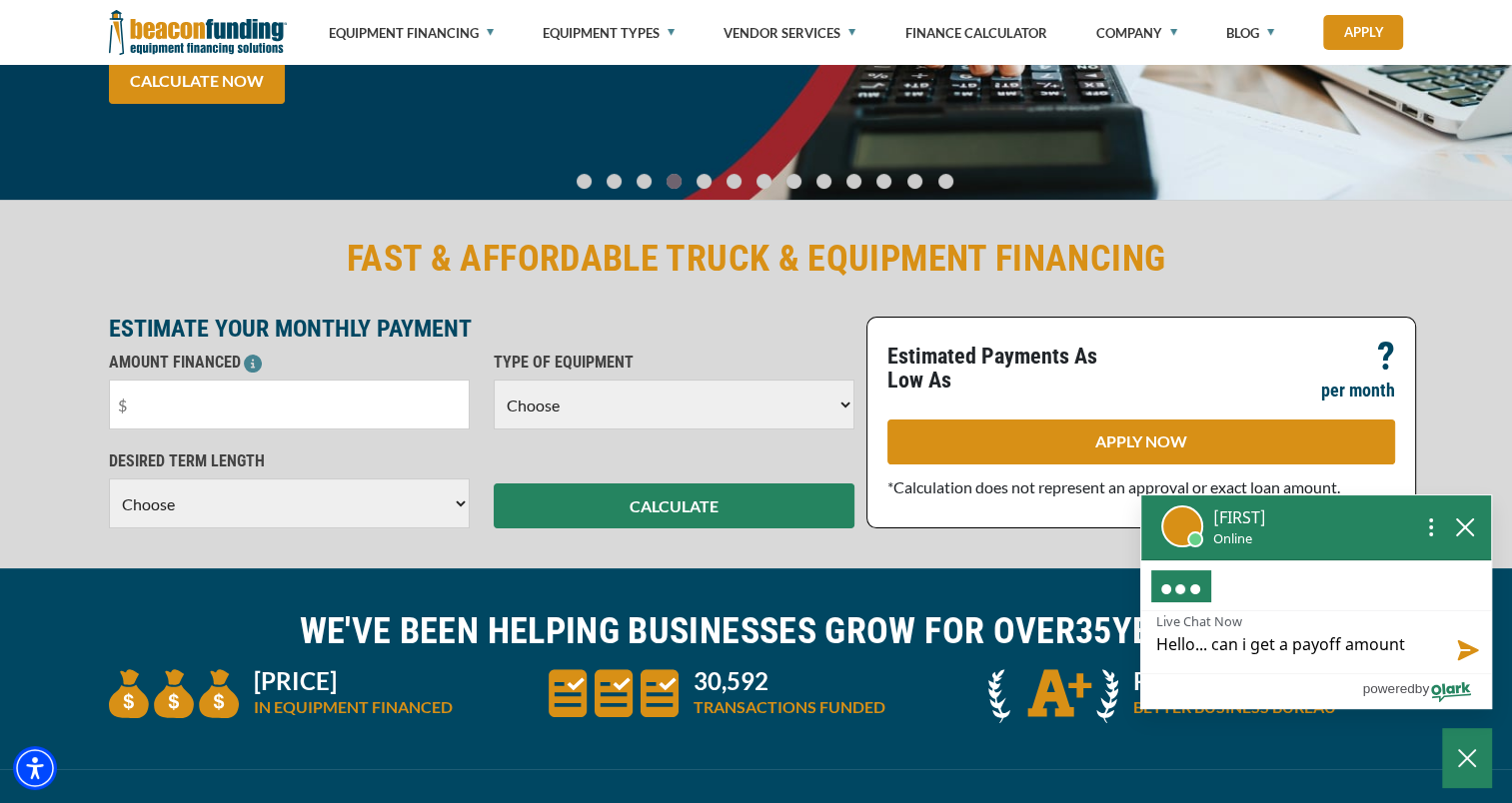 type on "Hello... can i get a payoff amount" 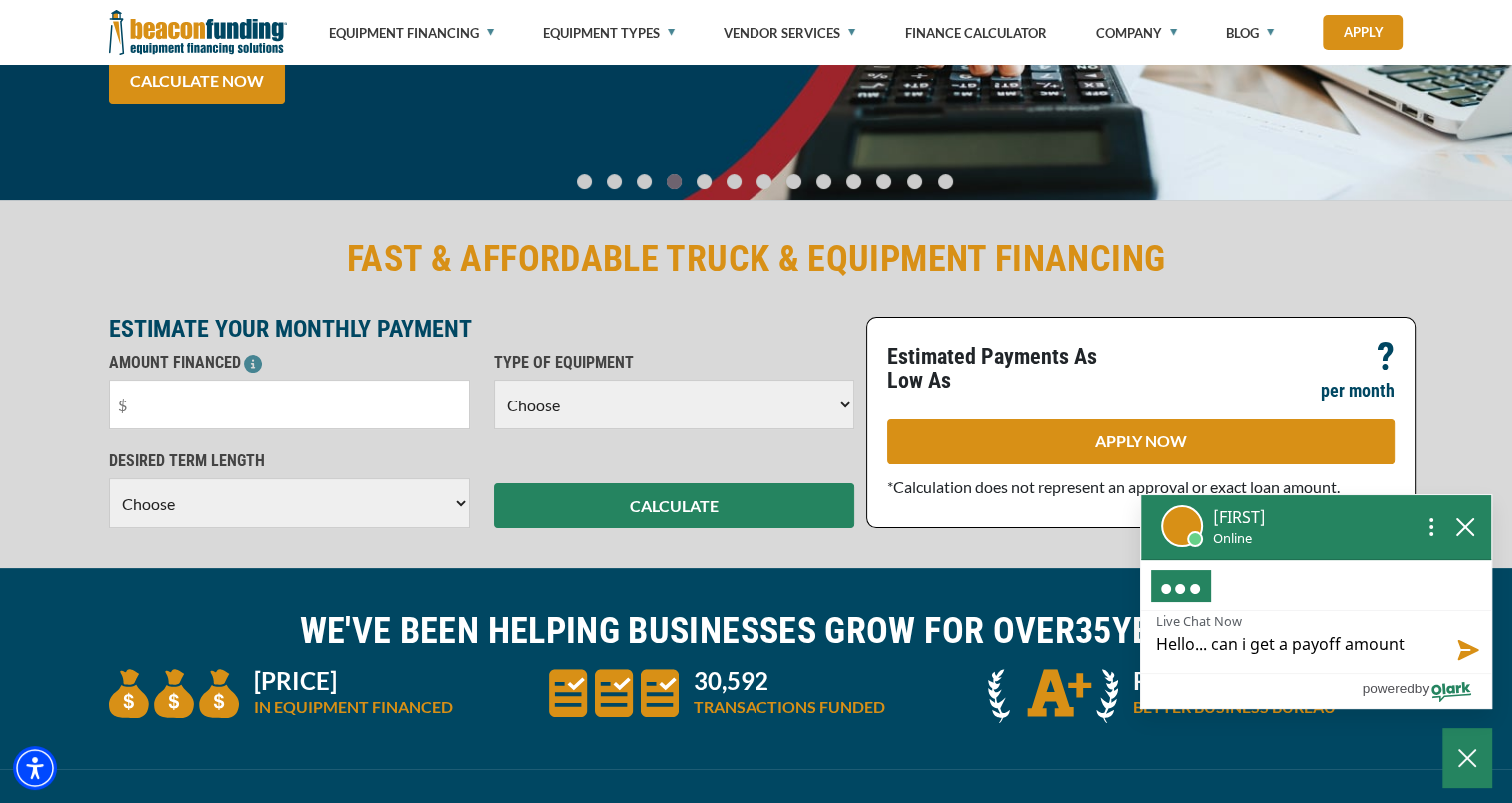 type on "Hello... can i get a payoff amount" 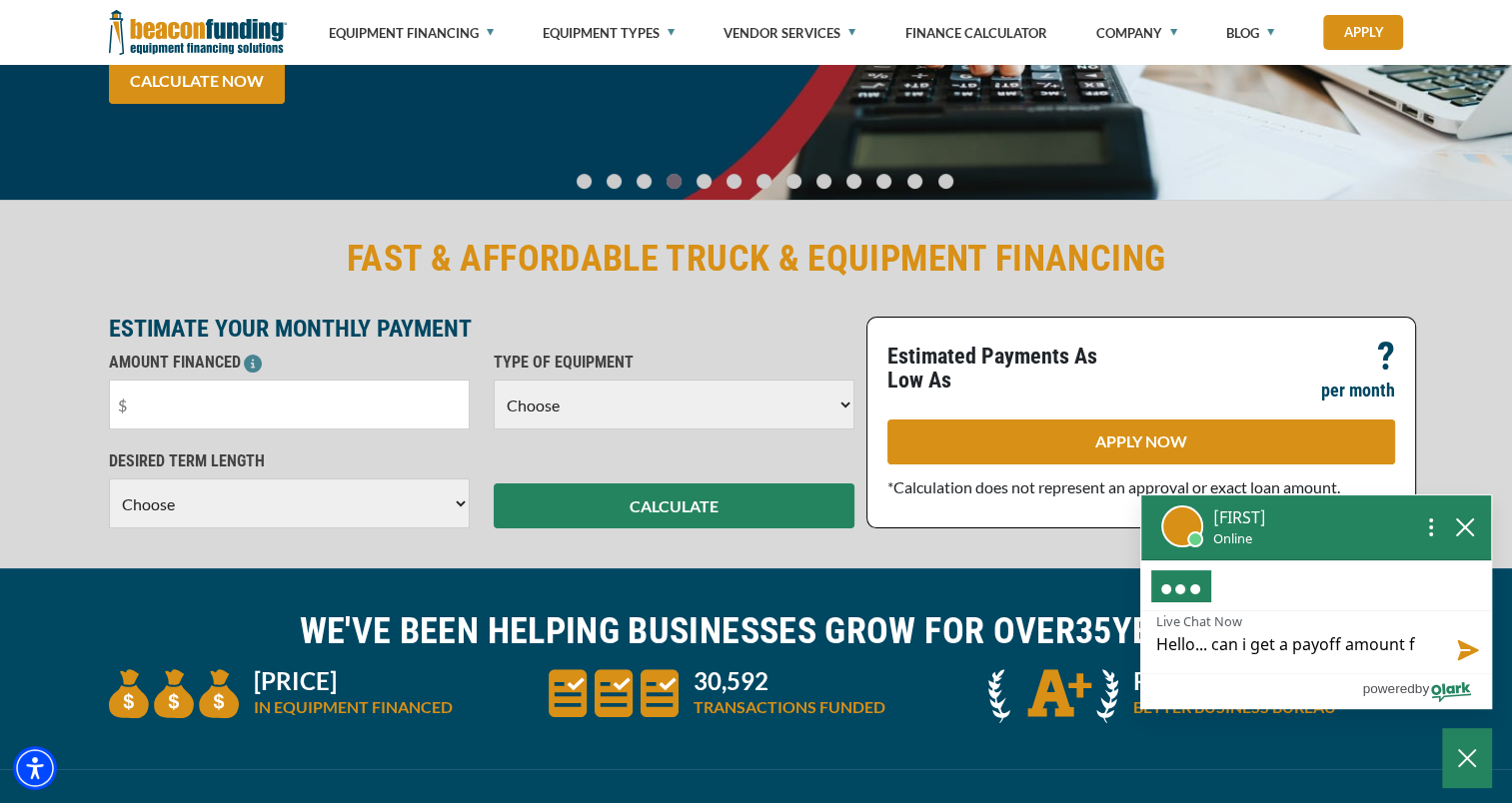 type on "Hello... can i get a payoff amount fo" 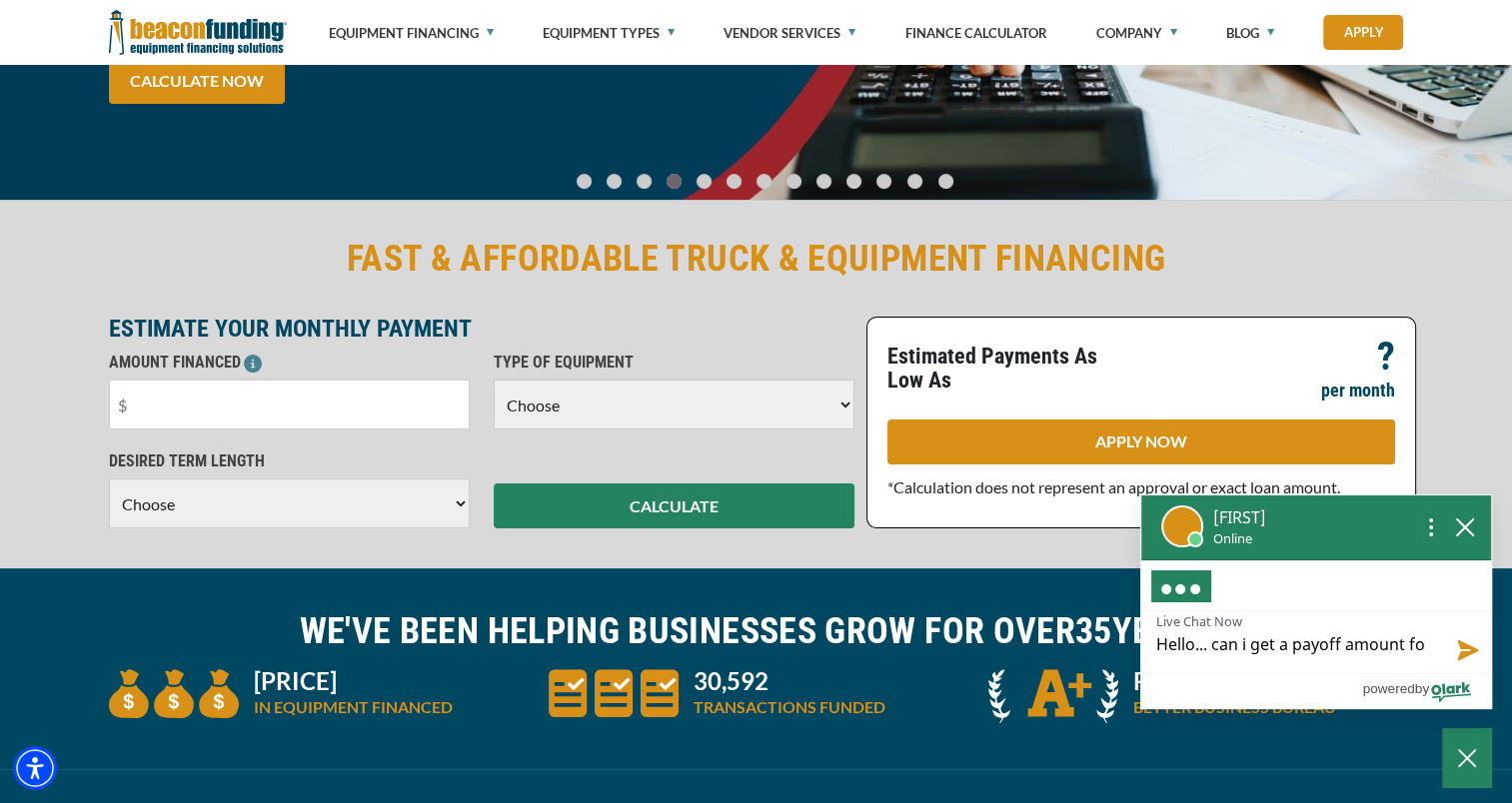 type on "my email address is:  kristi@novelteesct.com" 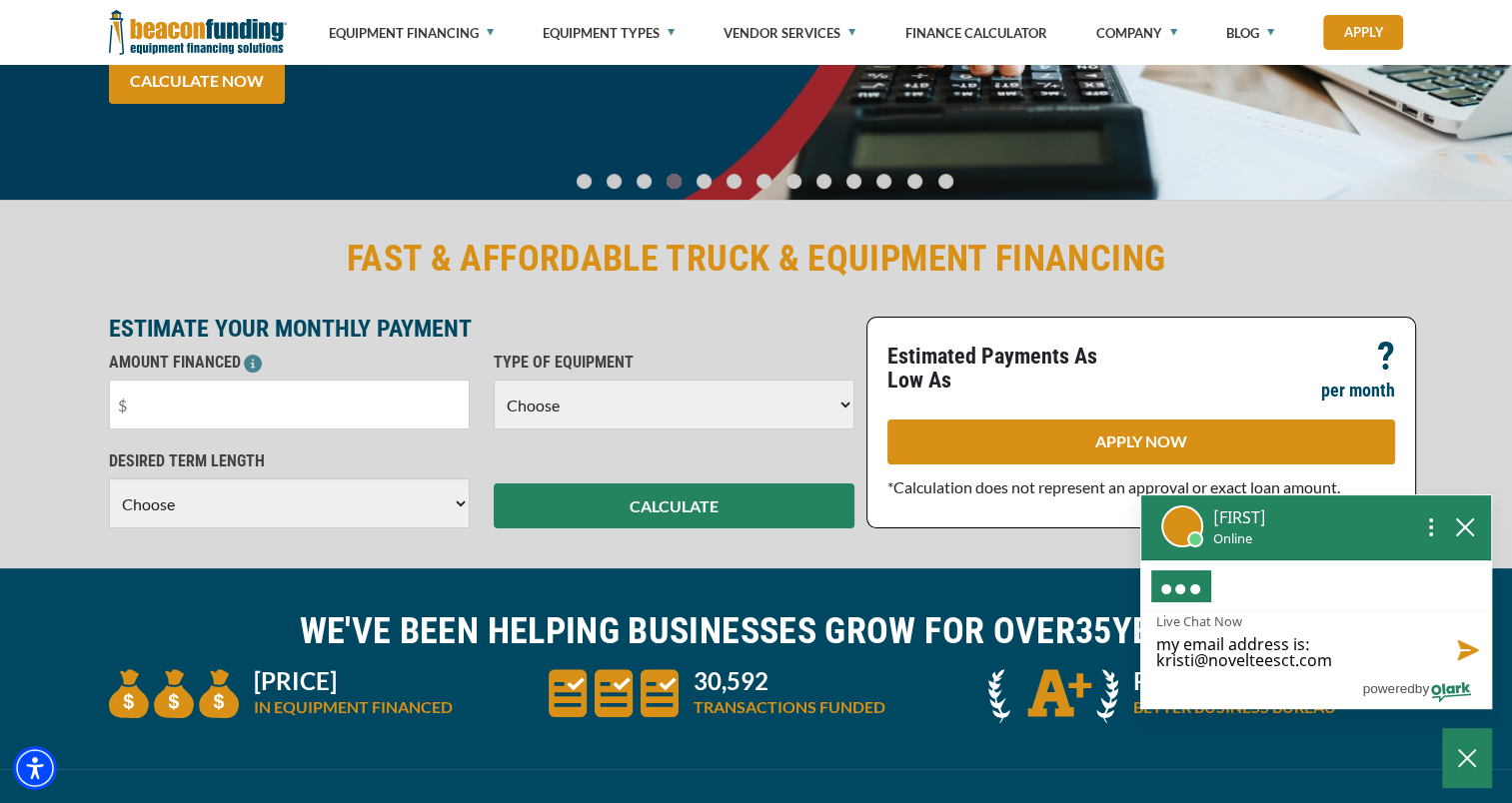 type on "my email address is:  kristi@novelteesct.com" 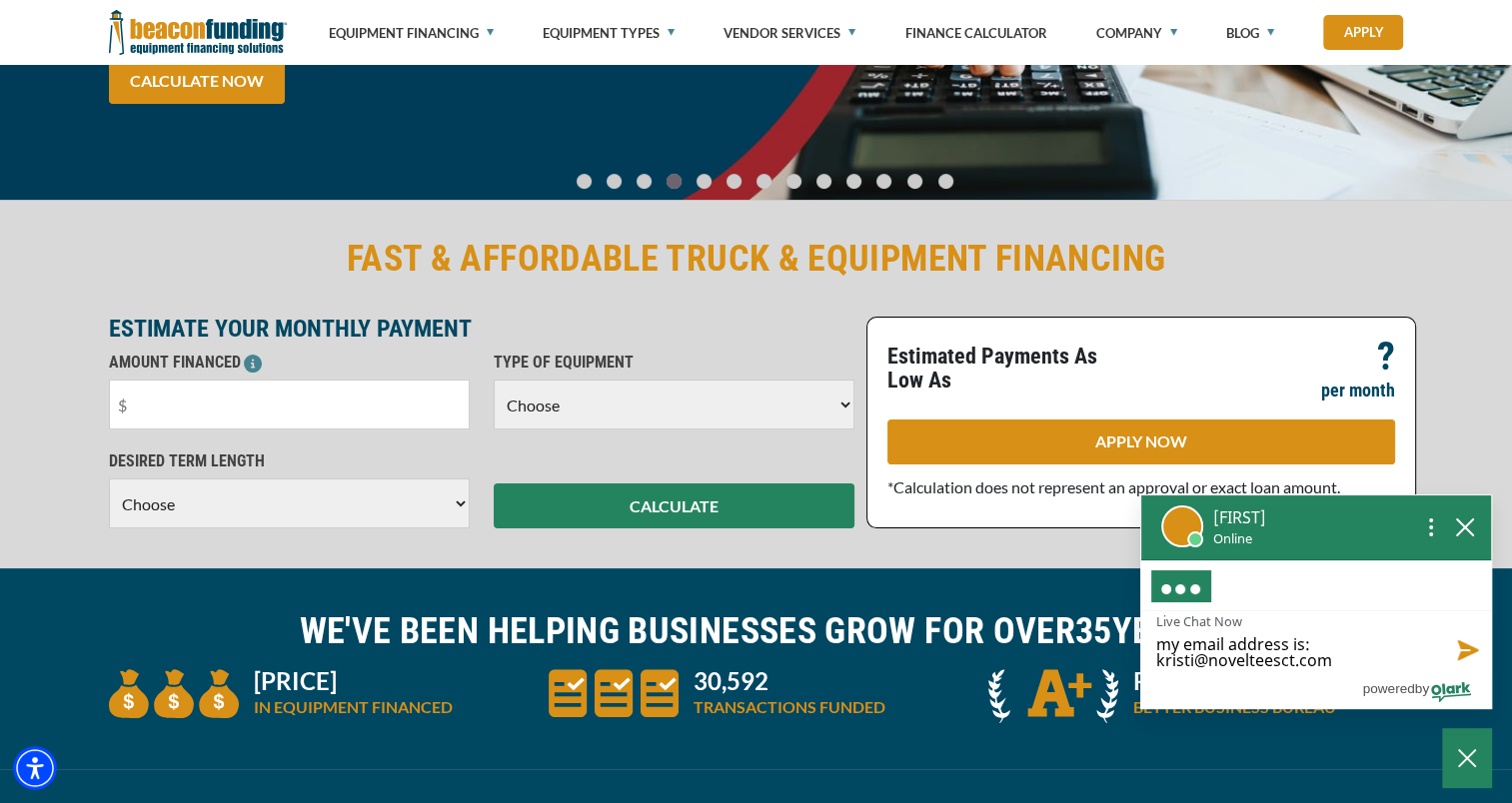 type on "Hello... can i get a payoff amount for o" 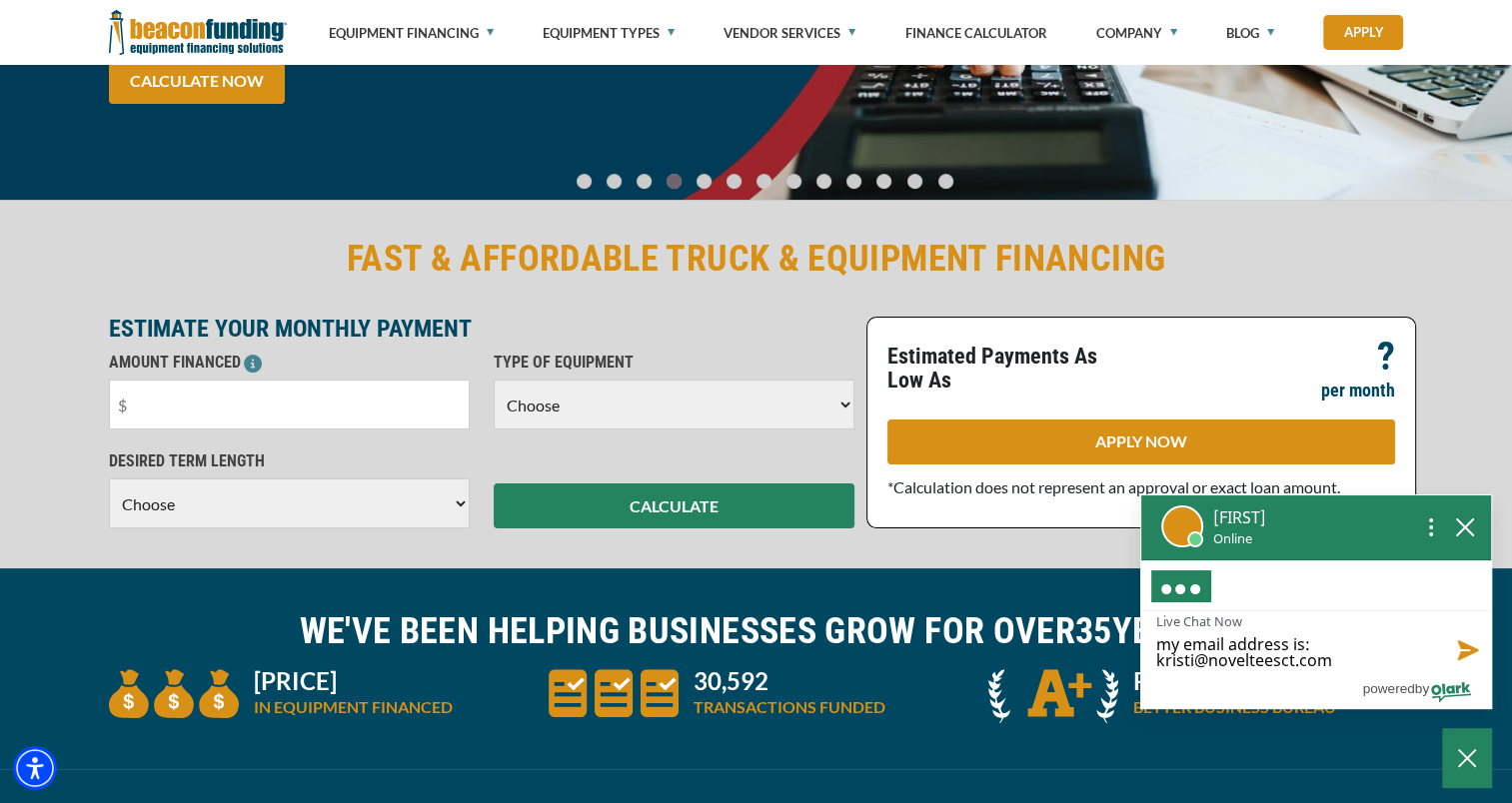 type on "Hello... can i get a payoff amount for o" 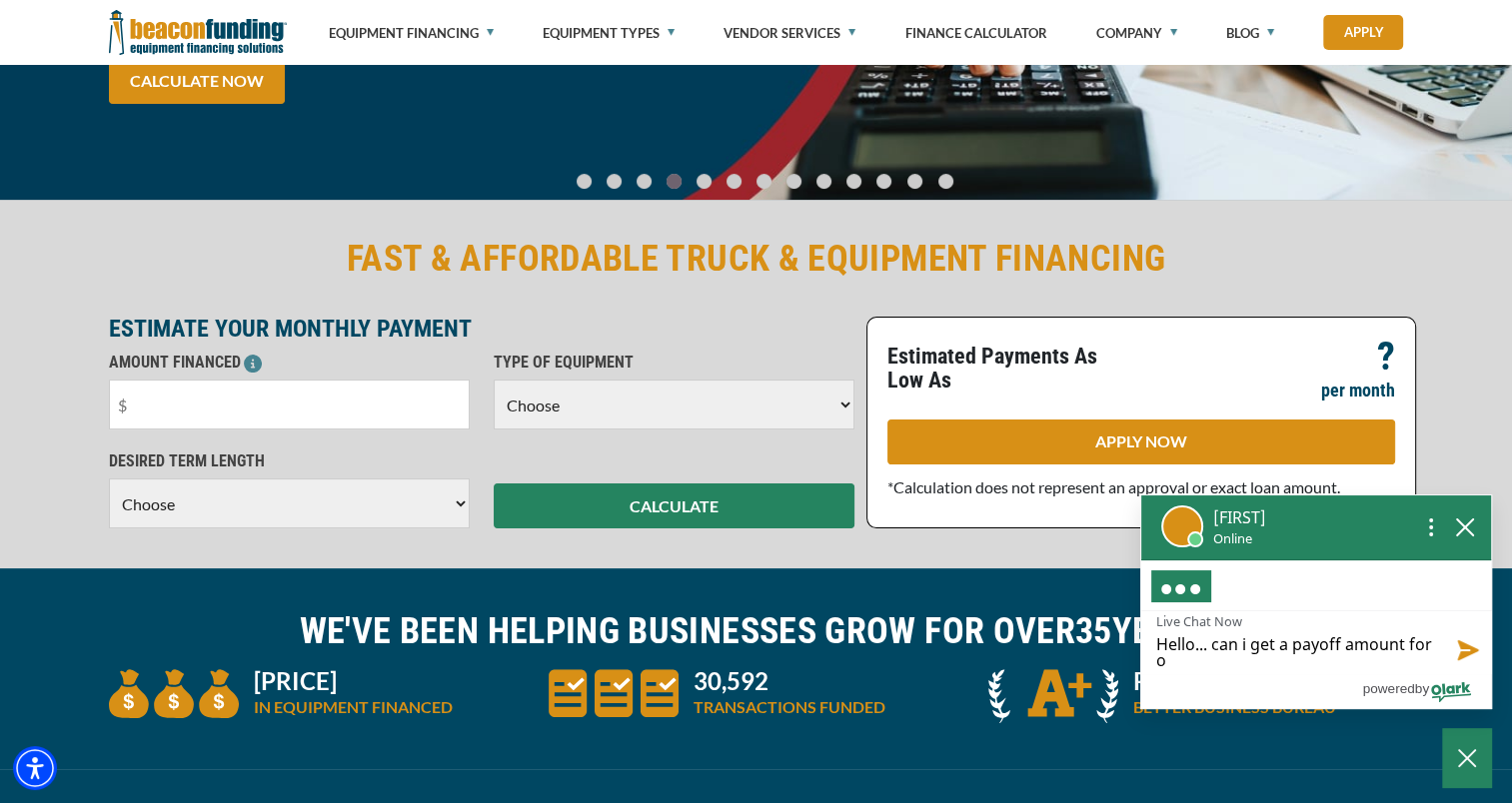 type on "Hello... can i get a payoff amount for ou" 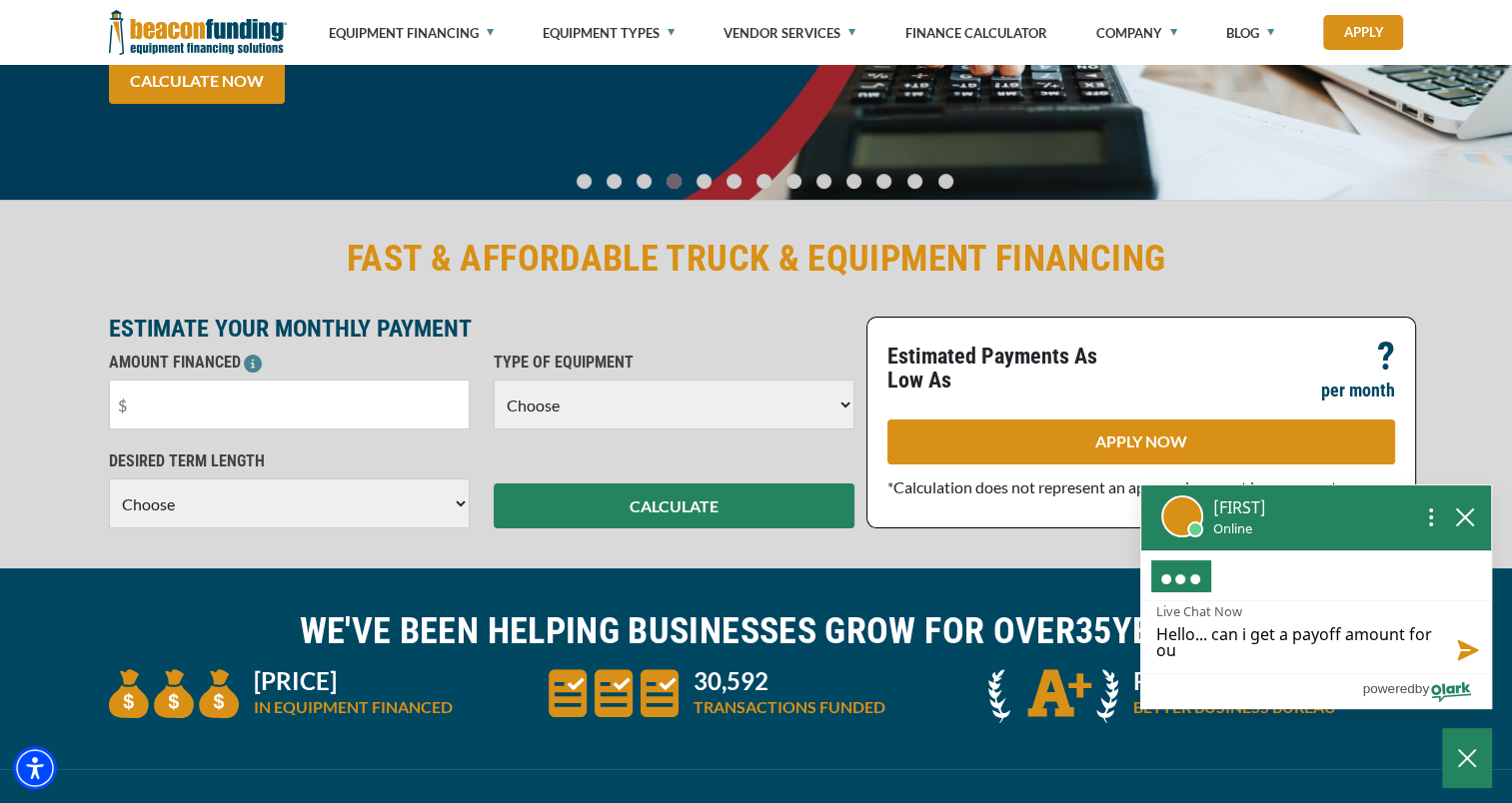 type on "Hello... can i get a payoff amount for our" 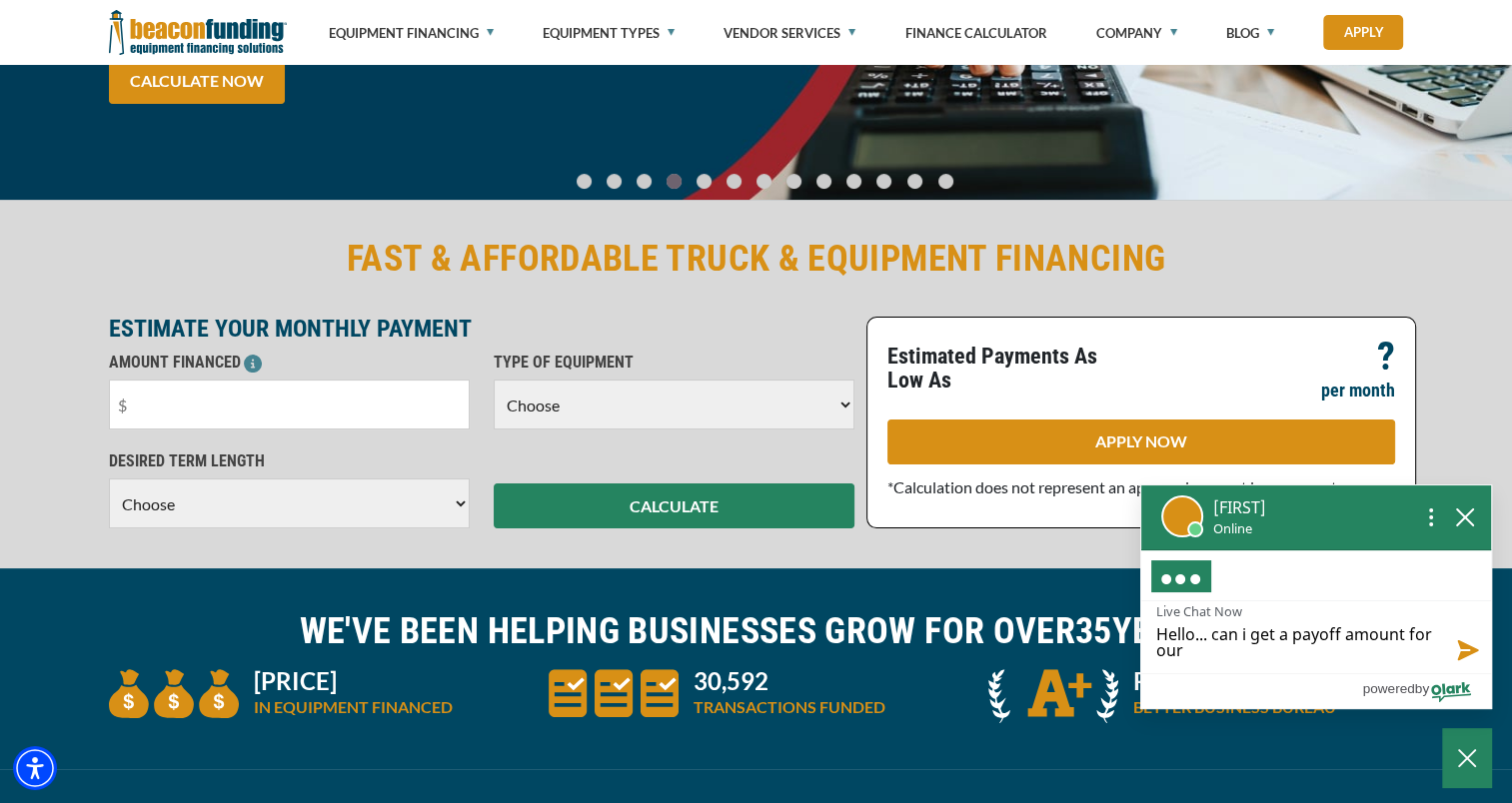 type on "Hello... can i get a payoff amount for our" 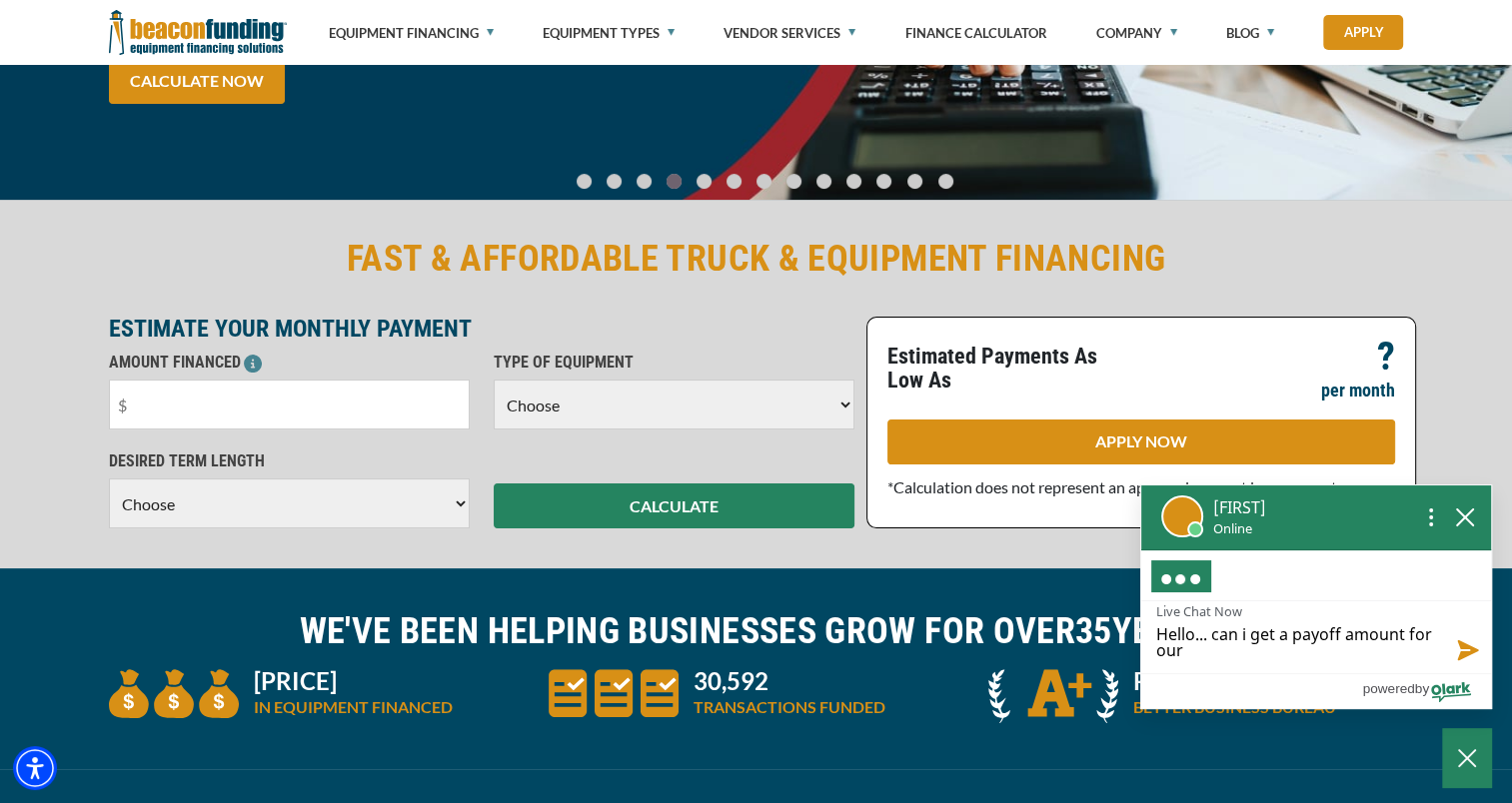 type on "Hello... can i get a payoff amount for our l" 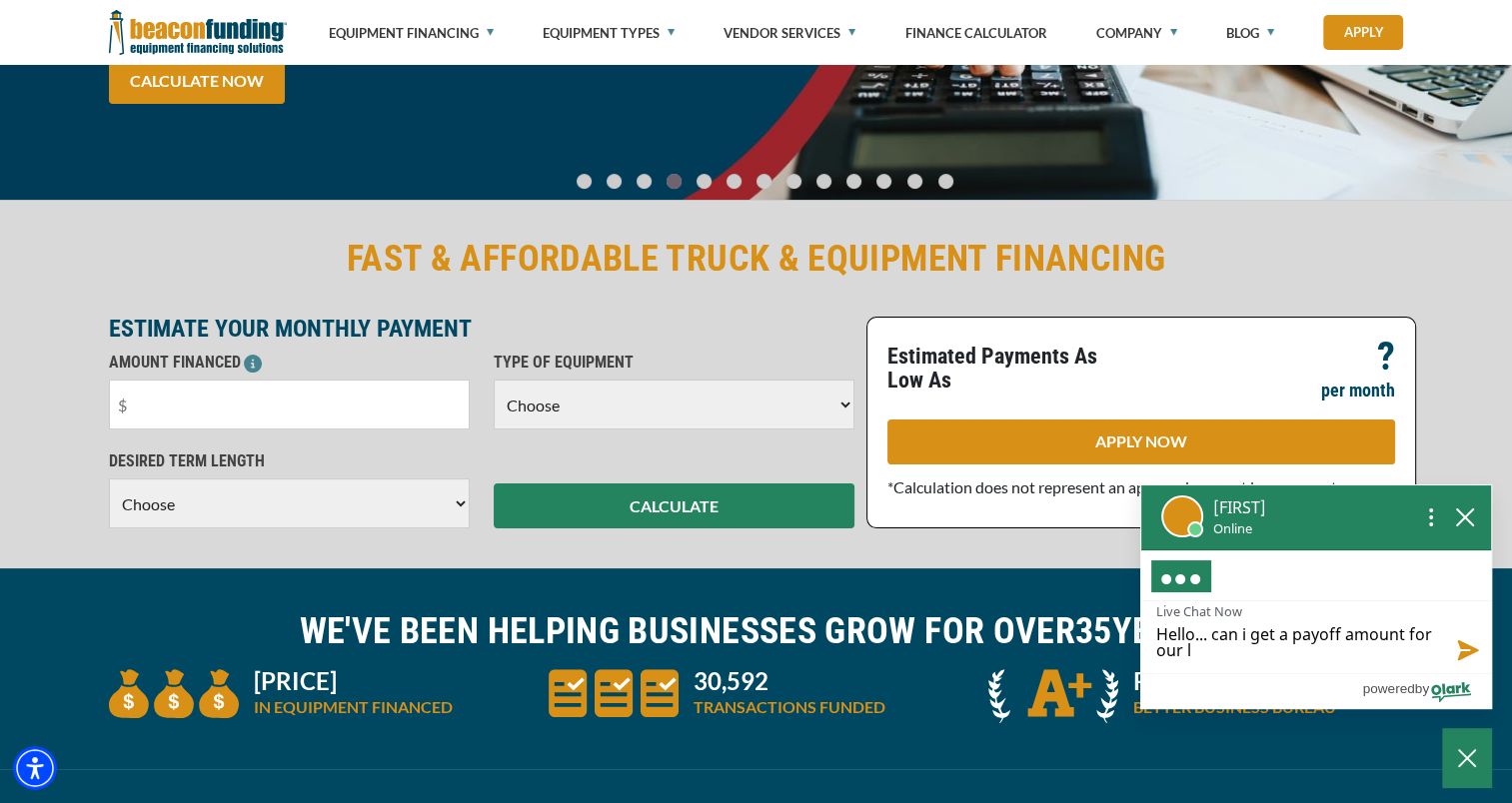 type on "Hello... can i get a payoff amount for our le" 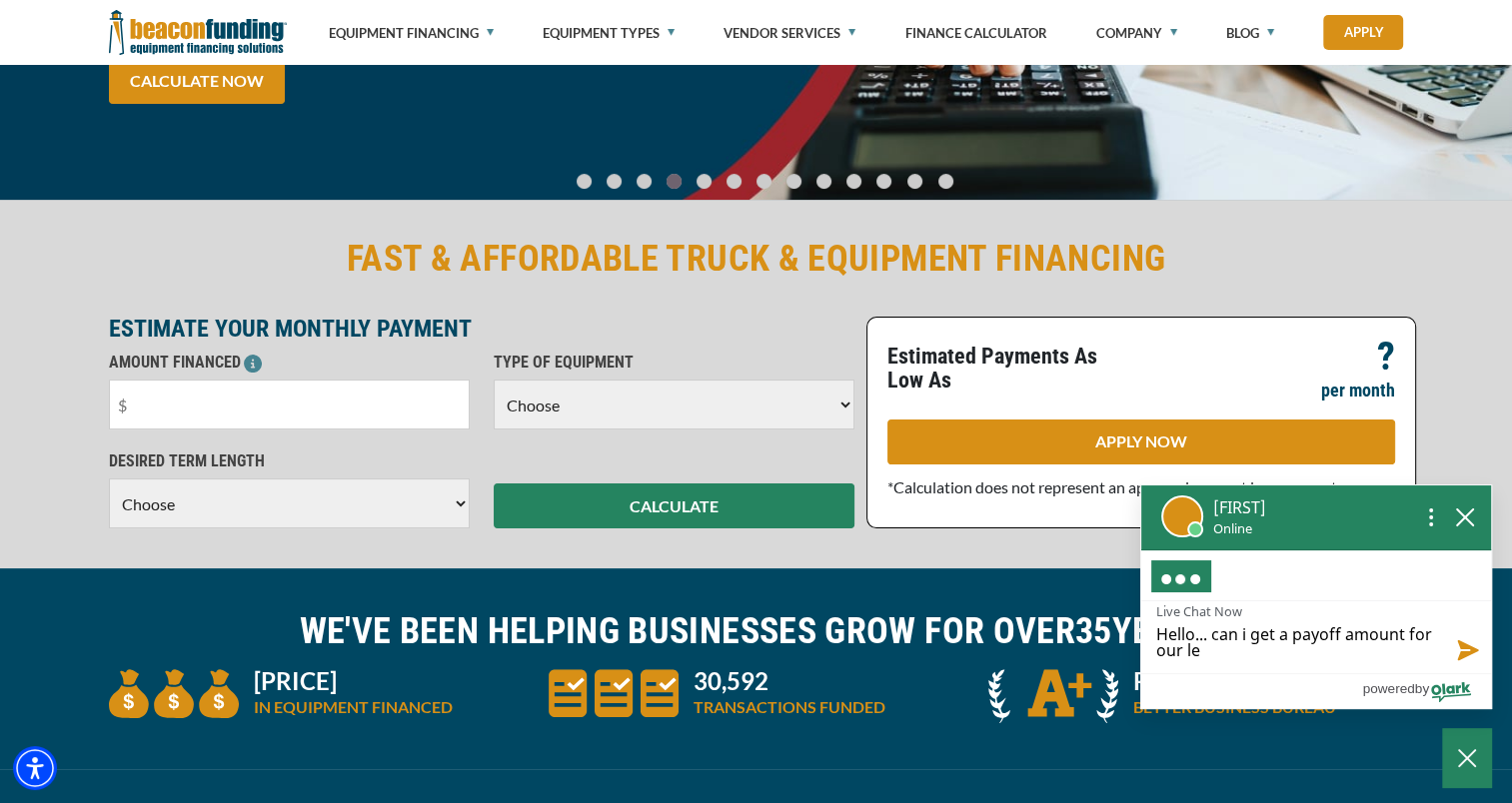 type on "my email address is:  kristi@novelteesct.com" 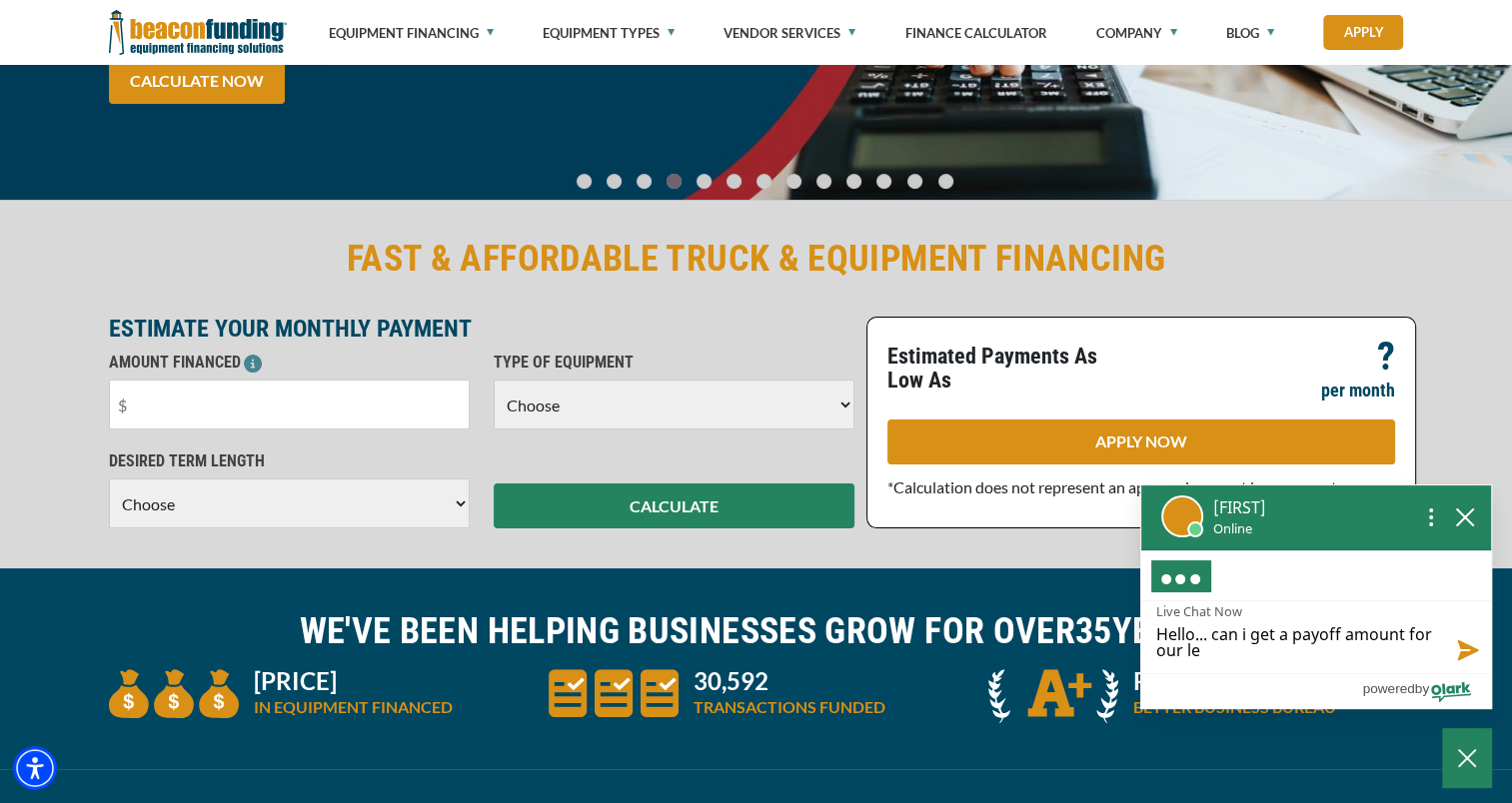 type on "my email address is:  kristi@novelteesct.com" 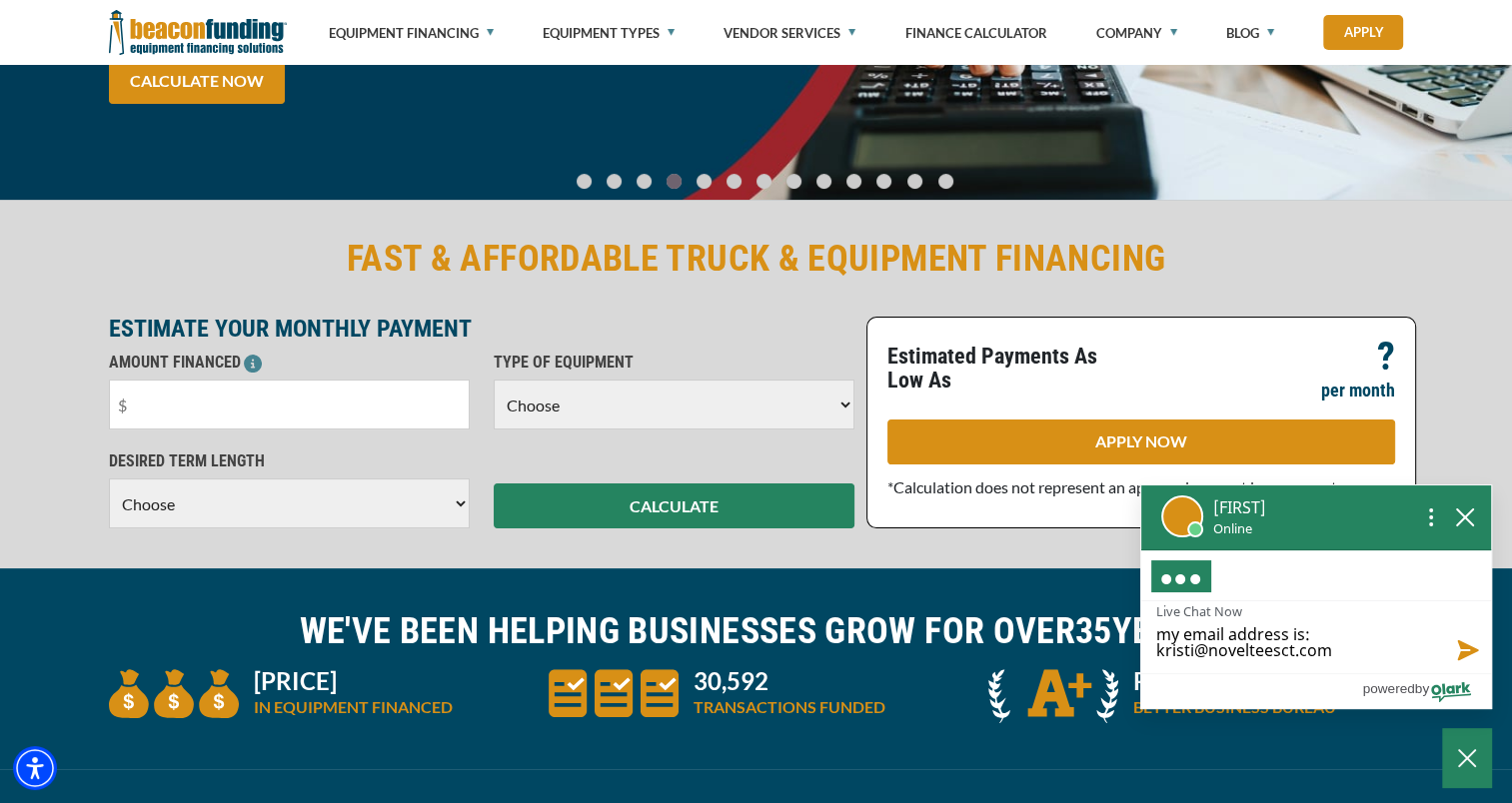 type on "my email address is:  kristi@novelteesct.com" 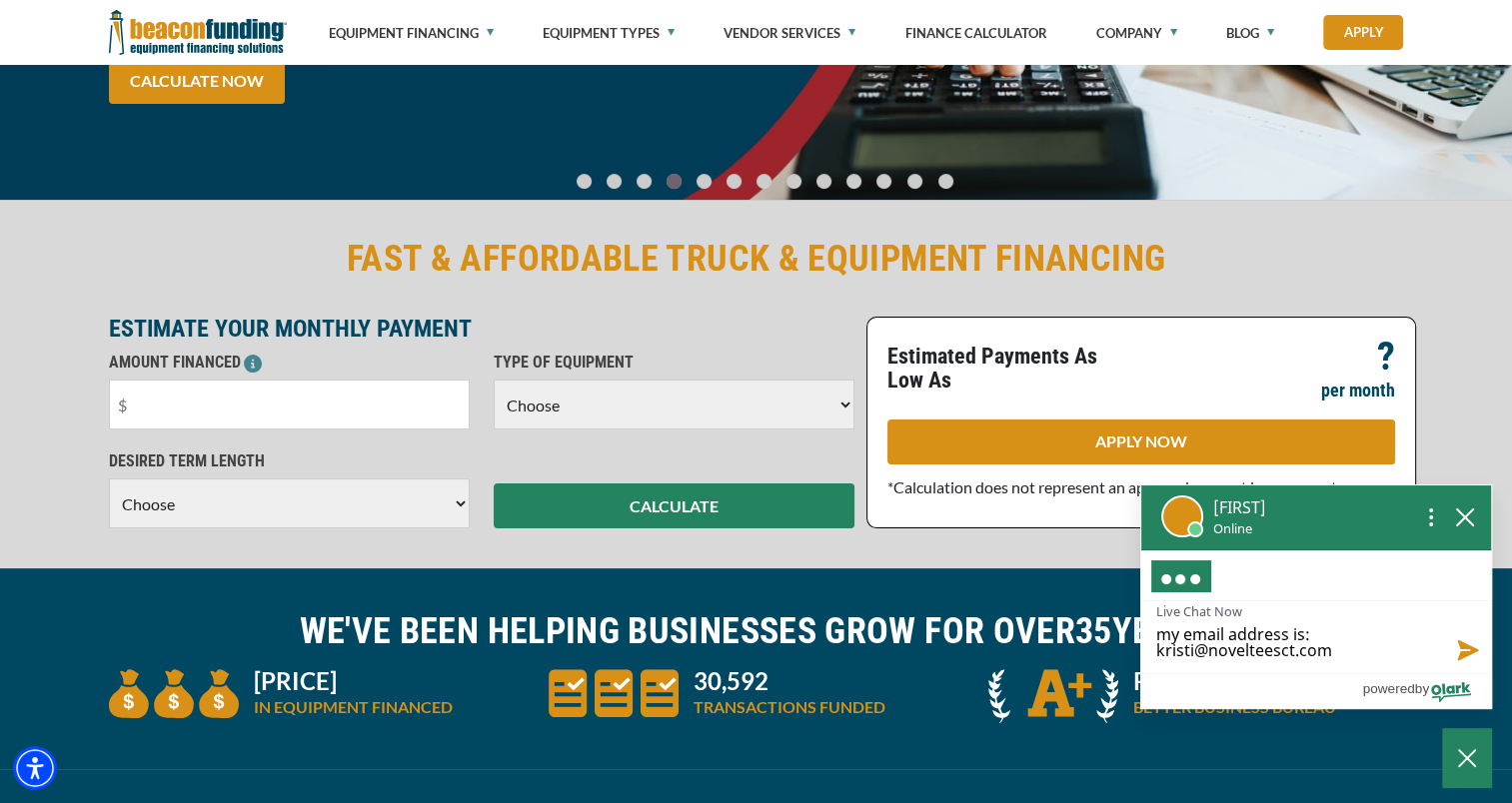 type on "my email address is:  kristi@novelteesct.com" 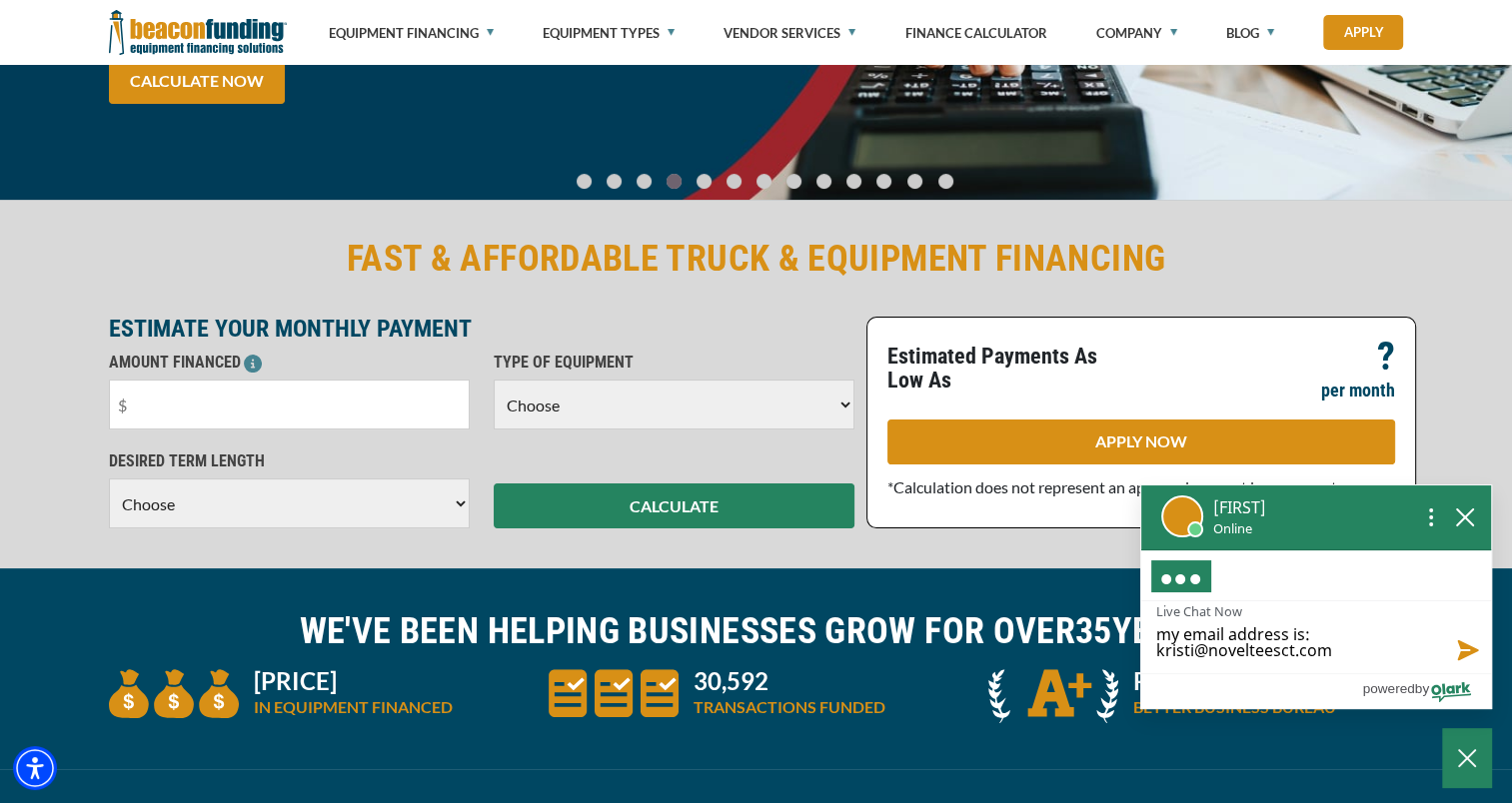 type on "my email address is:  kristi@novelteesct.com" 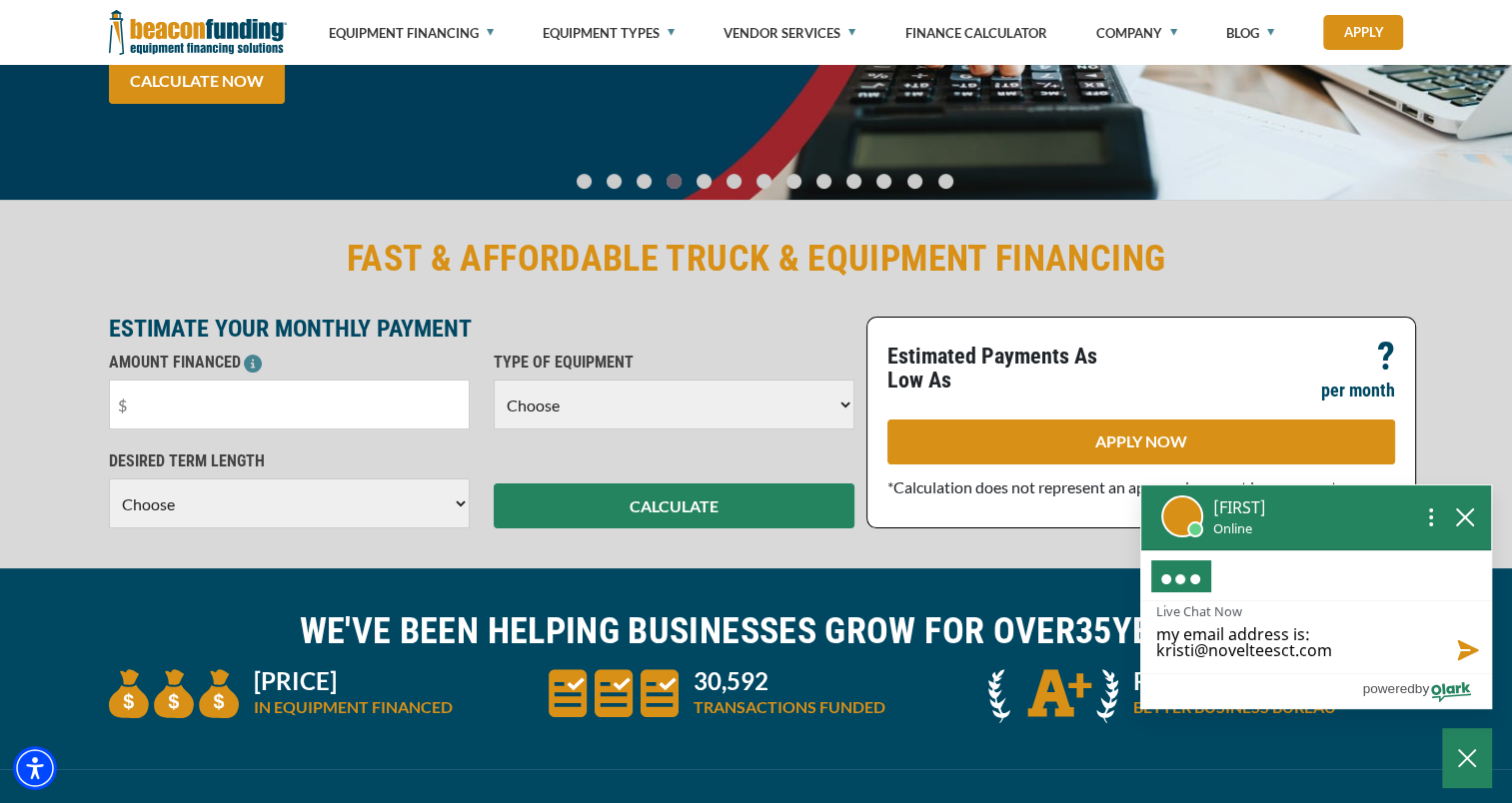 type on "my email address is:  kristi@novelteesct.com" 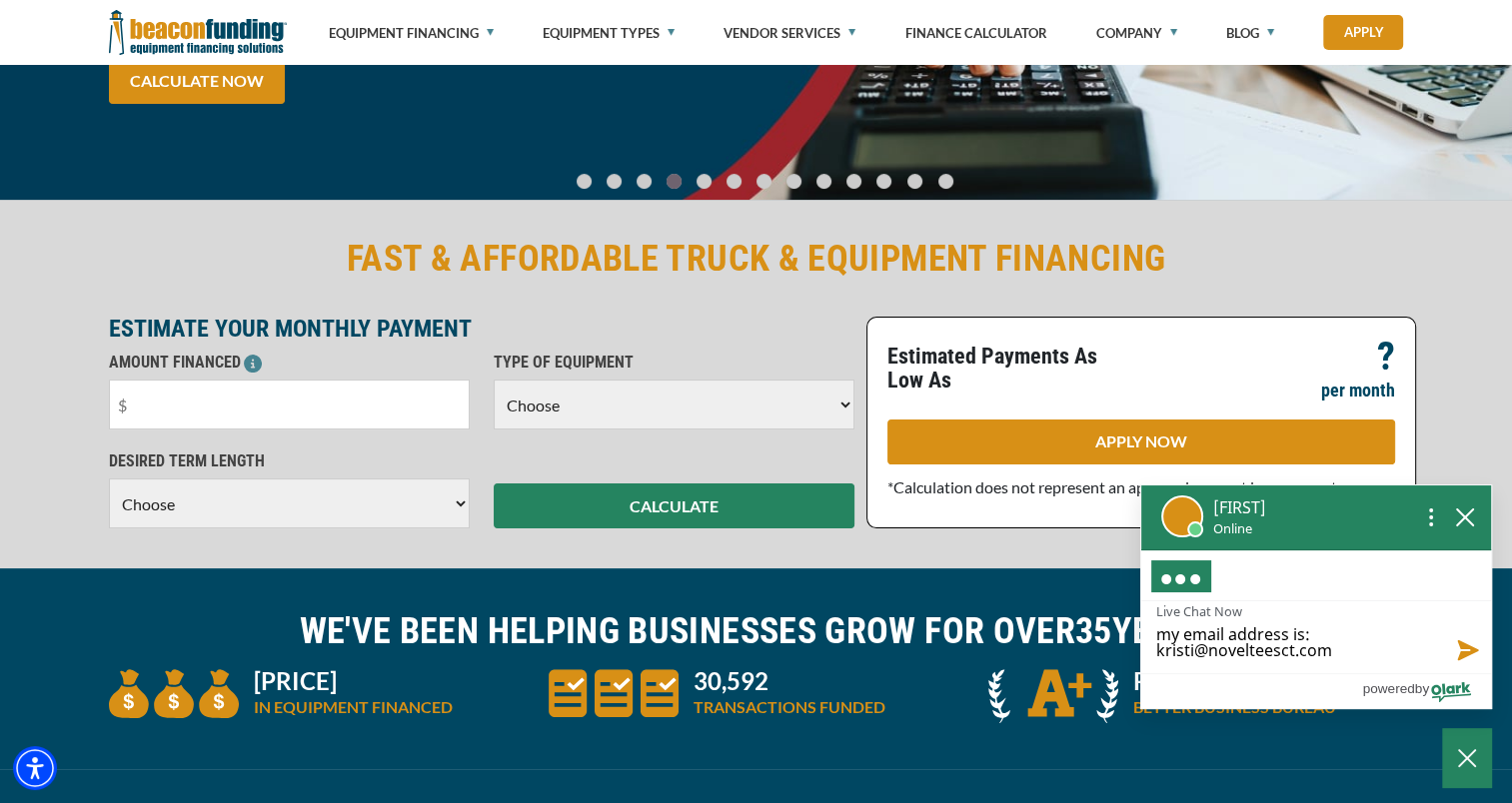 type on "my email address is:  kristi@novelteesct.com" 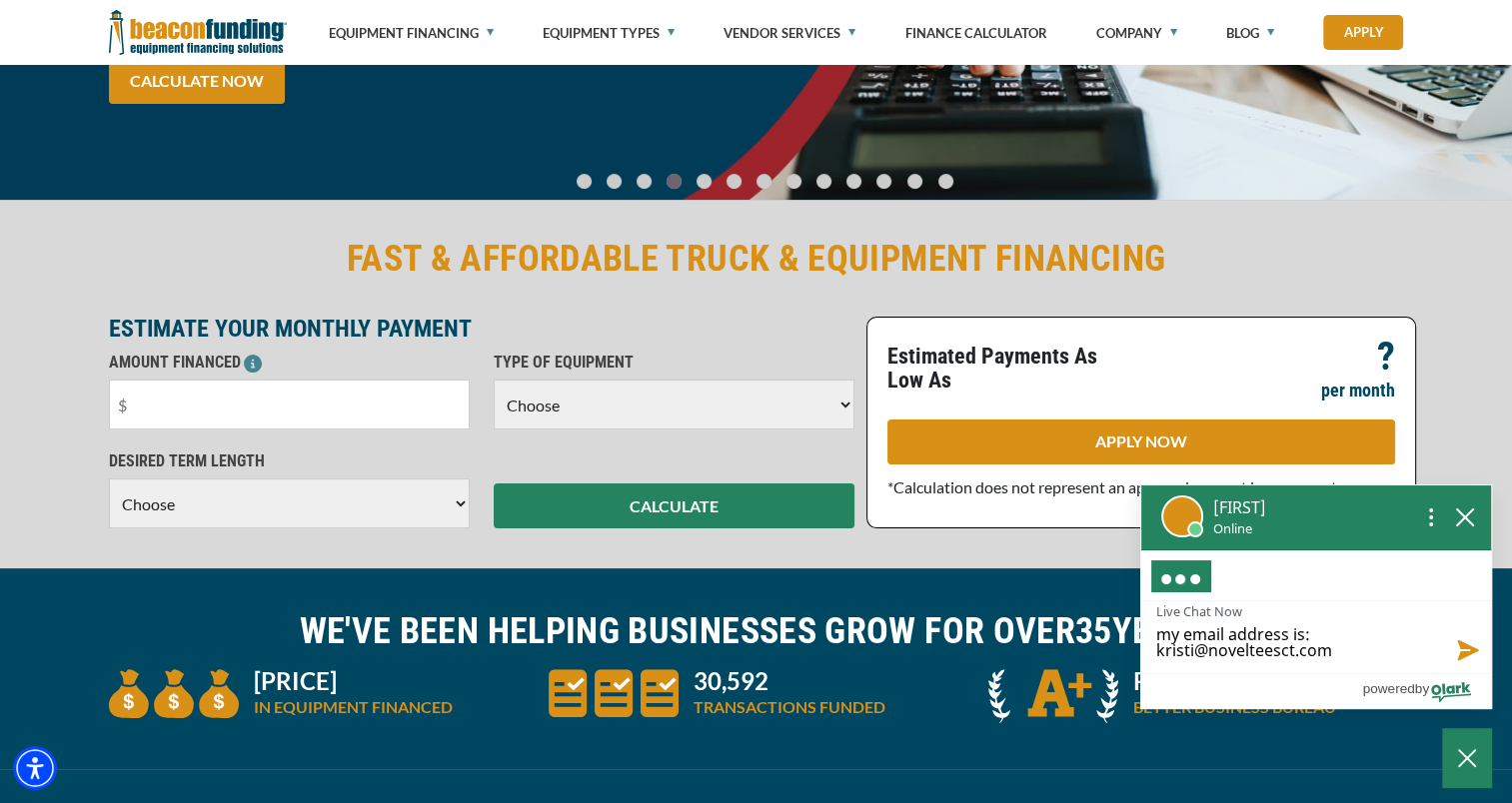 type 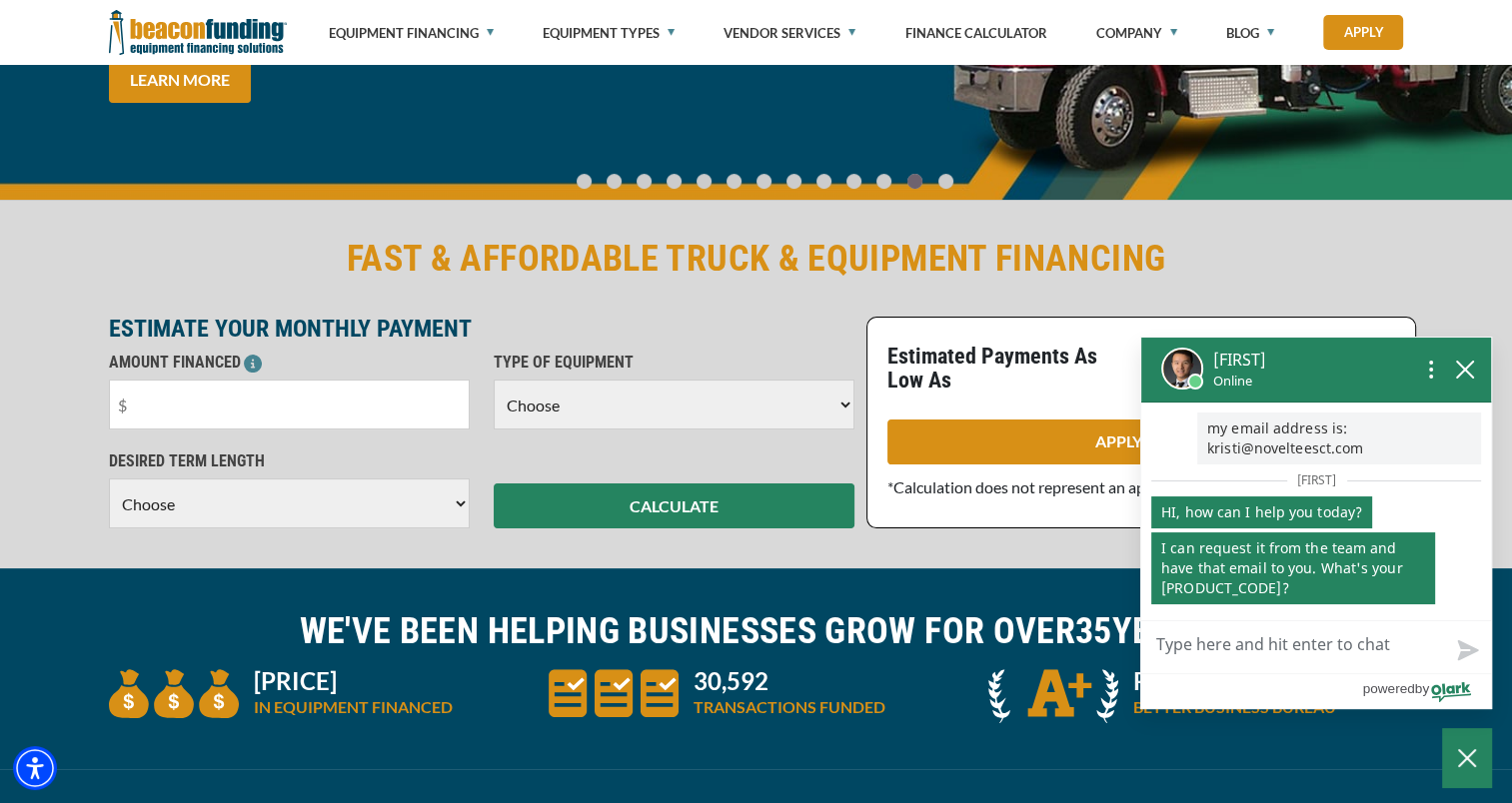 click on "Live Chat Now" at bounding box center [1316, 647] 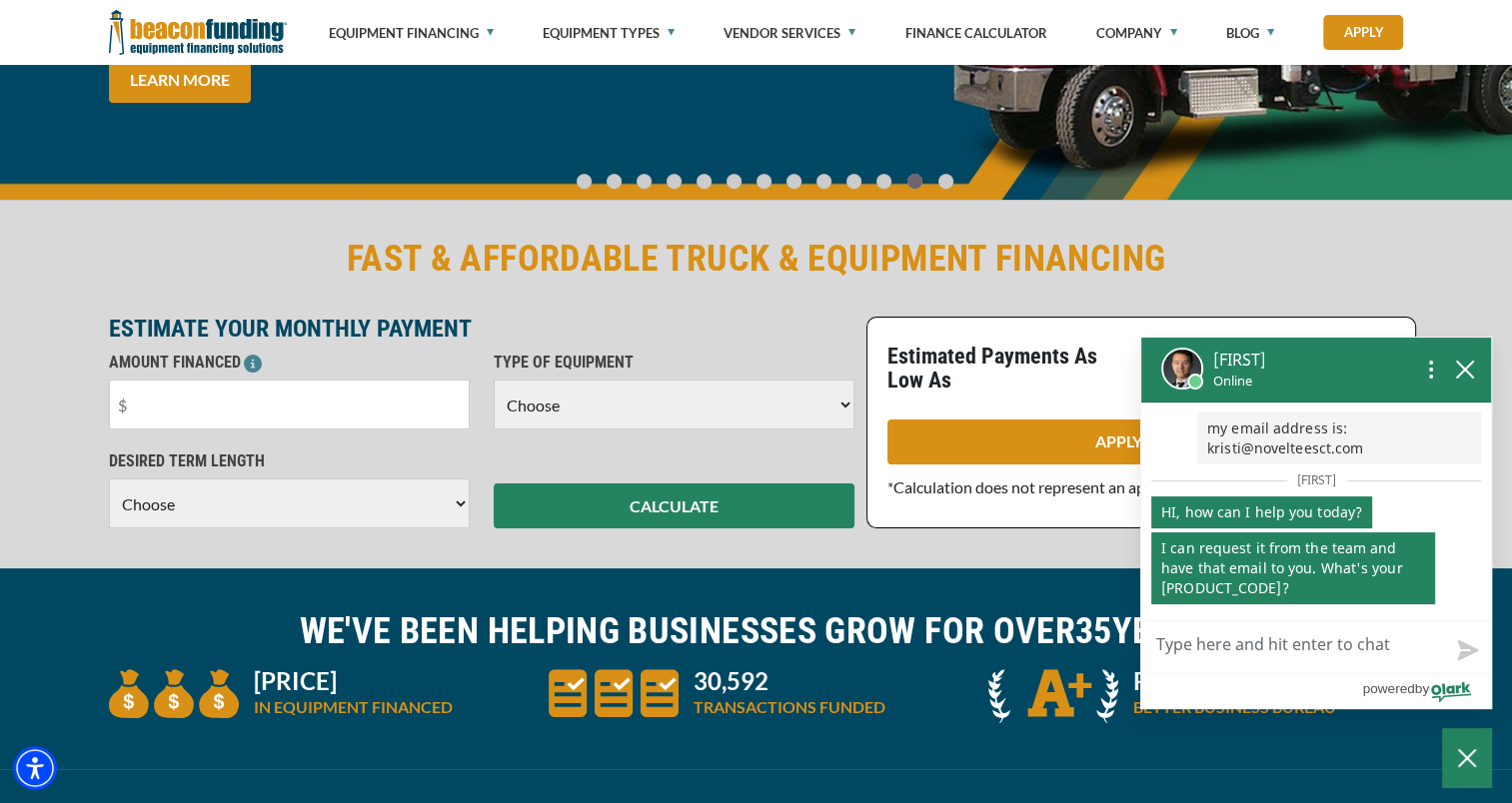 type on "B" 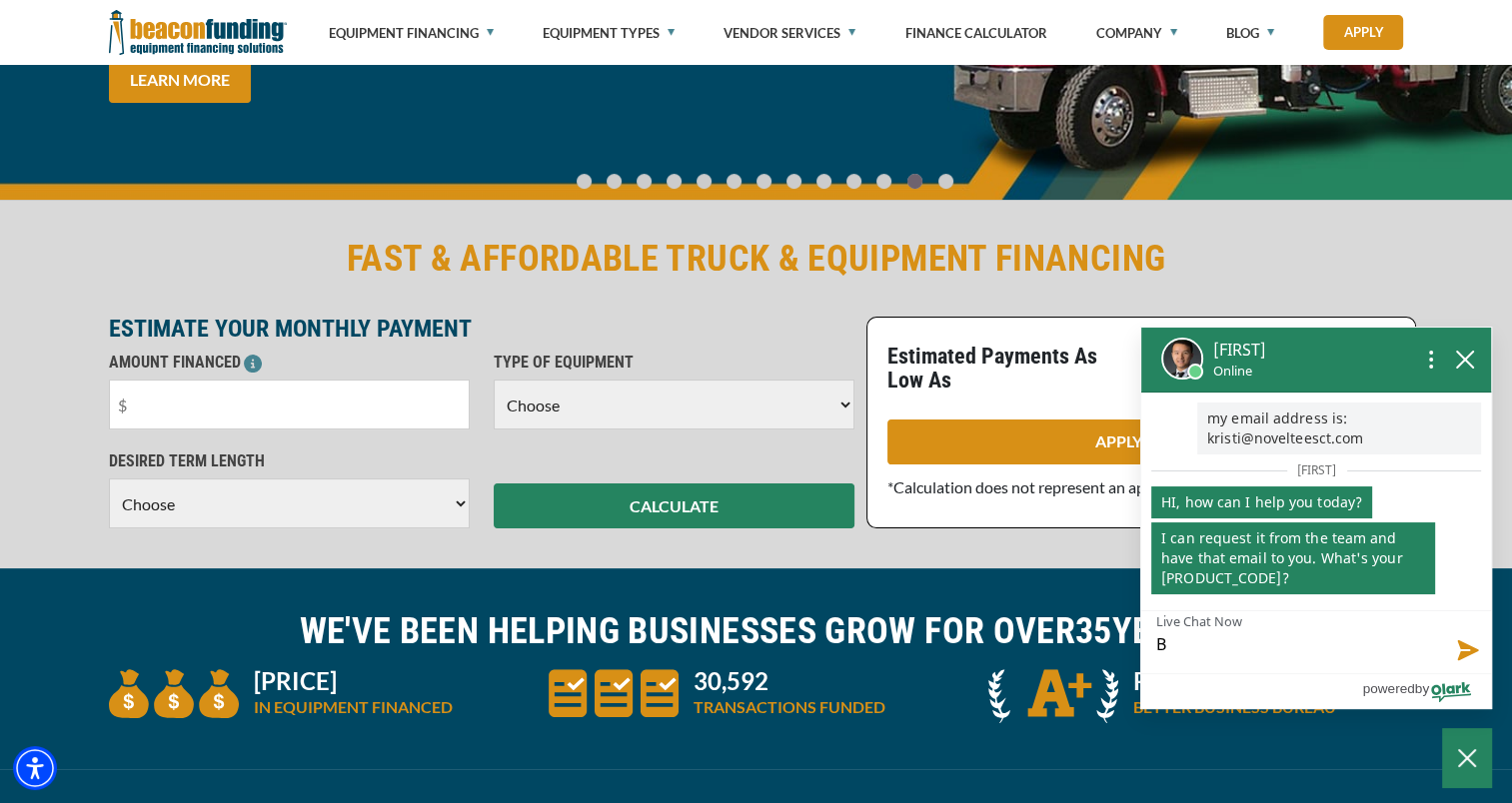 type on "BF" 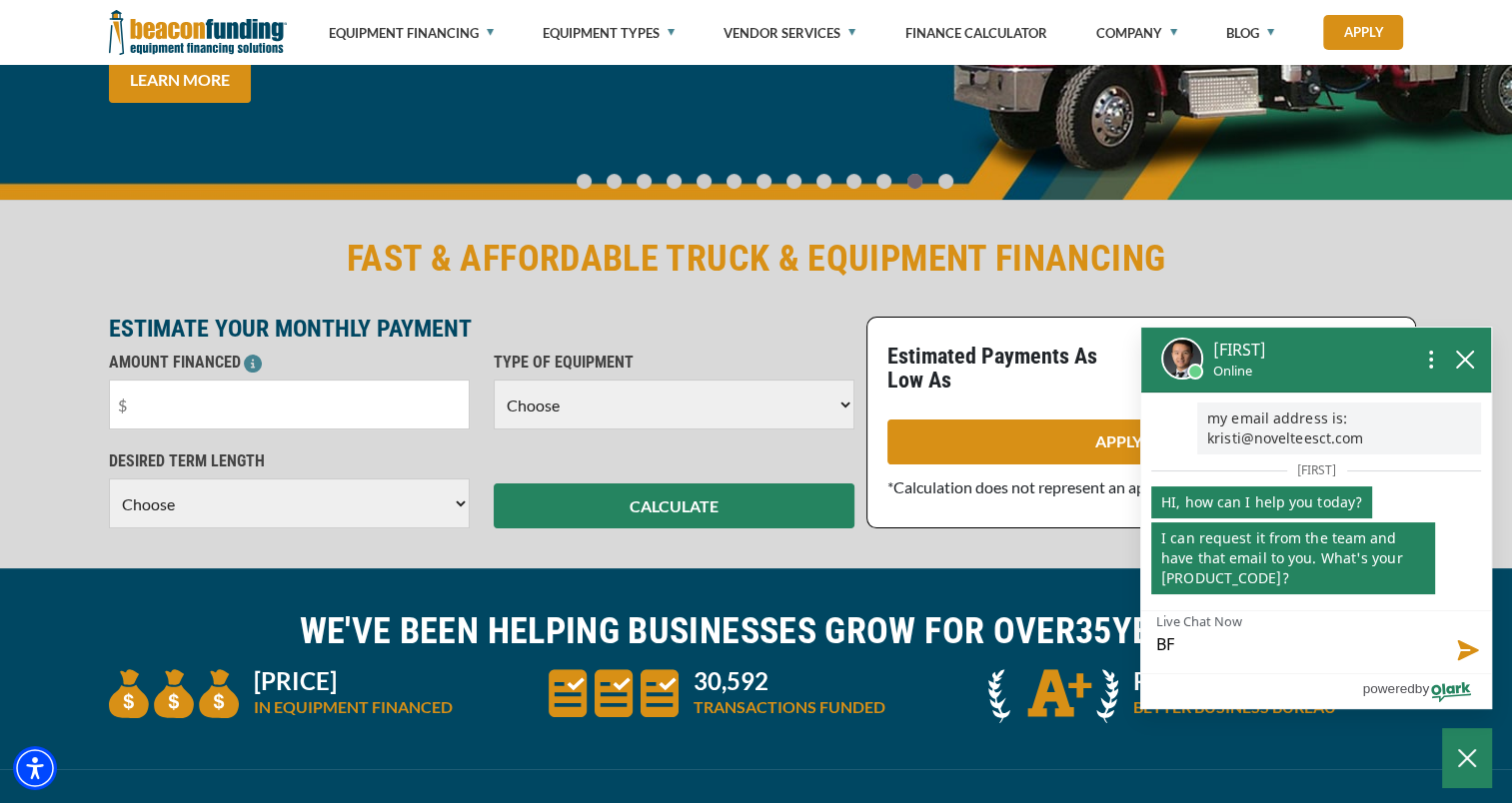 type on "[PRODUCT_CODE]" 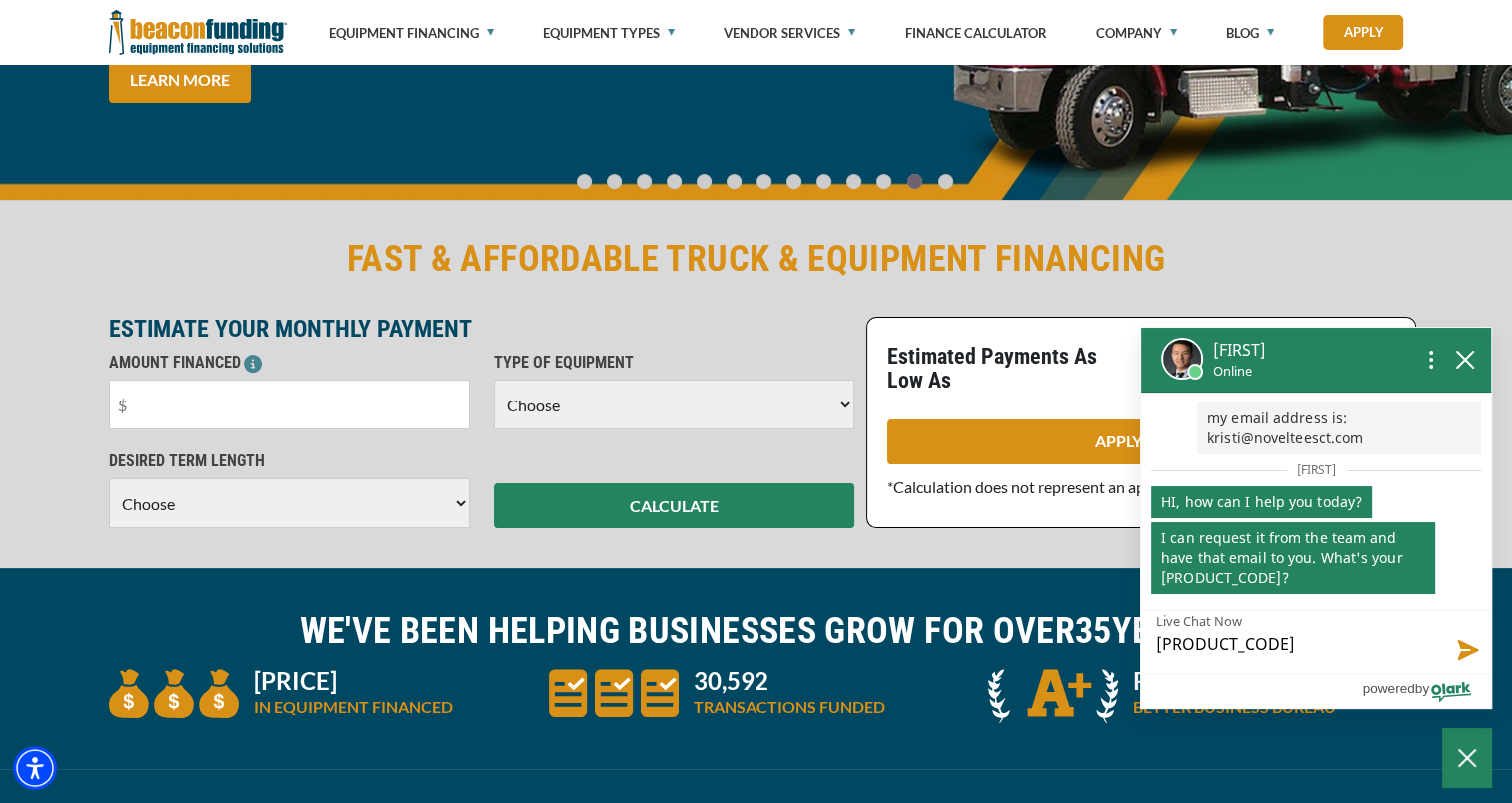 type on "[PRODUCT_CODE]" 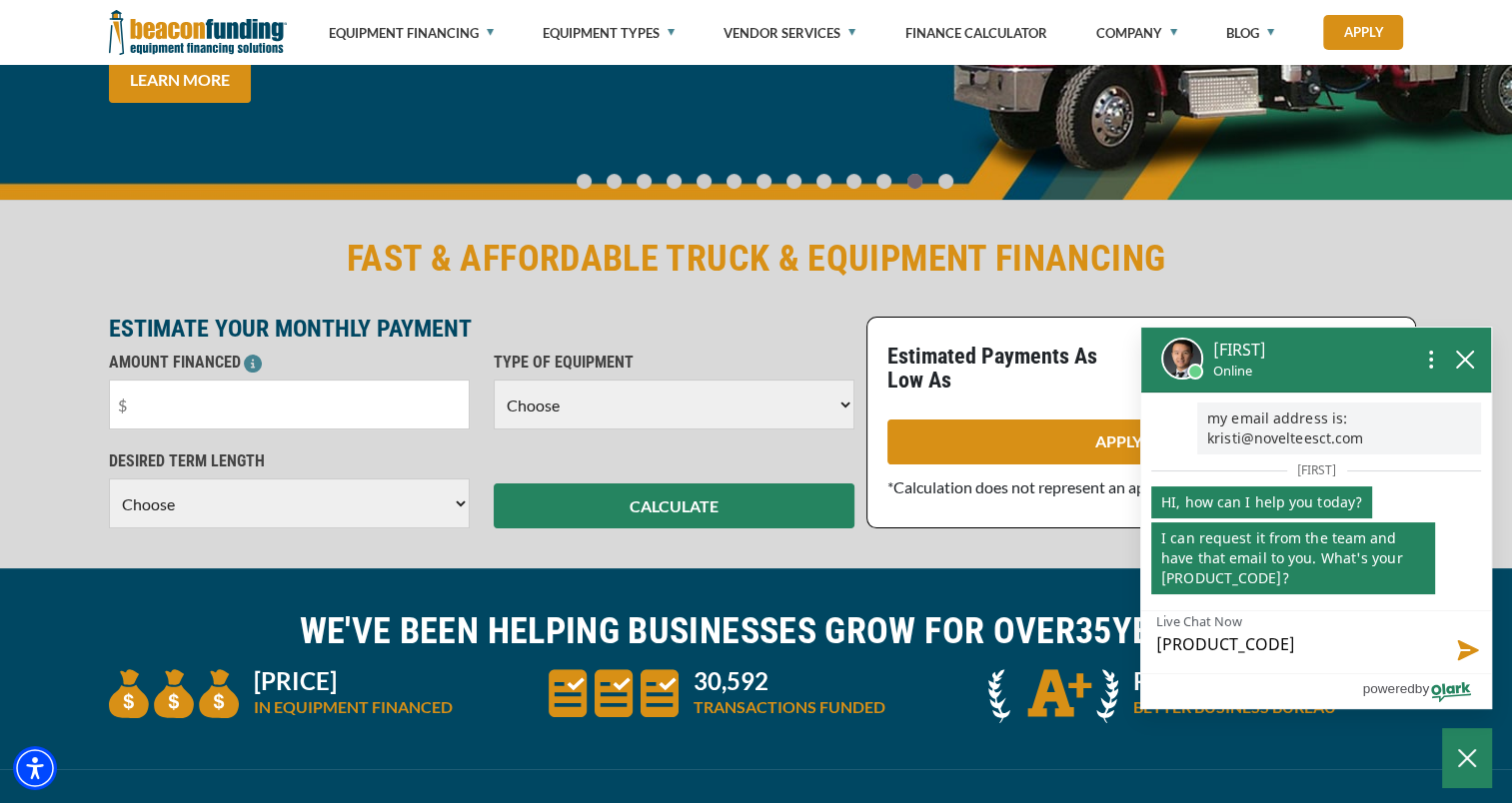 type on "BFC19" 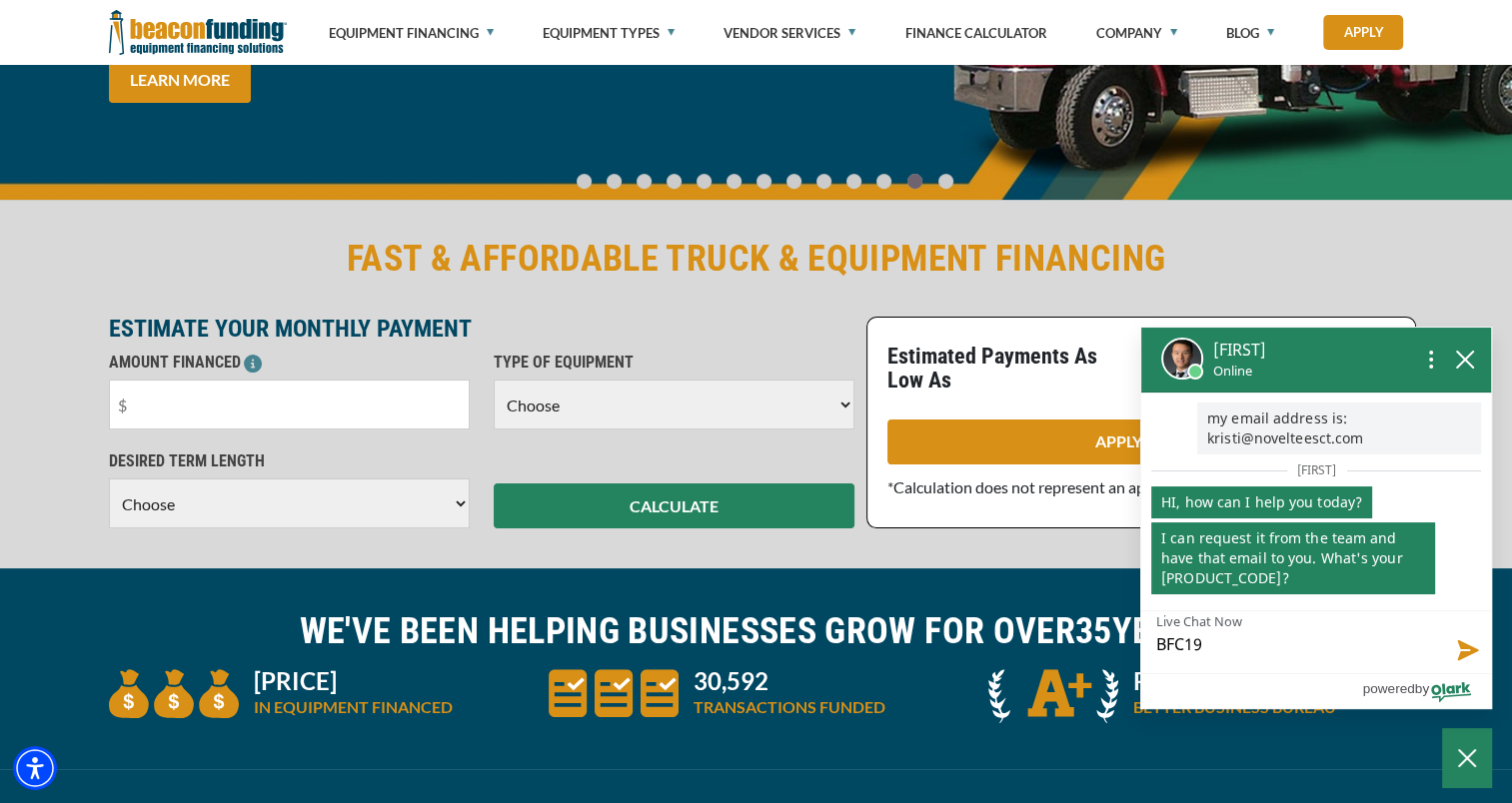 type on "BFC191" 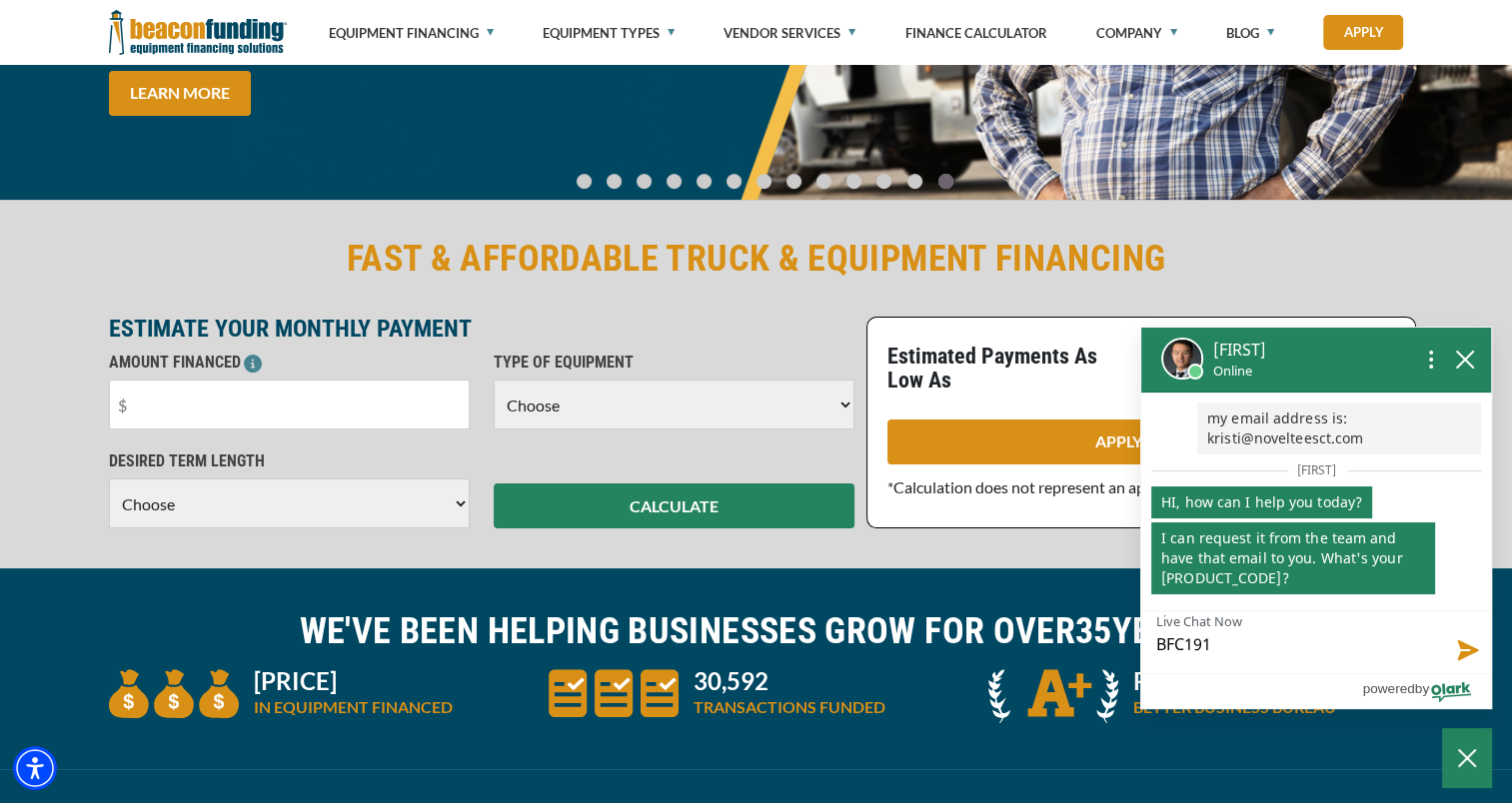type on "[PRODUCT_CODE]" 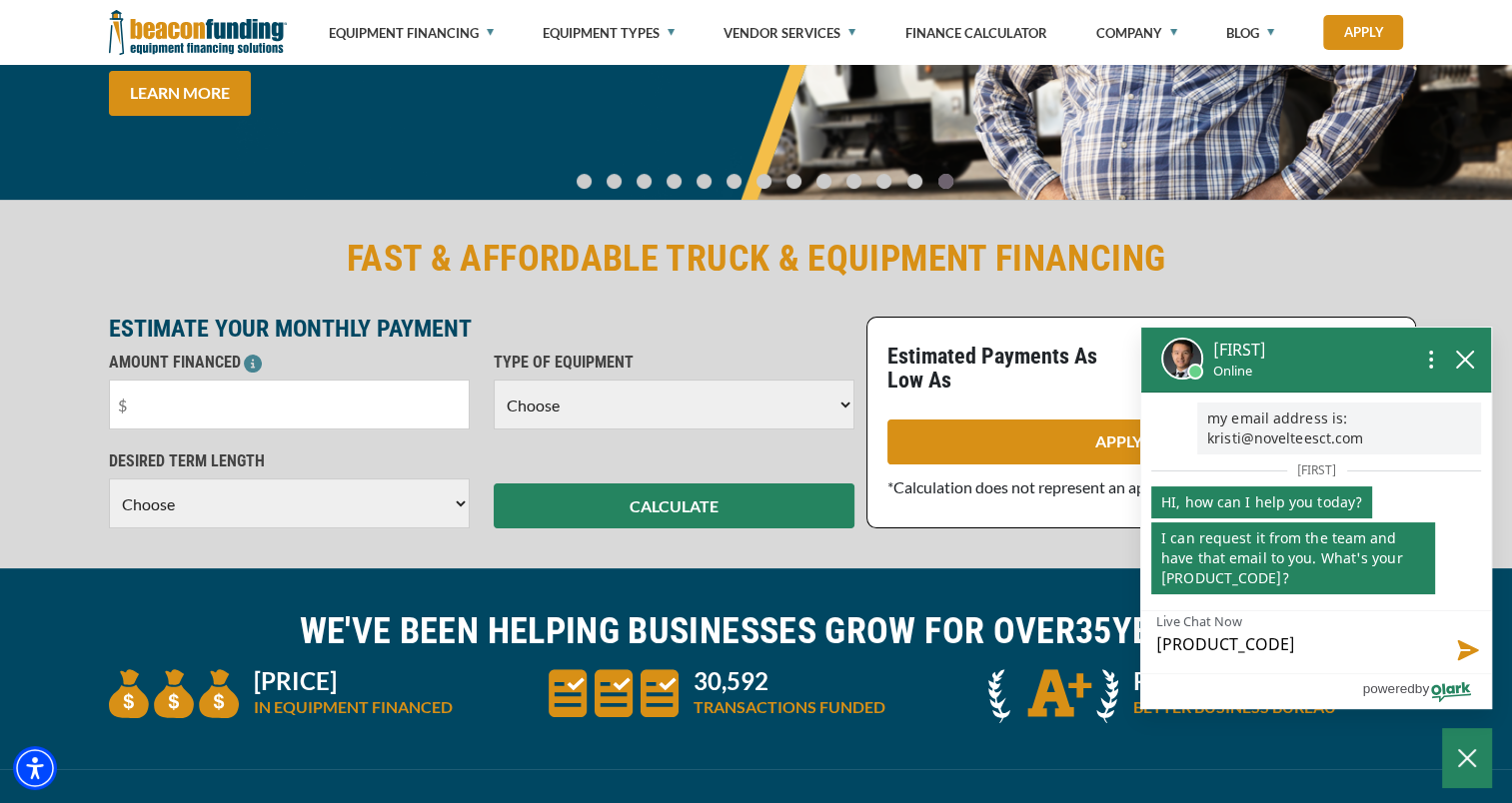 type on "[PRODUCT_CODE]" 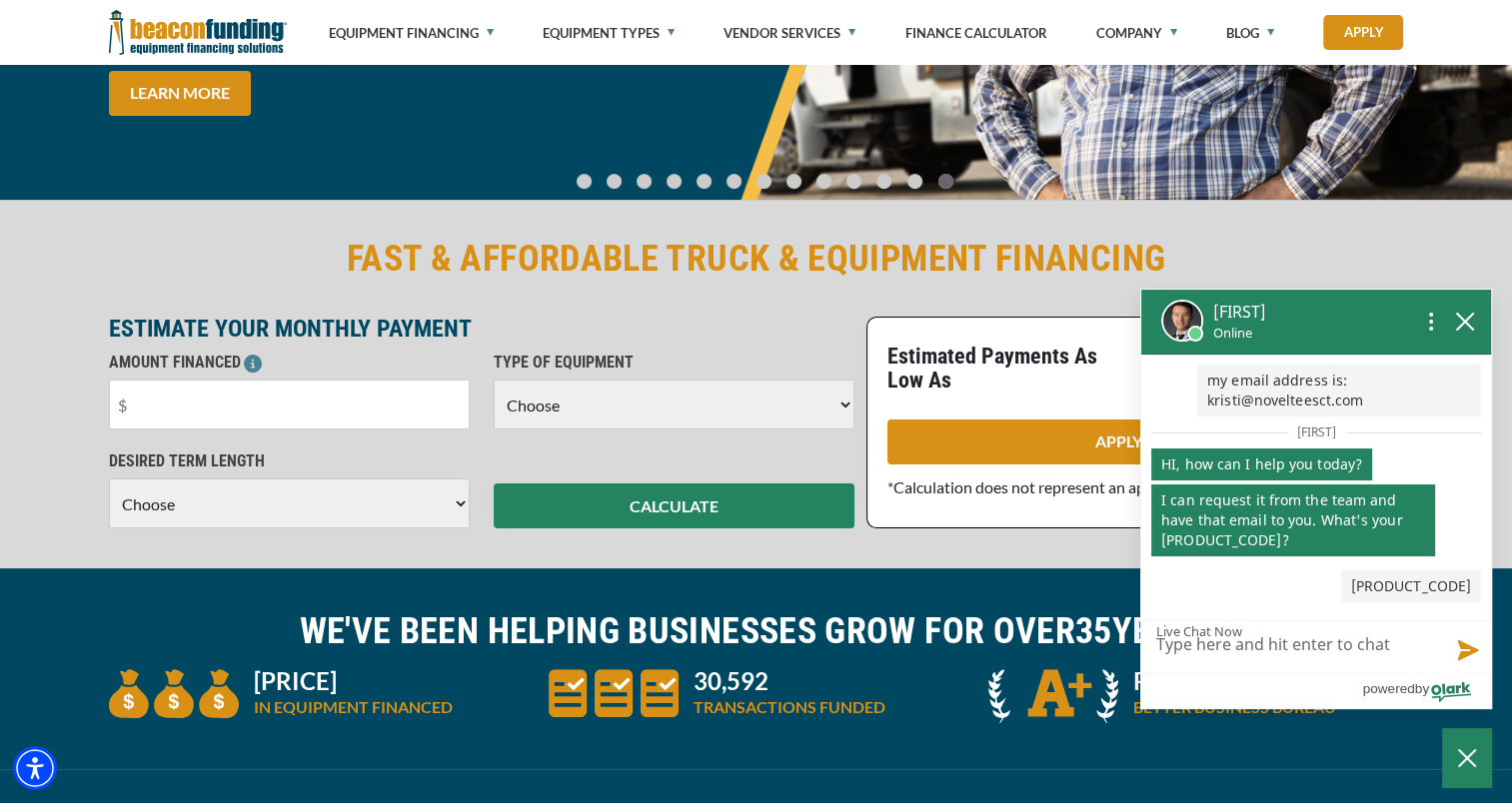 type on "N" 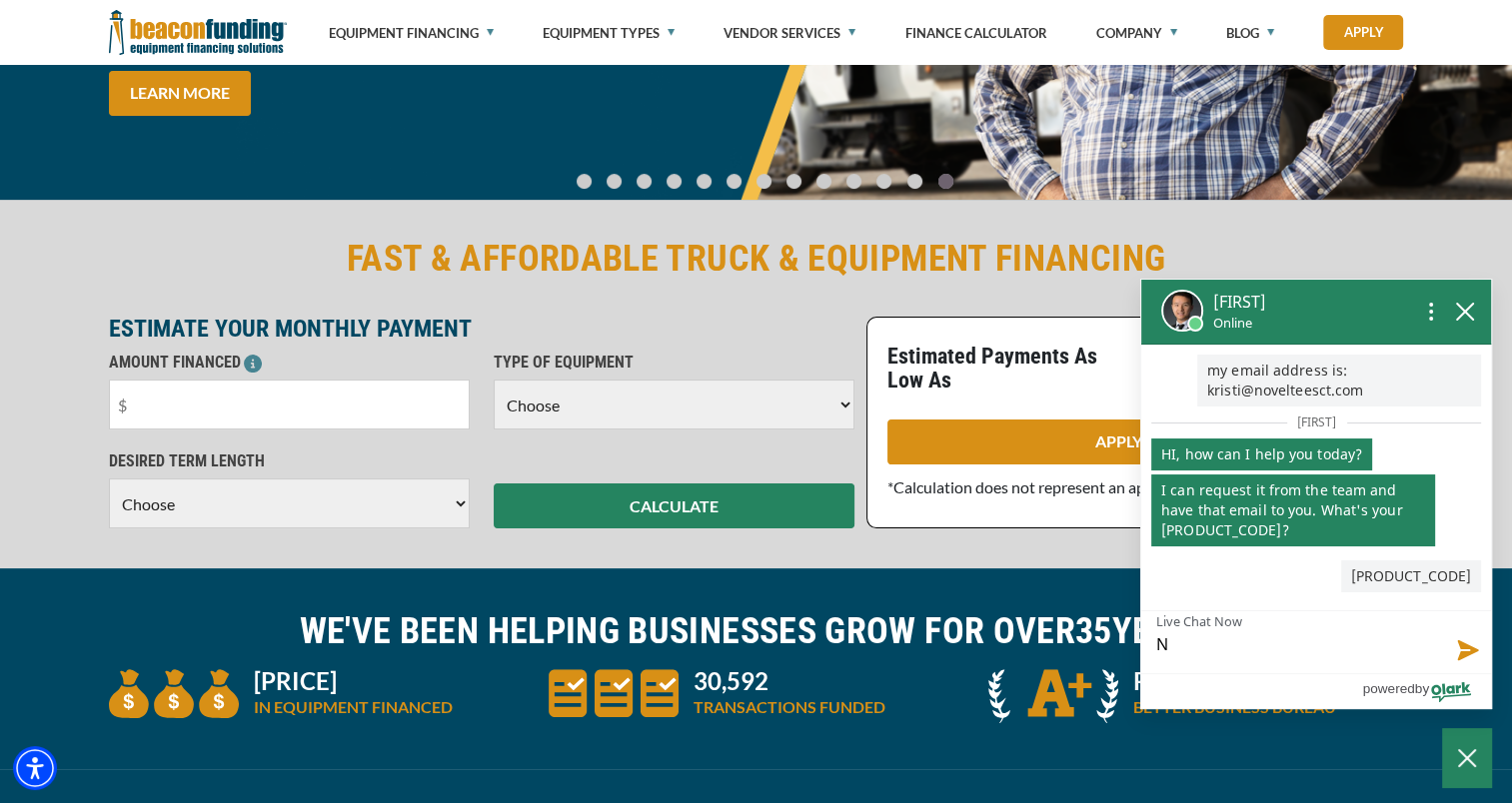 type on "No" 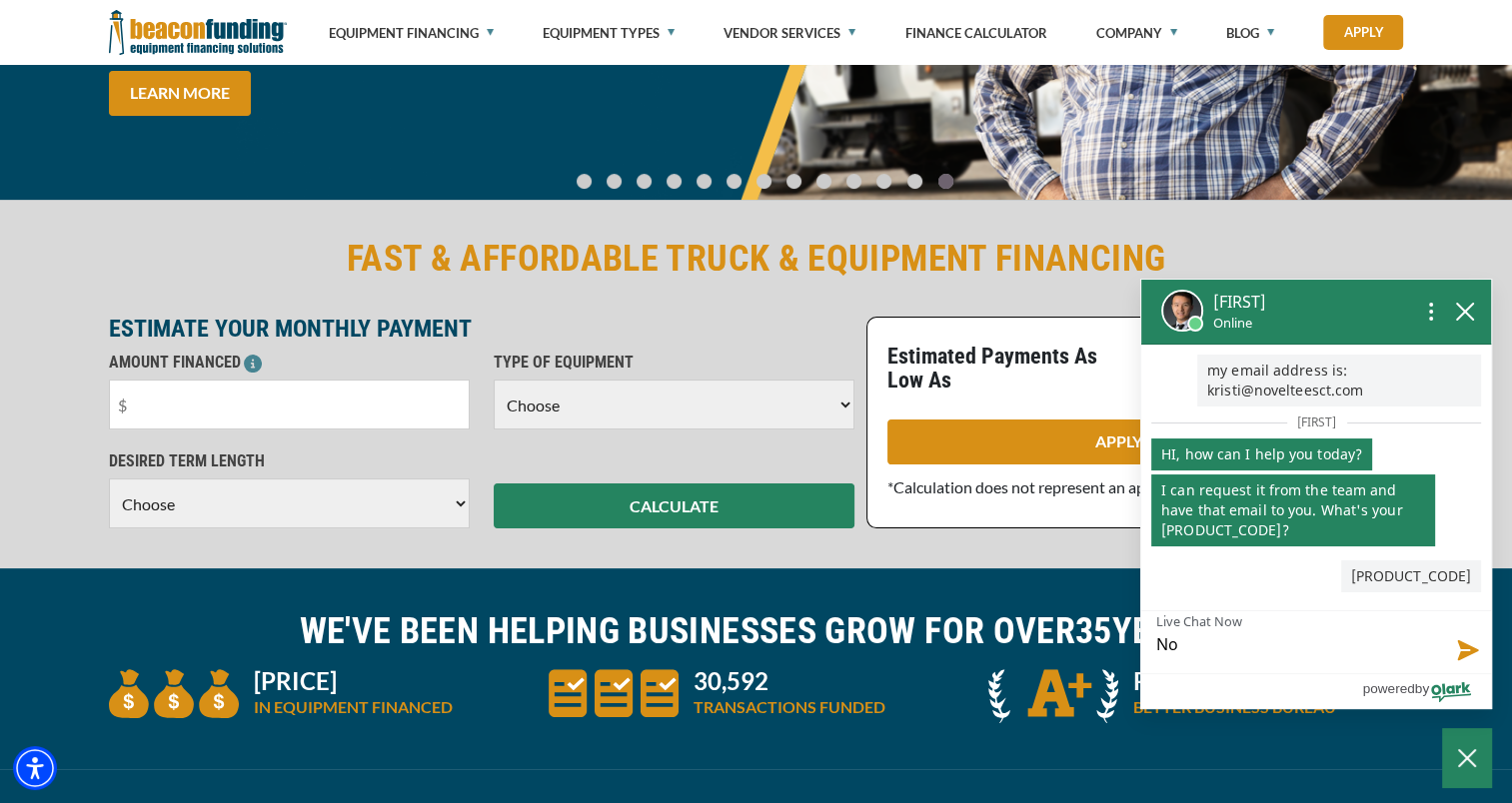 type on "Nov" 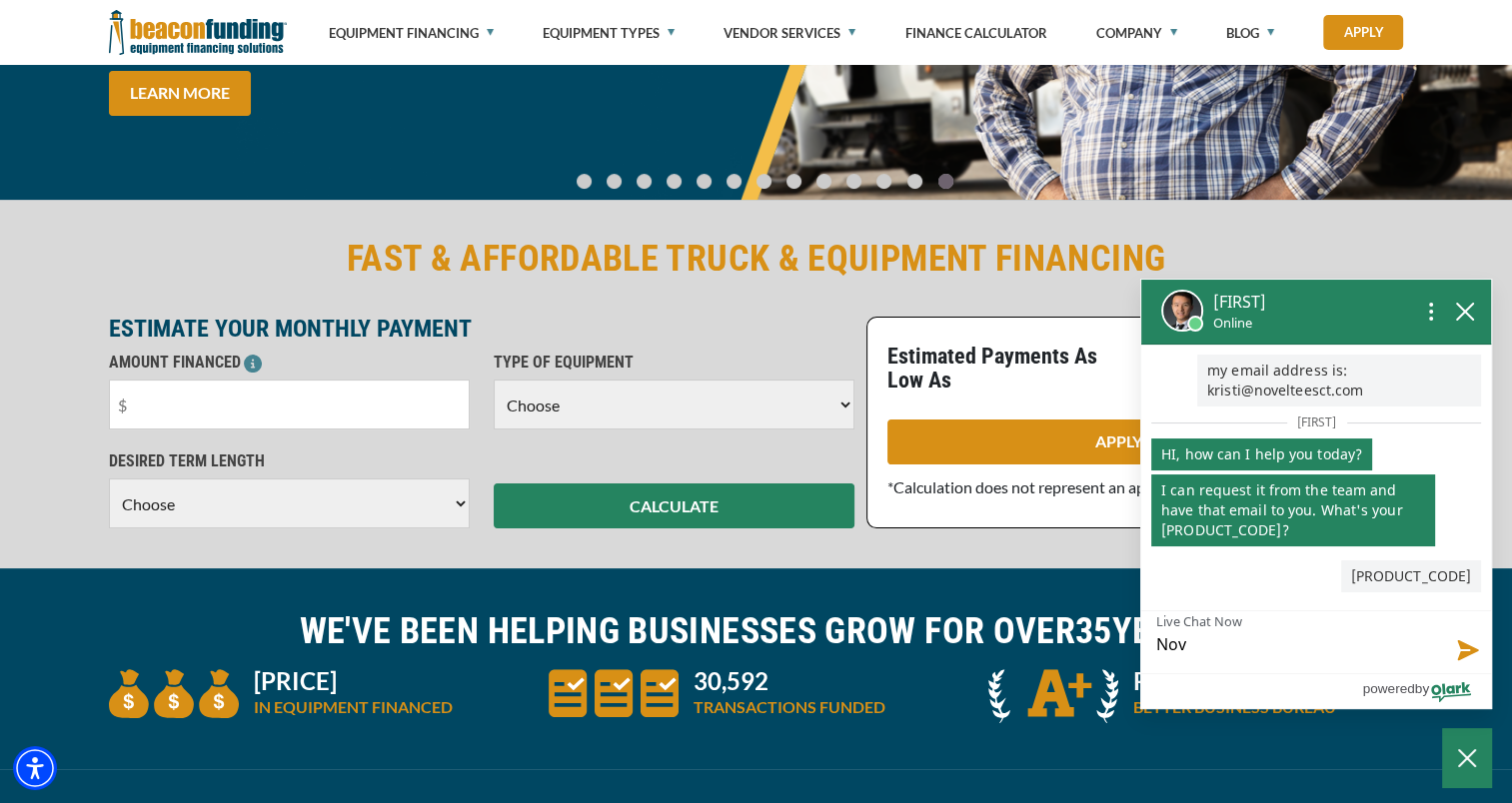 type on "Nove" 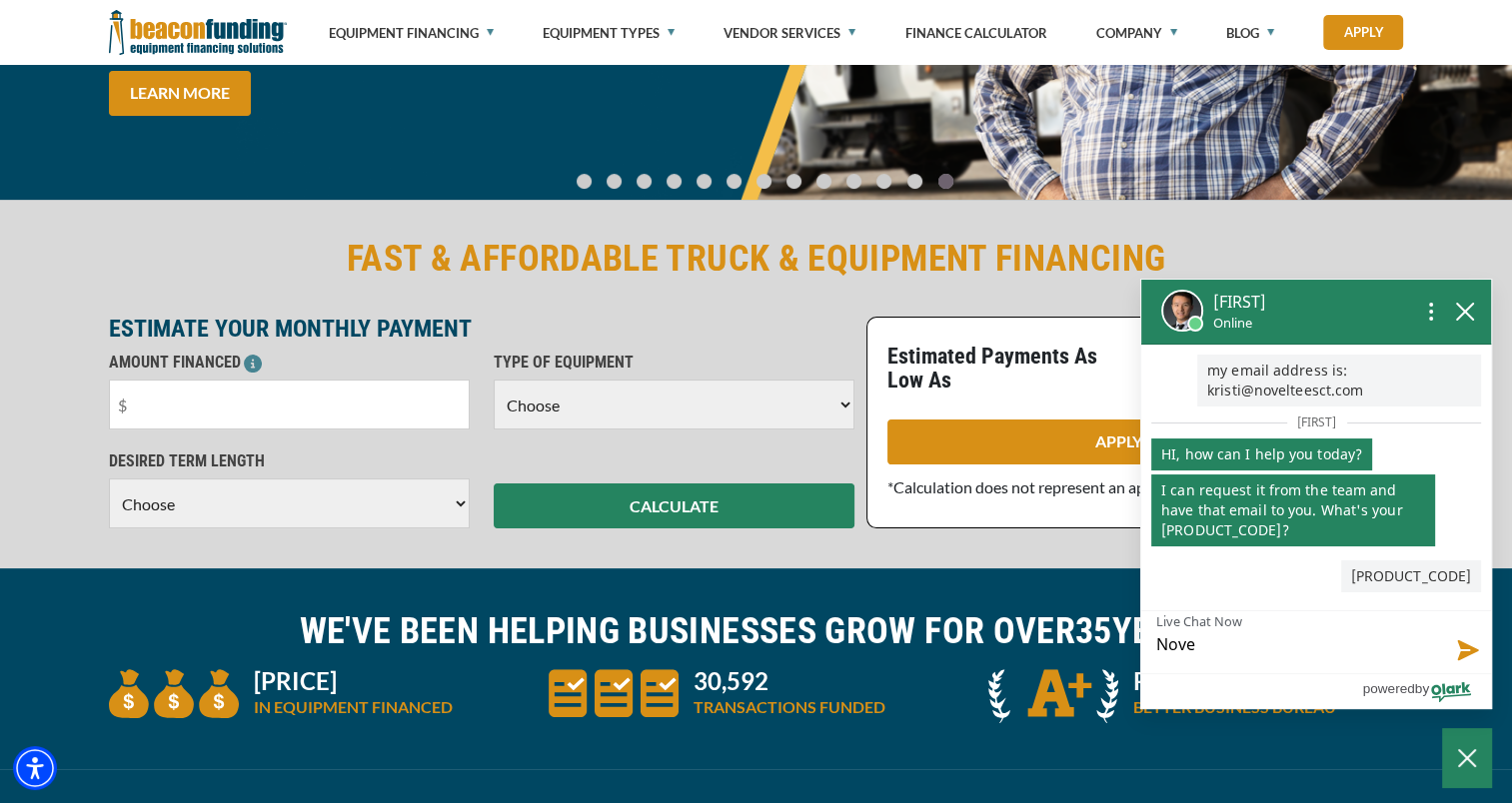 type on "Novel" 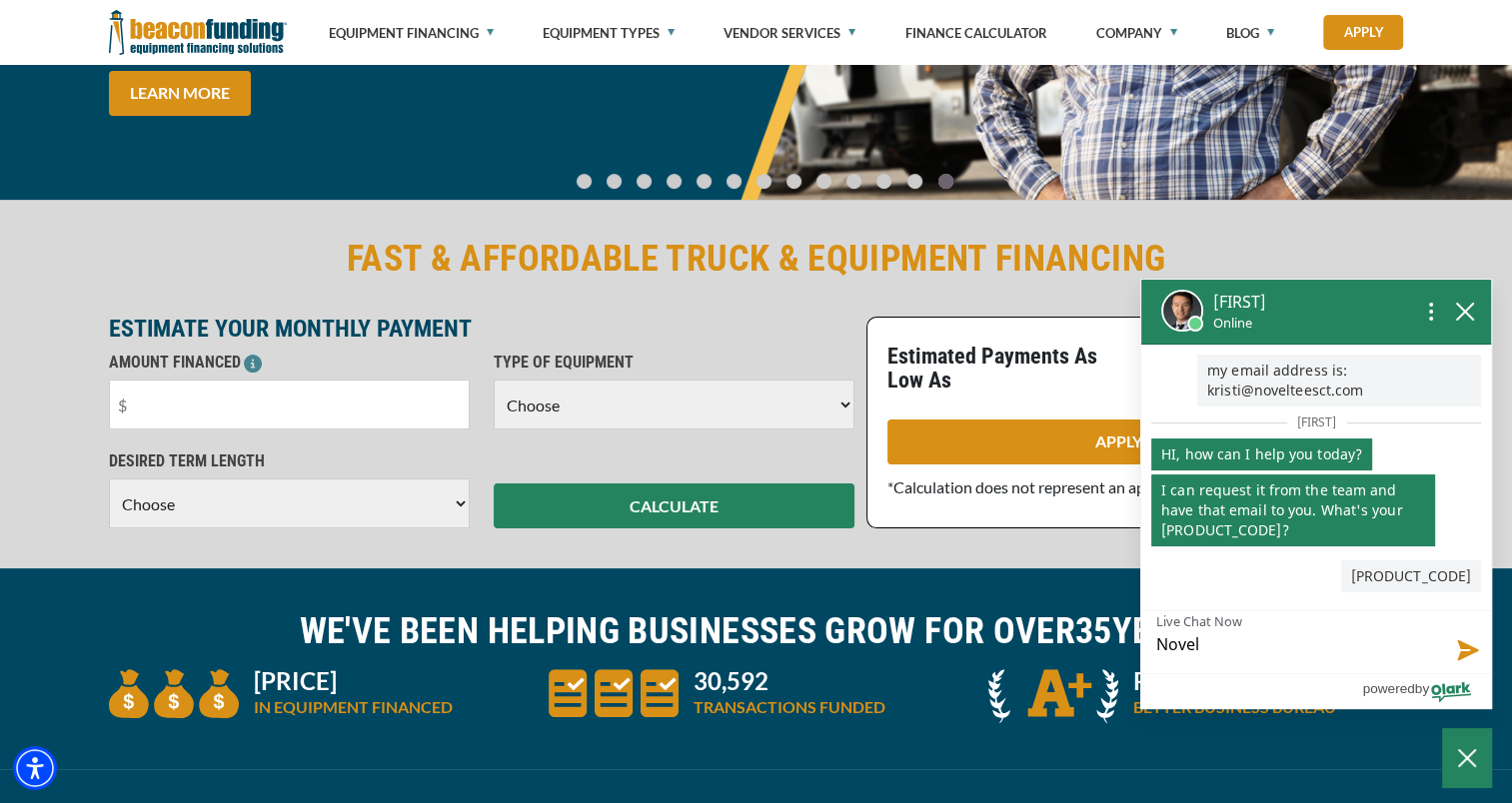 type on "Novel" 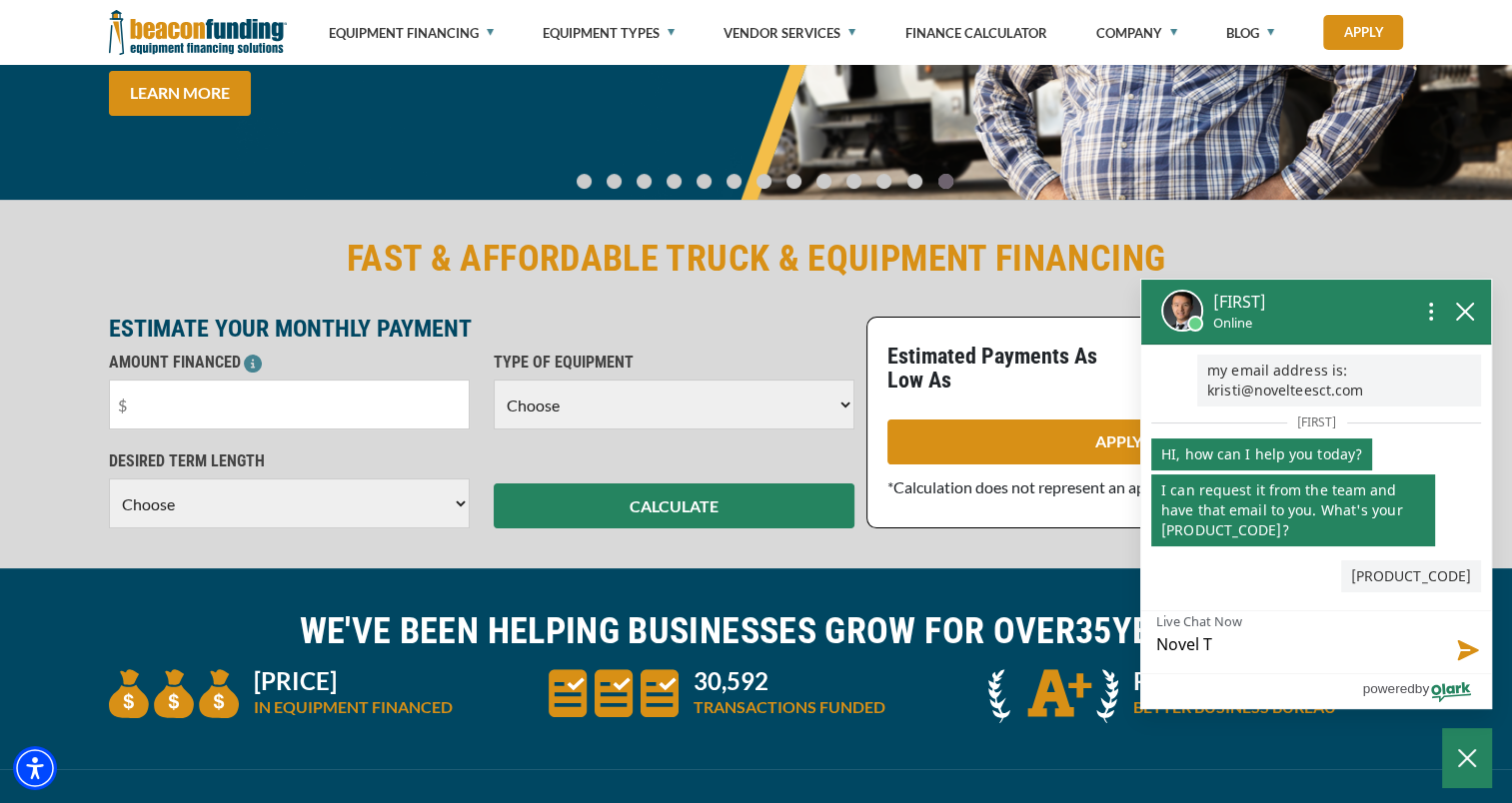 type on "Novel Te" 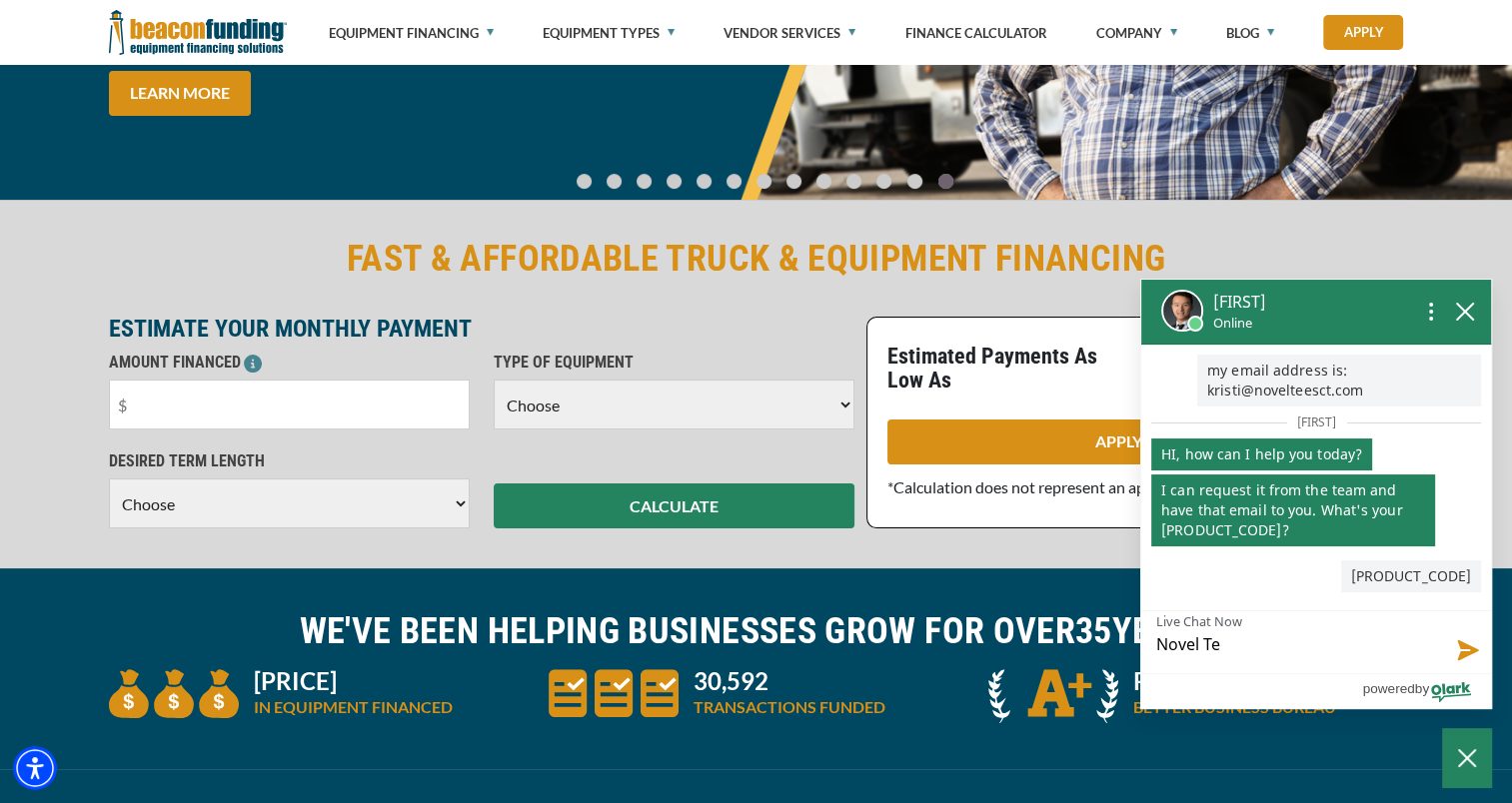 type on "Novel Tee" 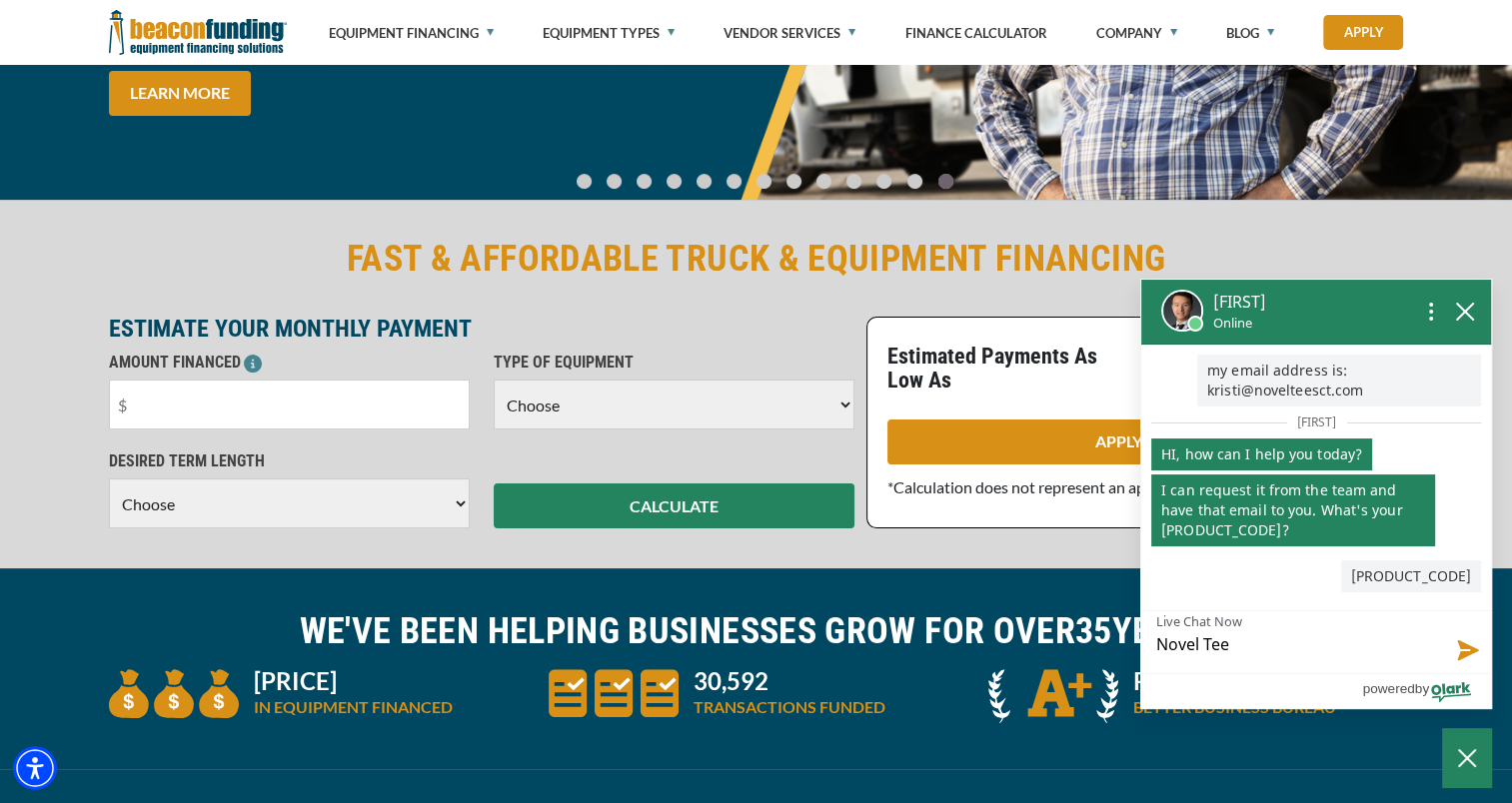 type on "Novel Tees" 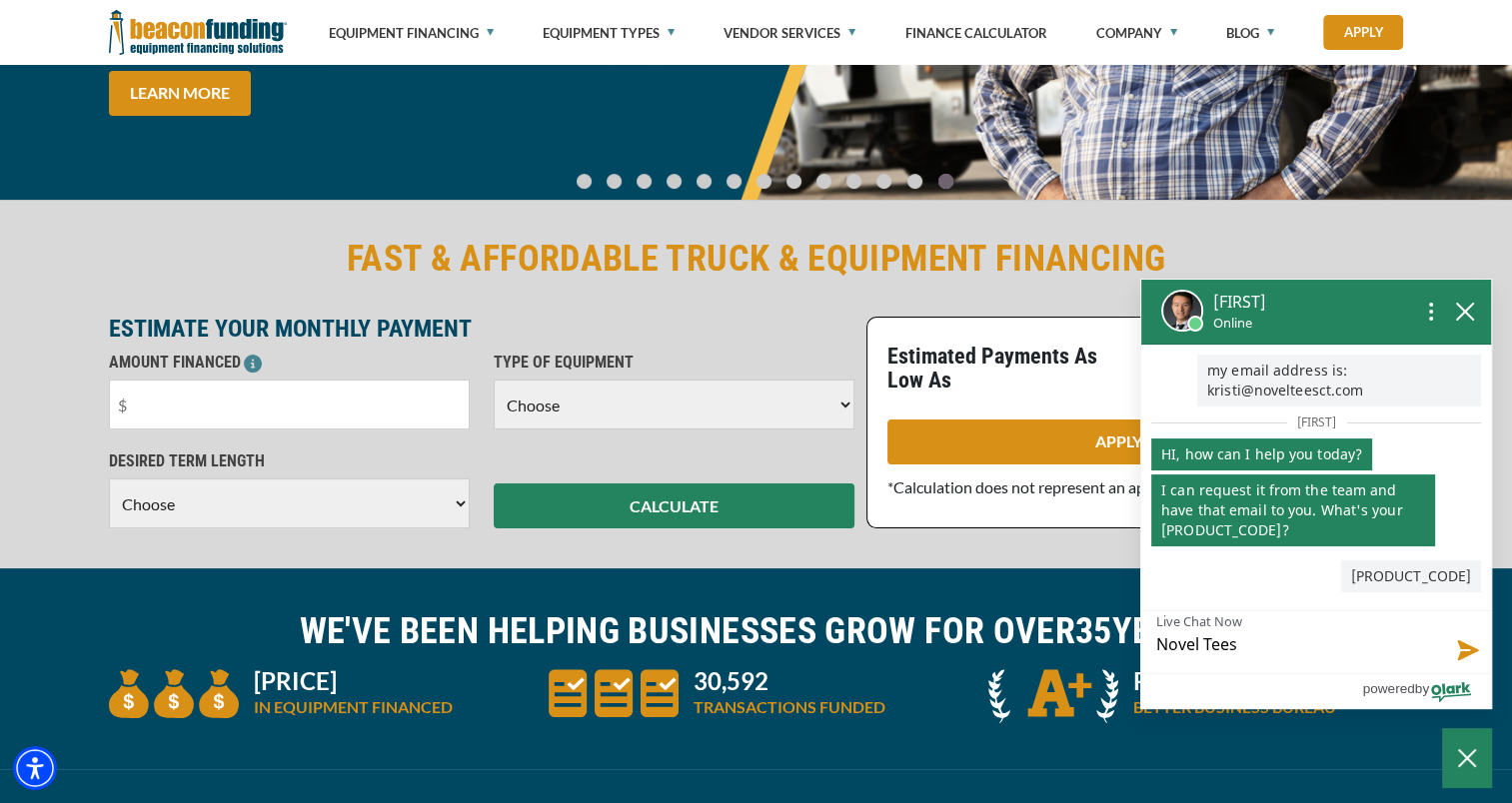 type 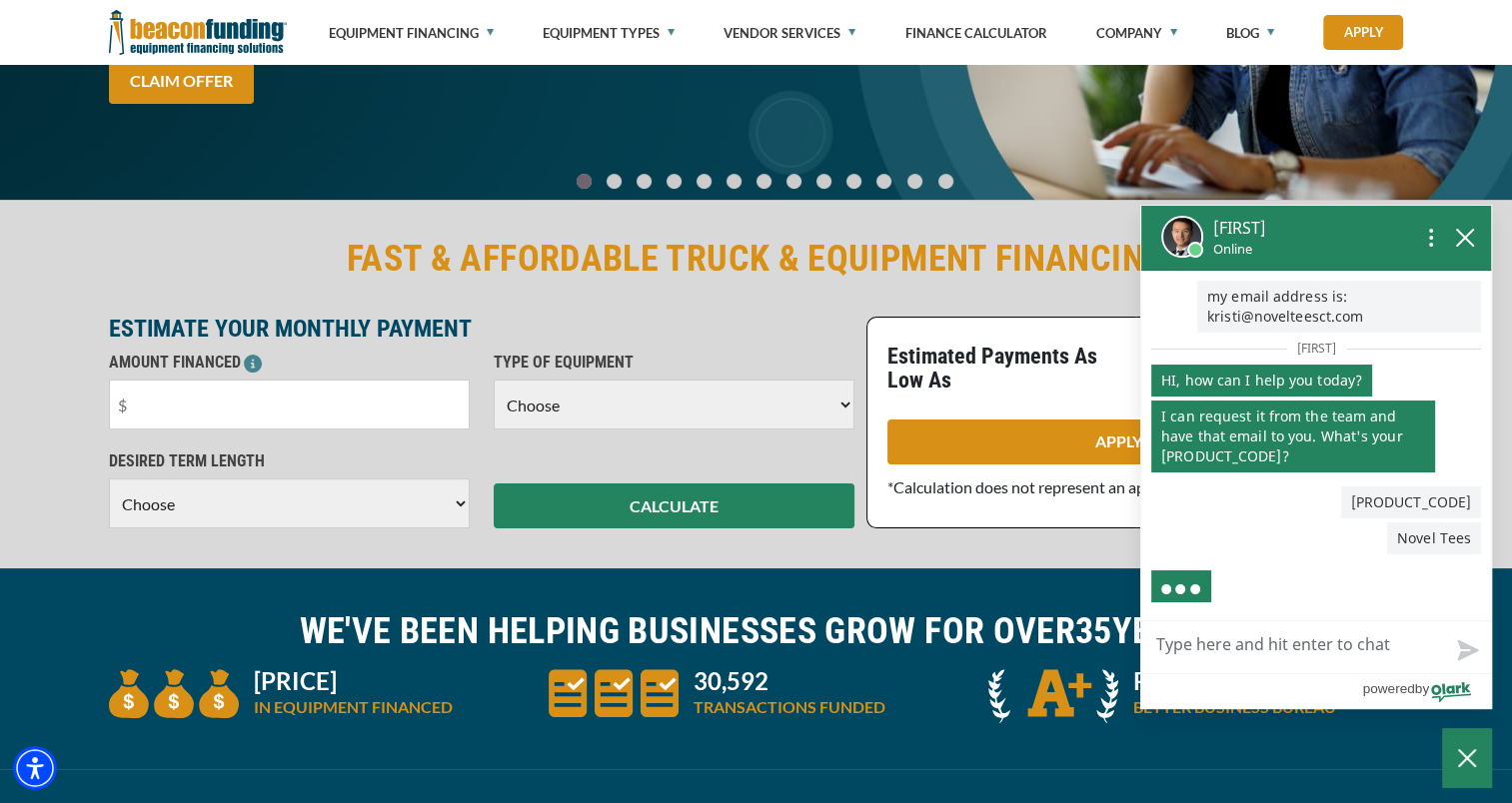 click on "Live Chat Now" at bounding box center (1316, 647) 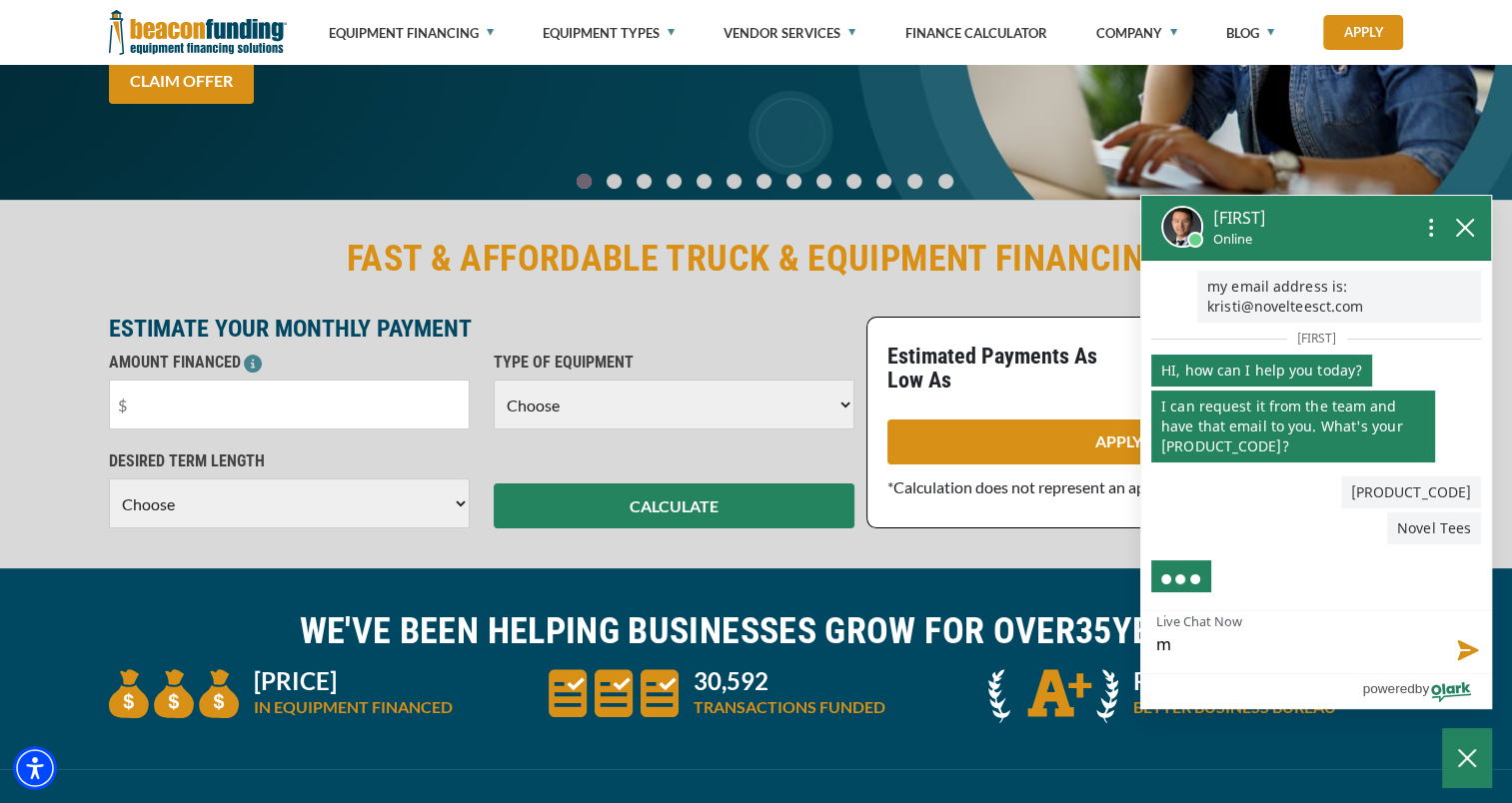 type on "my" 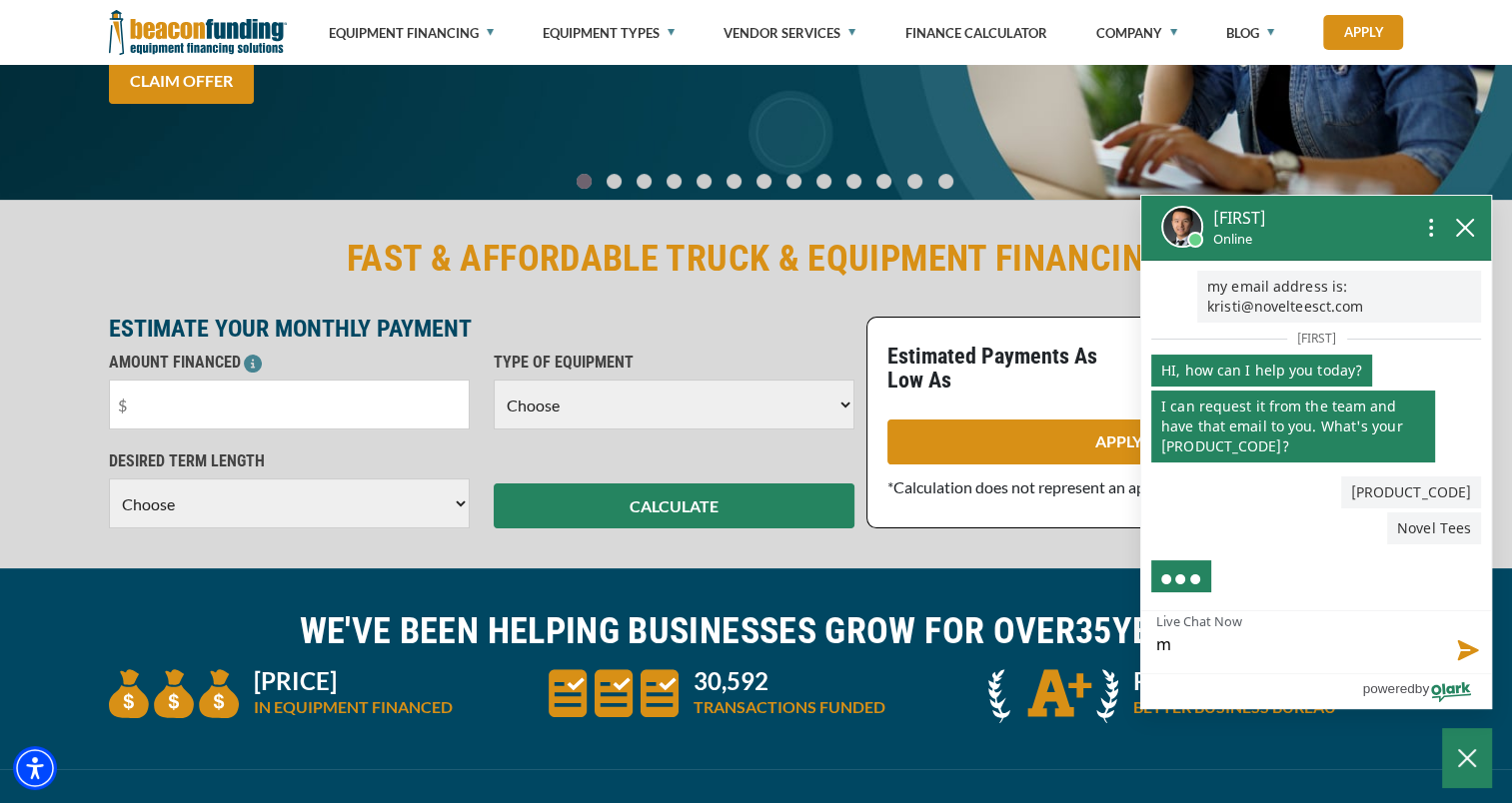 type on "my" 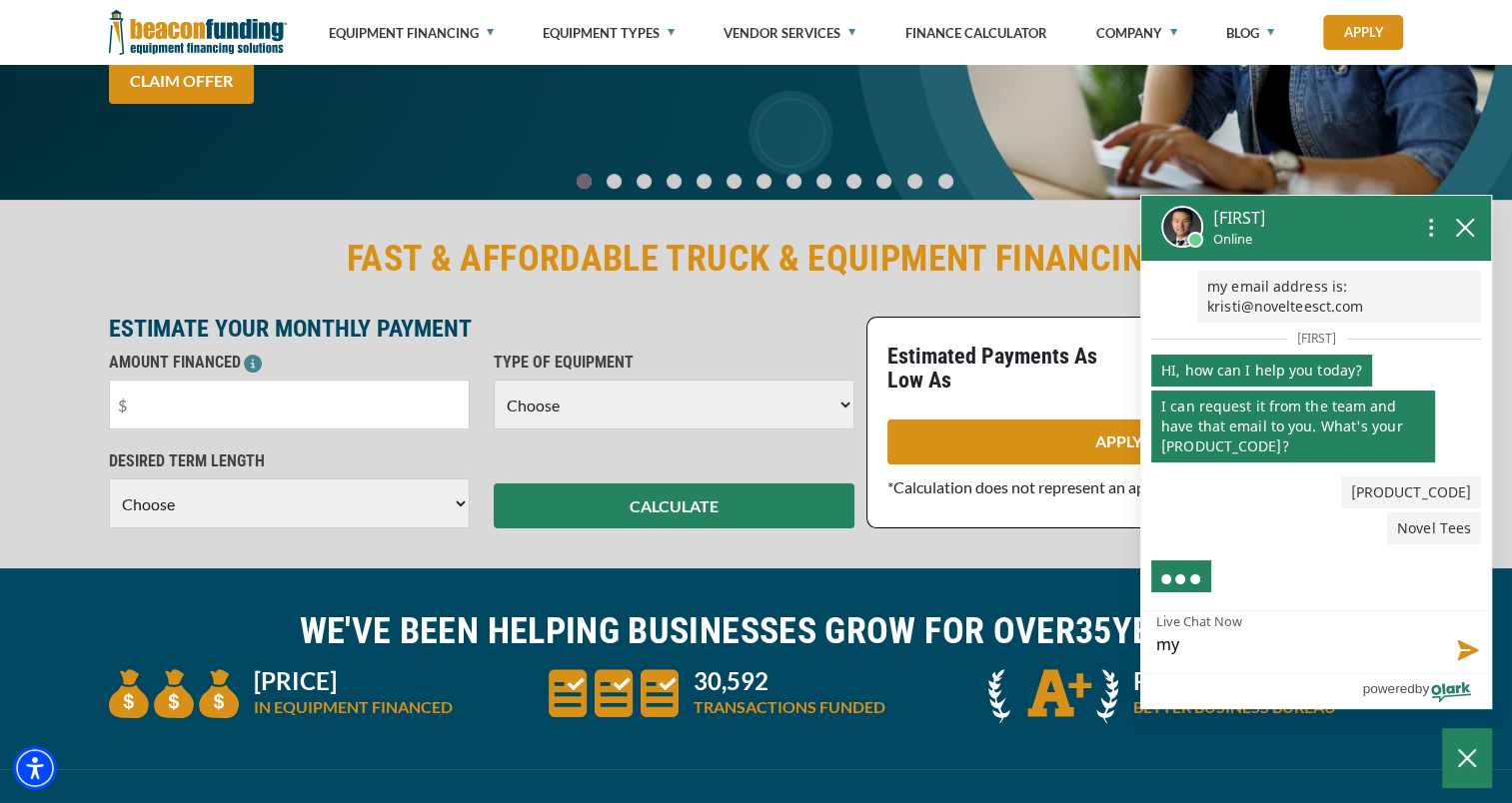 type on "my" 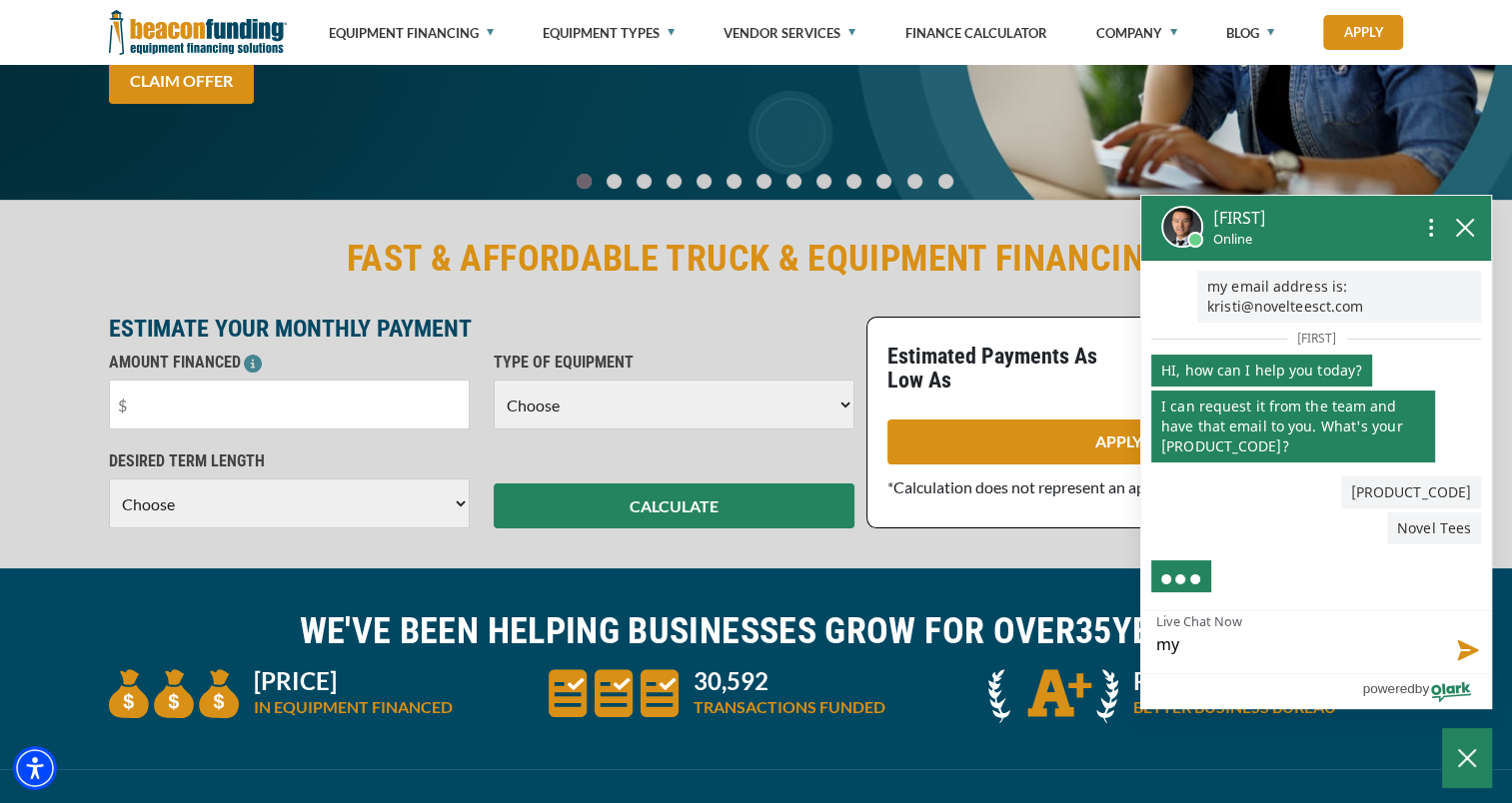 type on "my e" 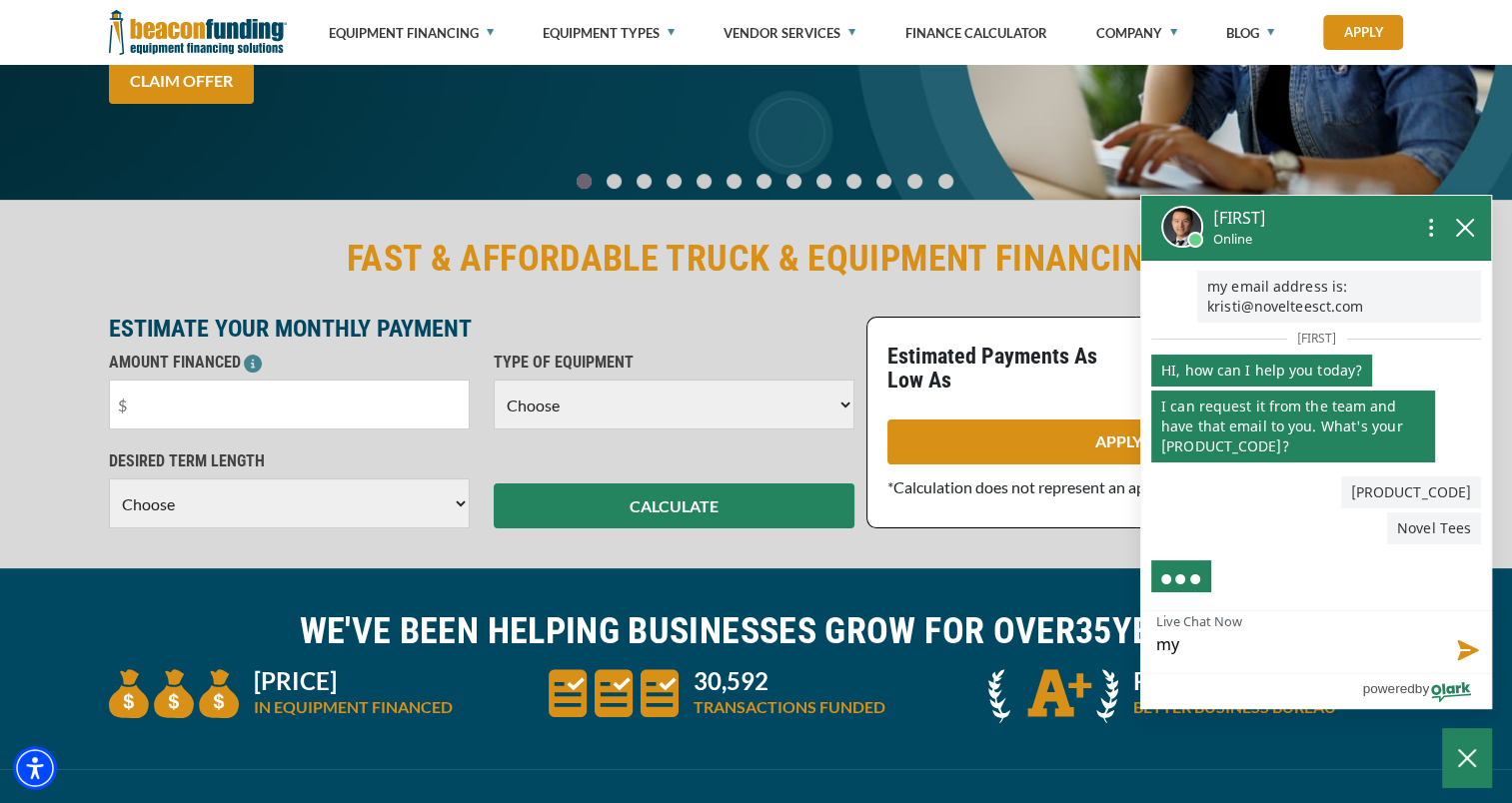 type on "my e" 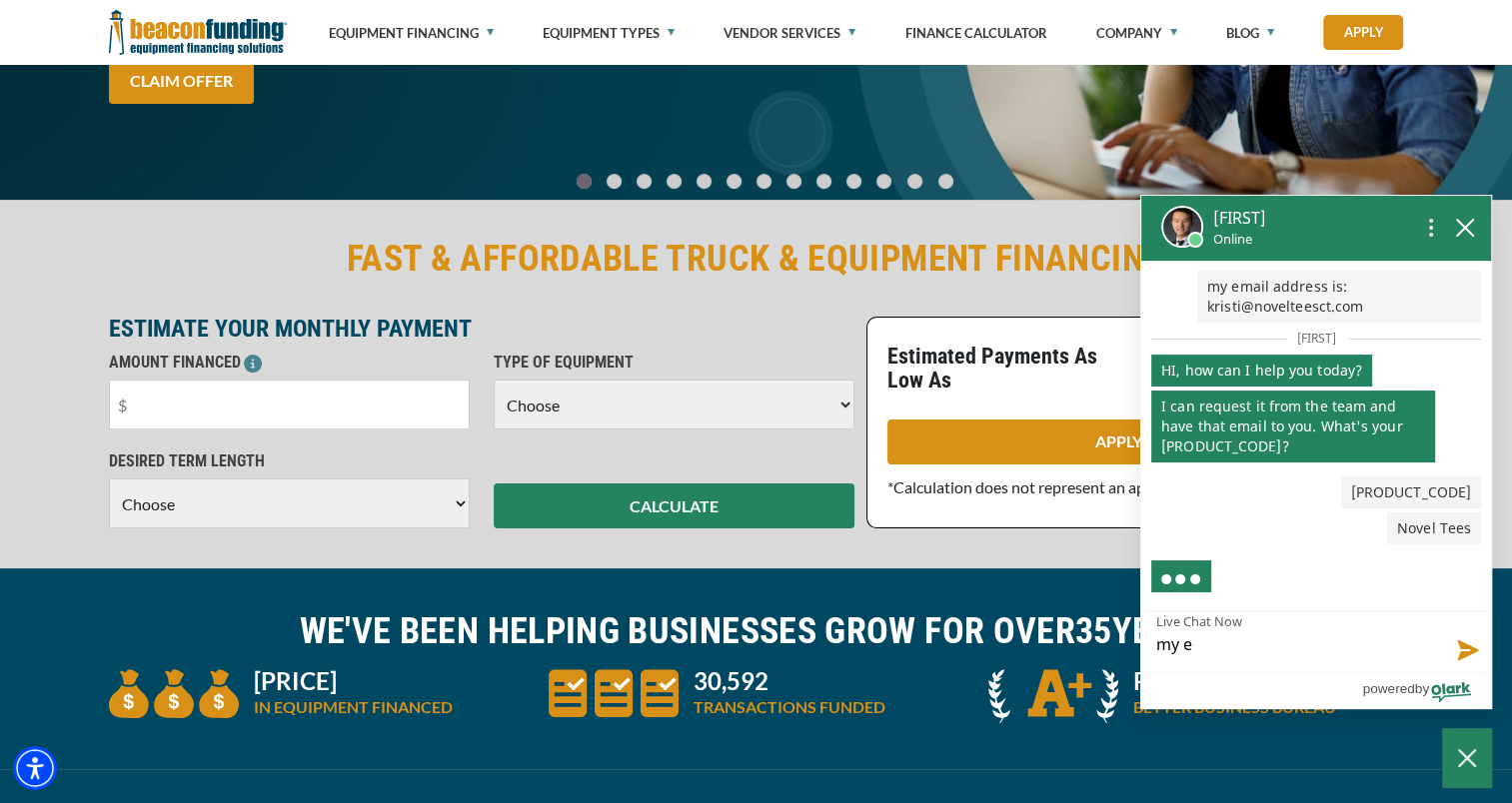 type on "my em" 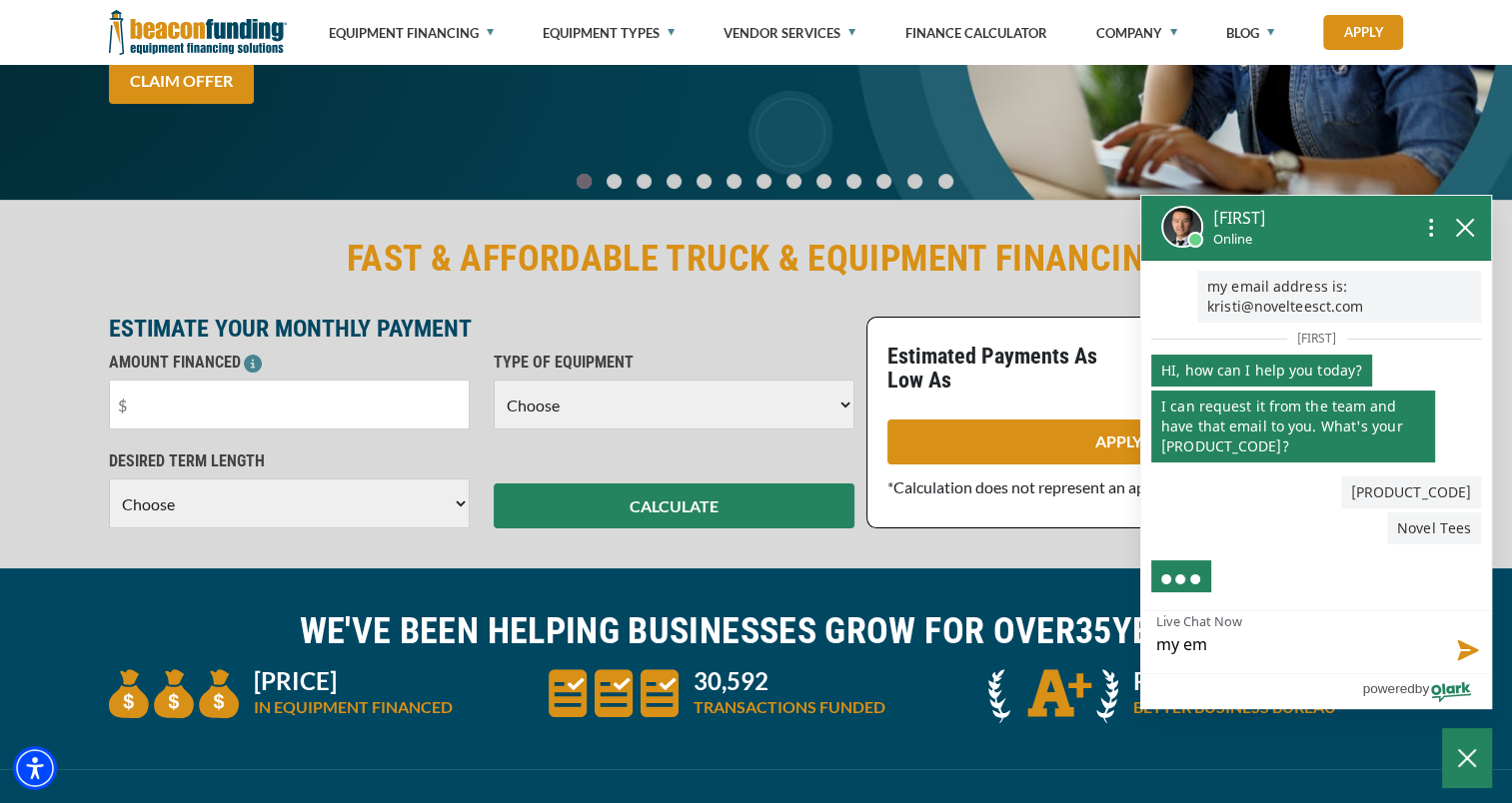 type on "my ema" 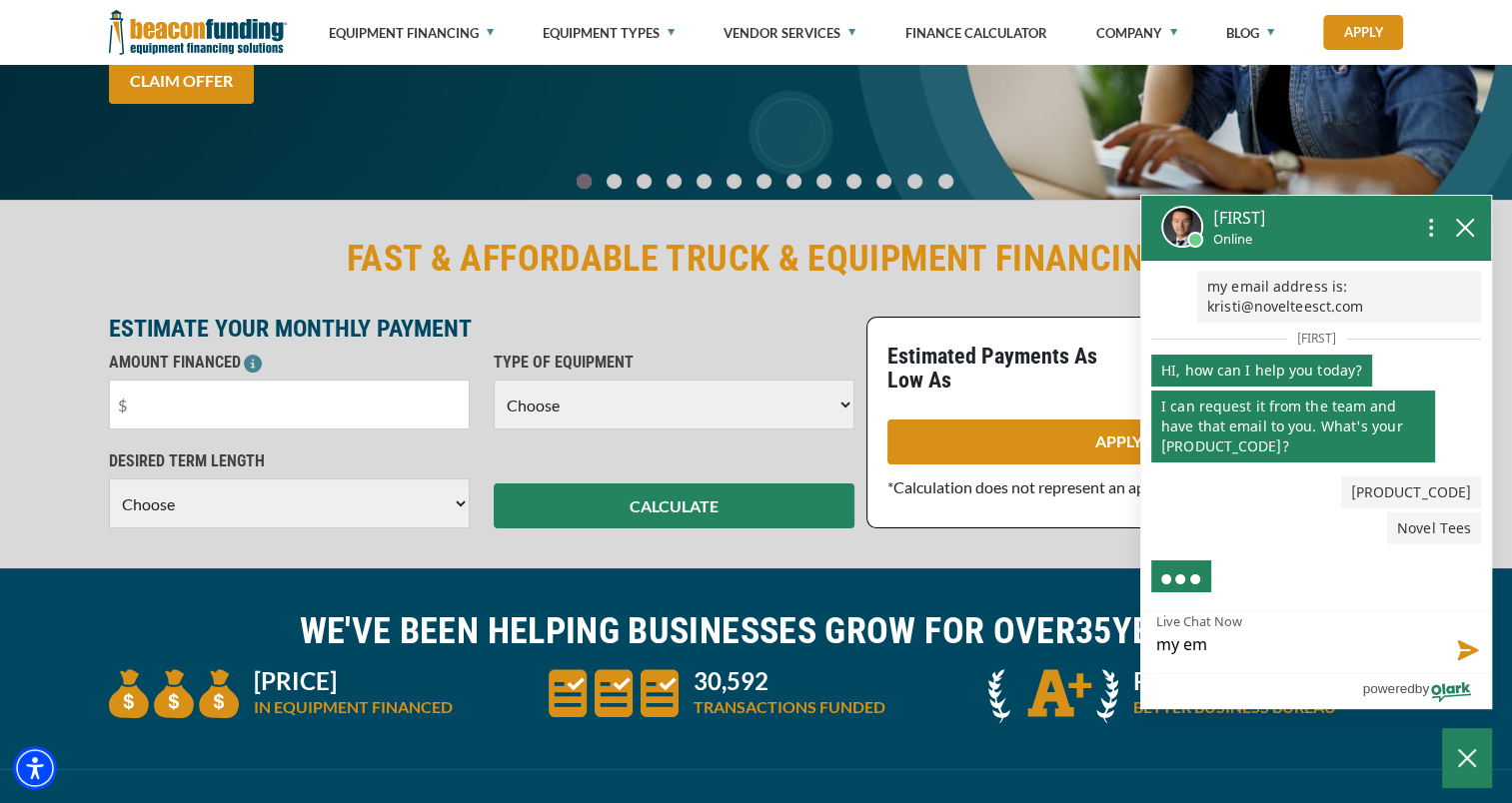 type on "my ema" 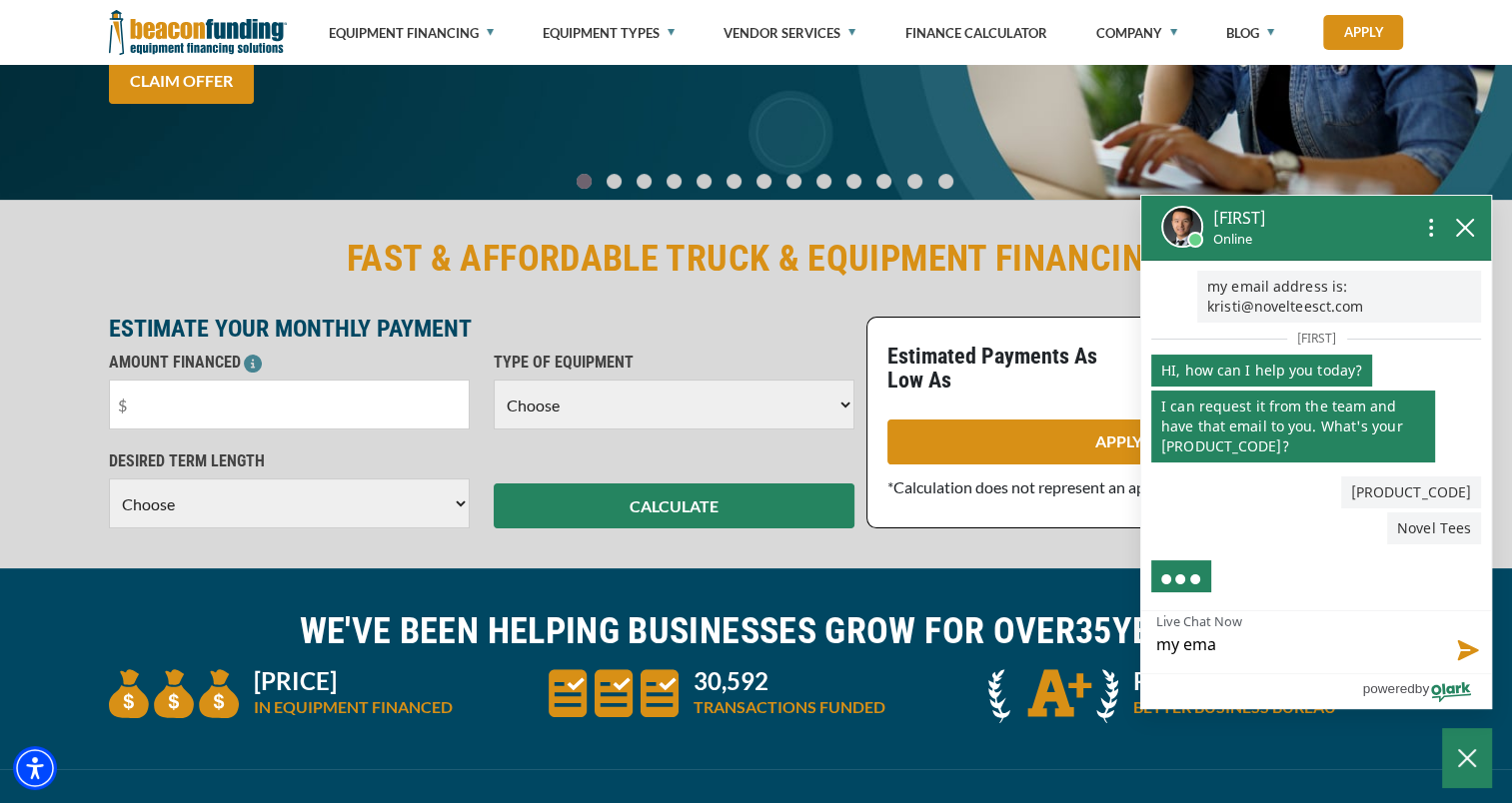 type on "my emai" 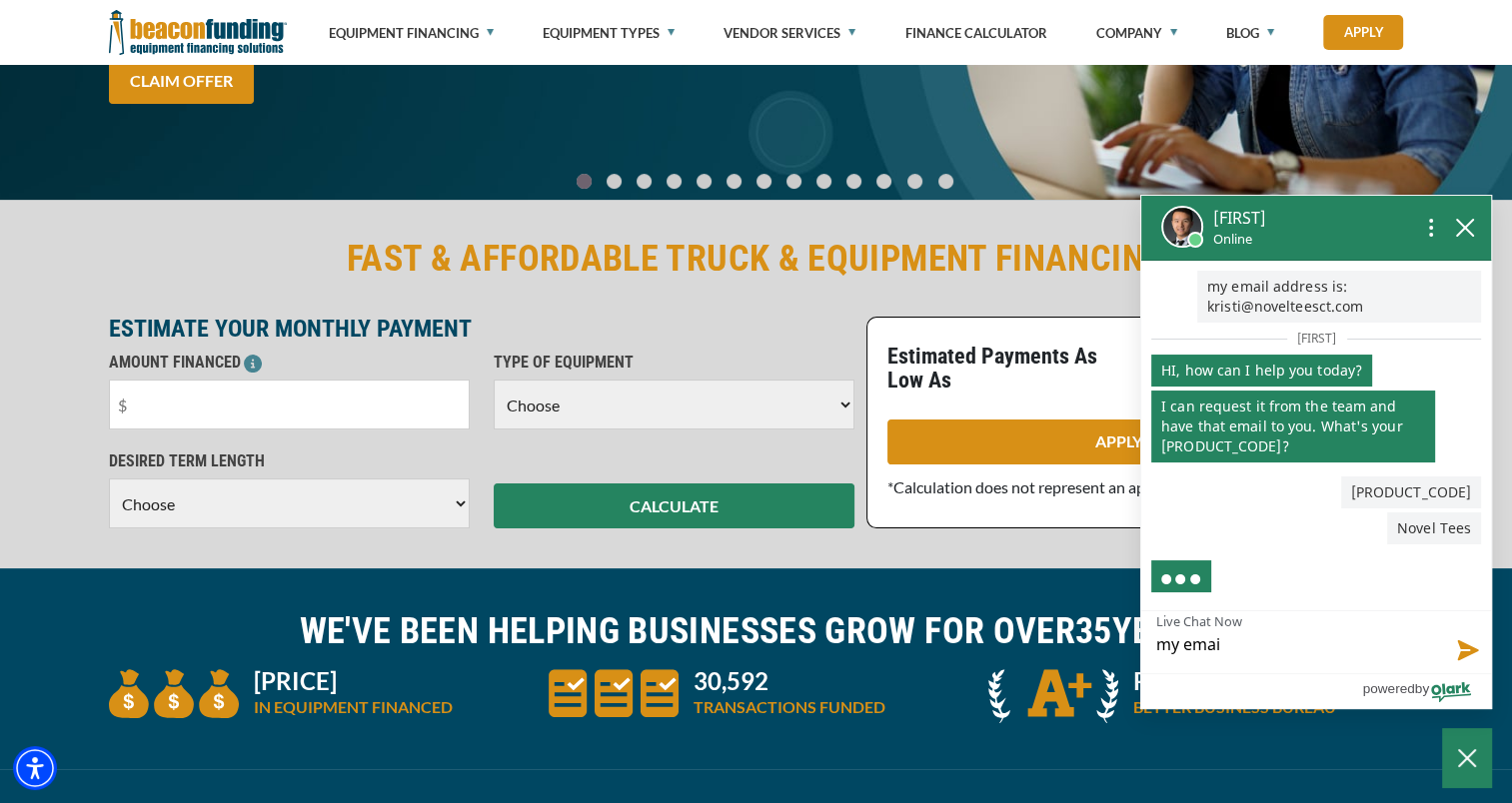 type on "my email" 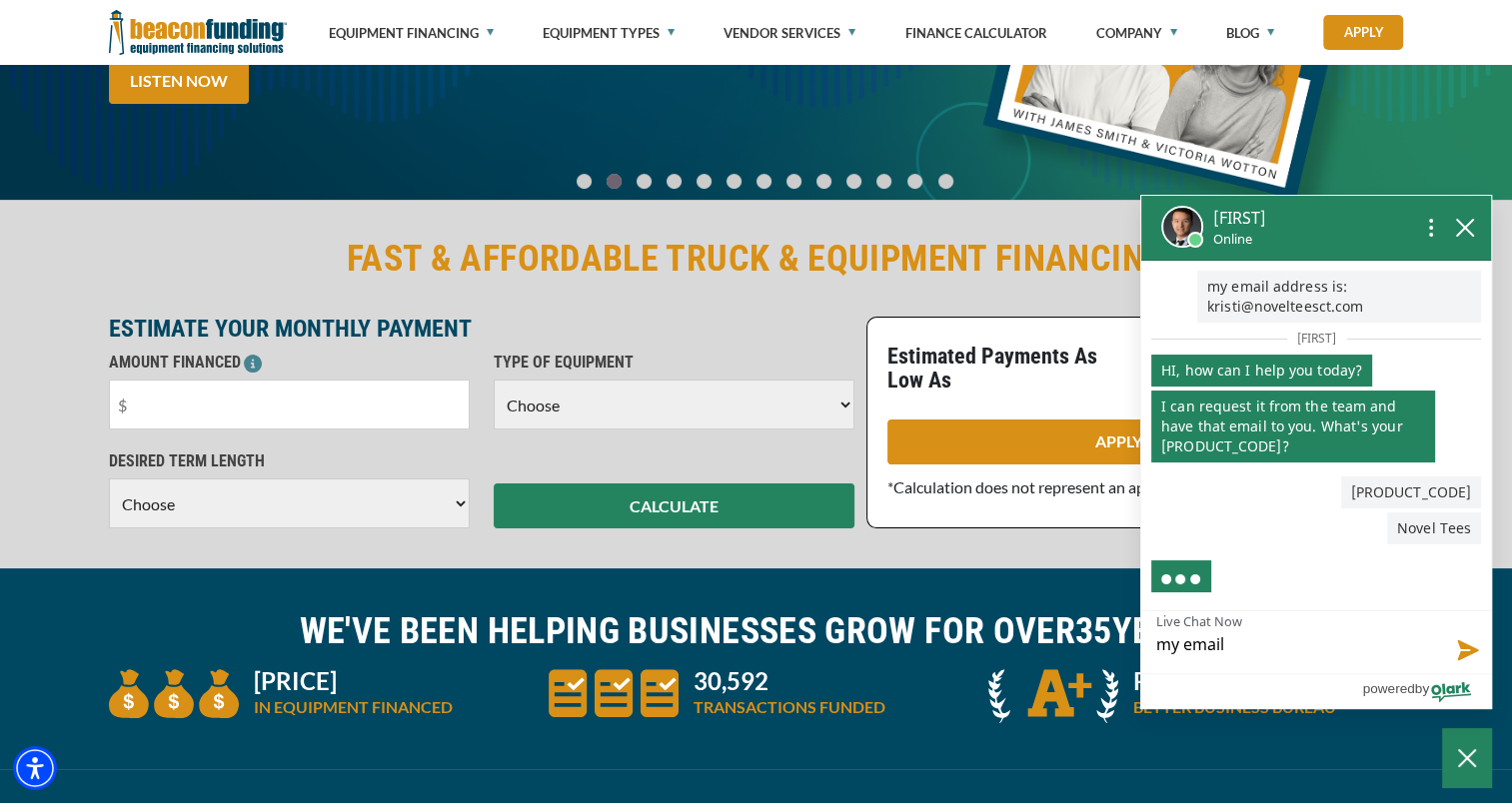 type on "my email" 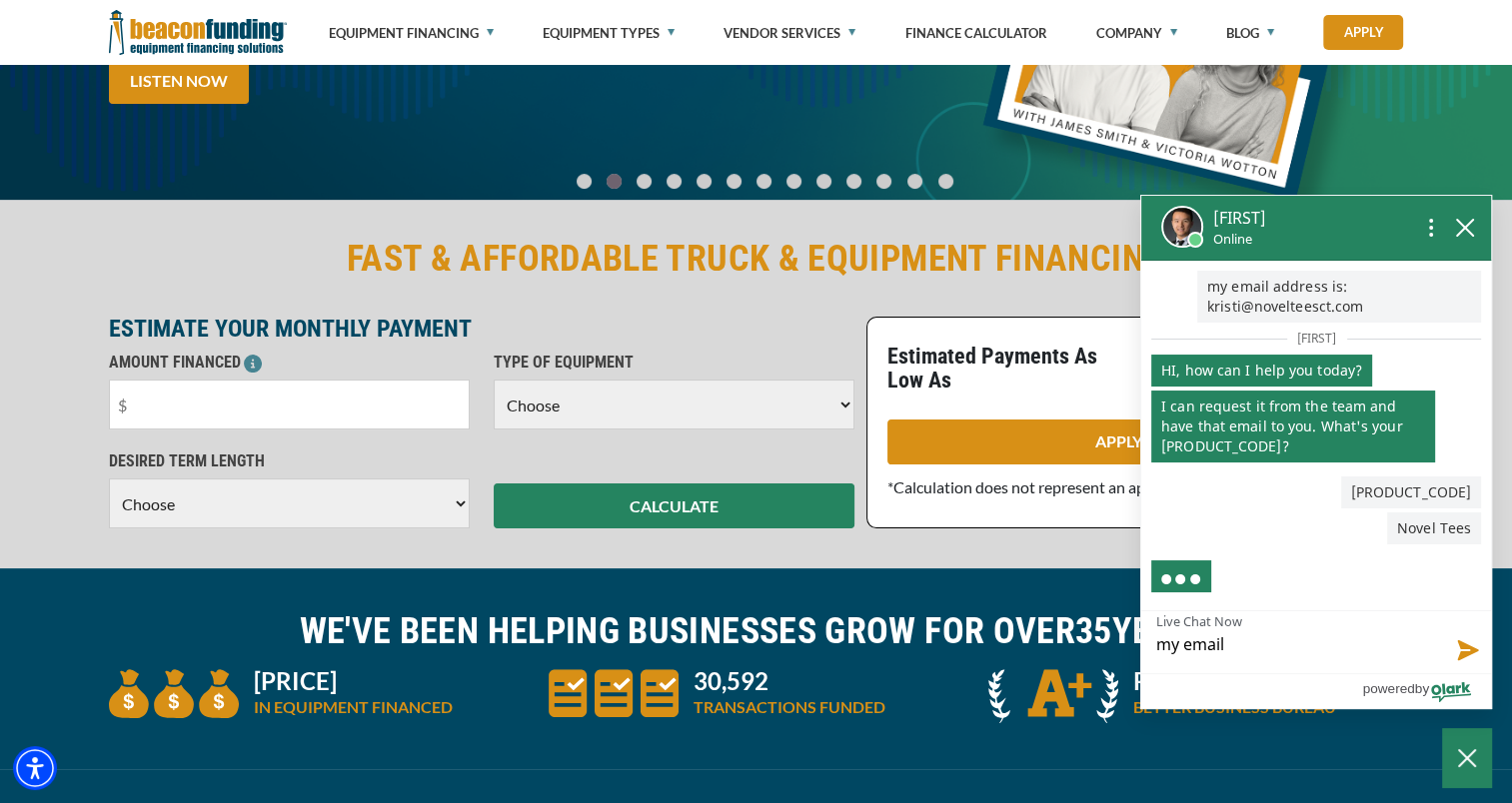 type on "my email a" 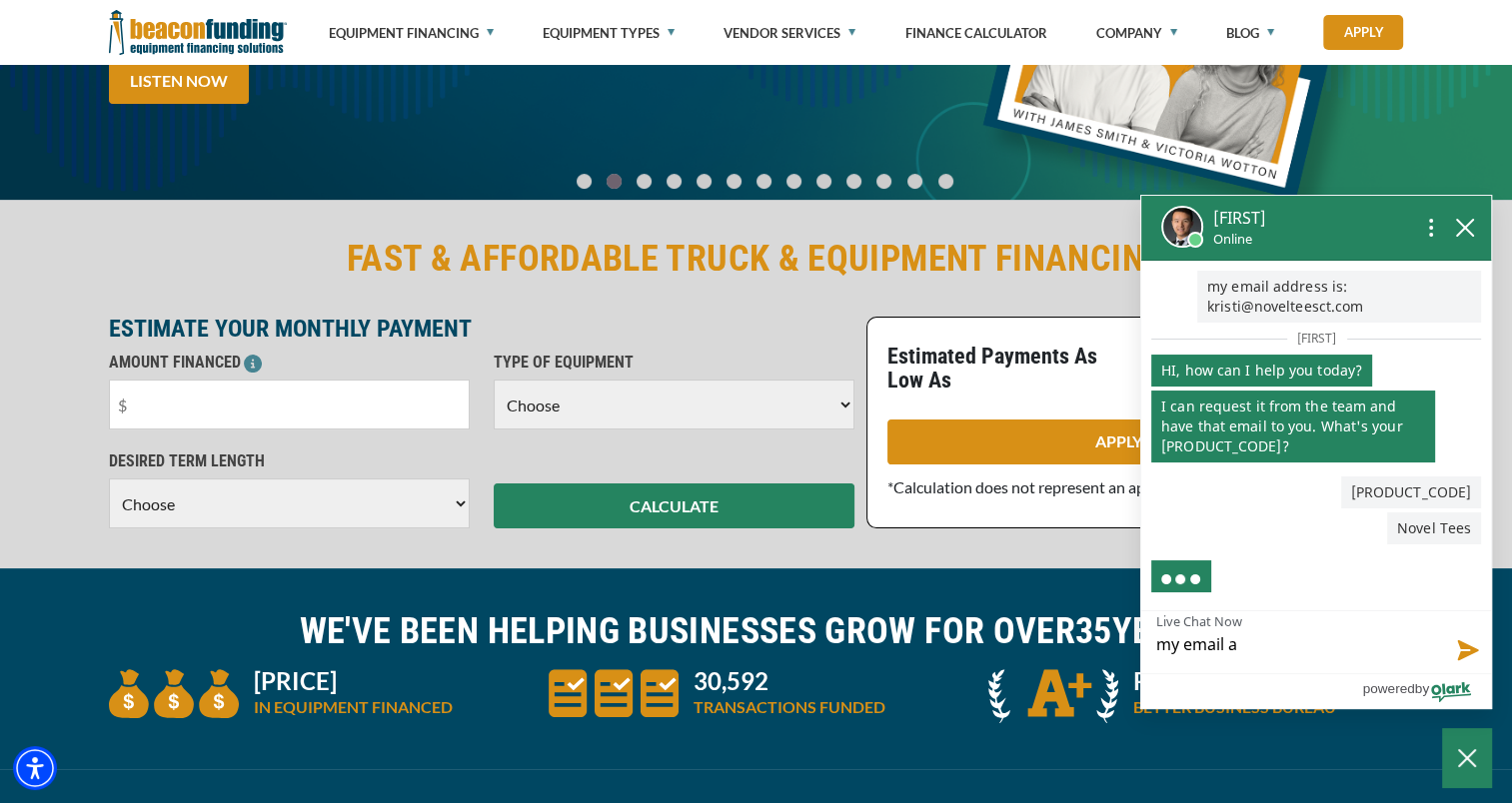 type on "my email ad" 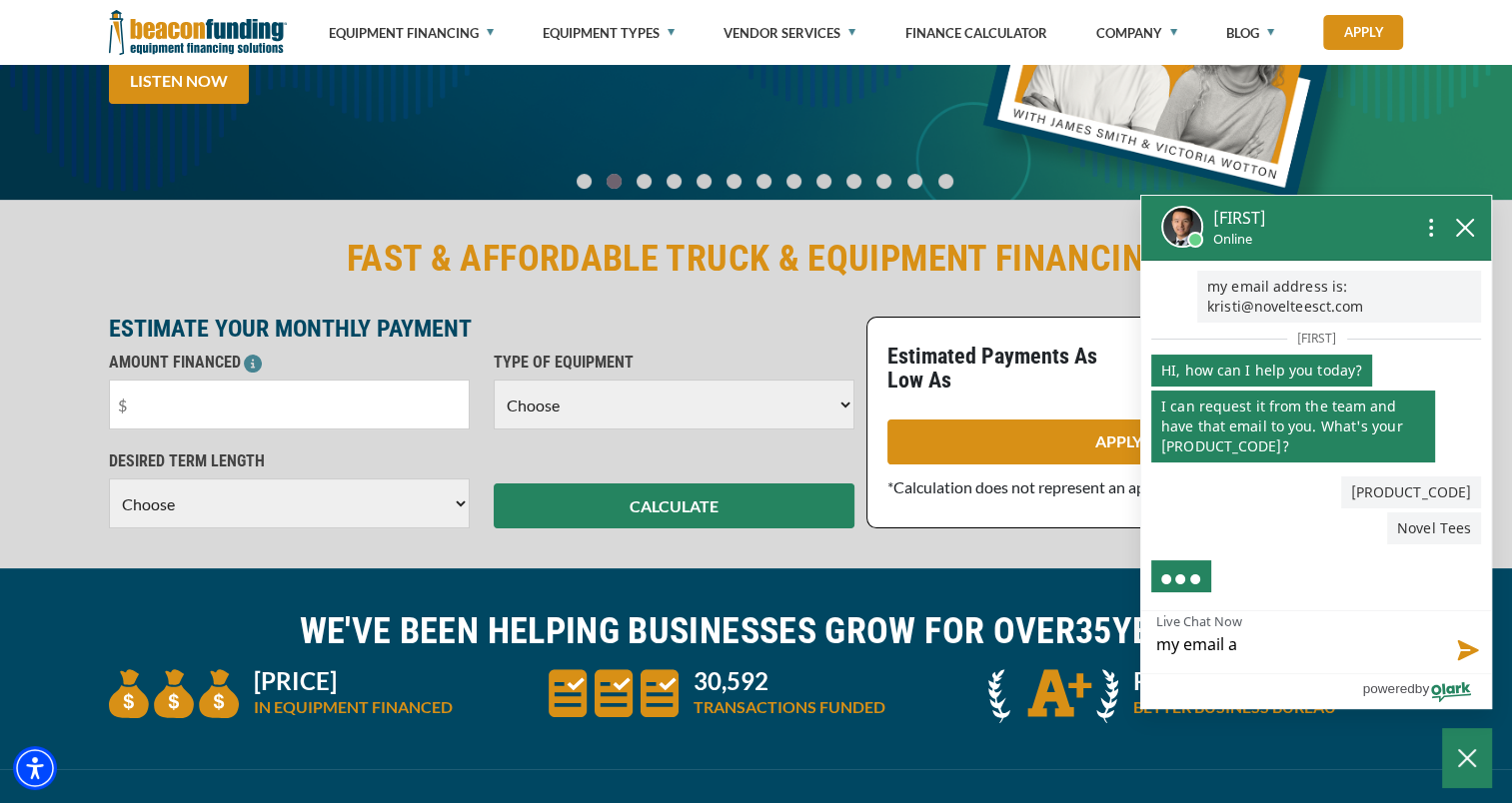 type on "my email ad" 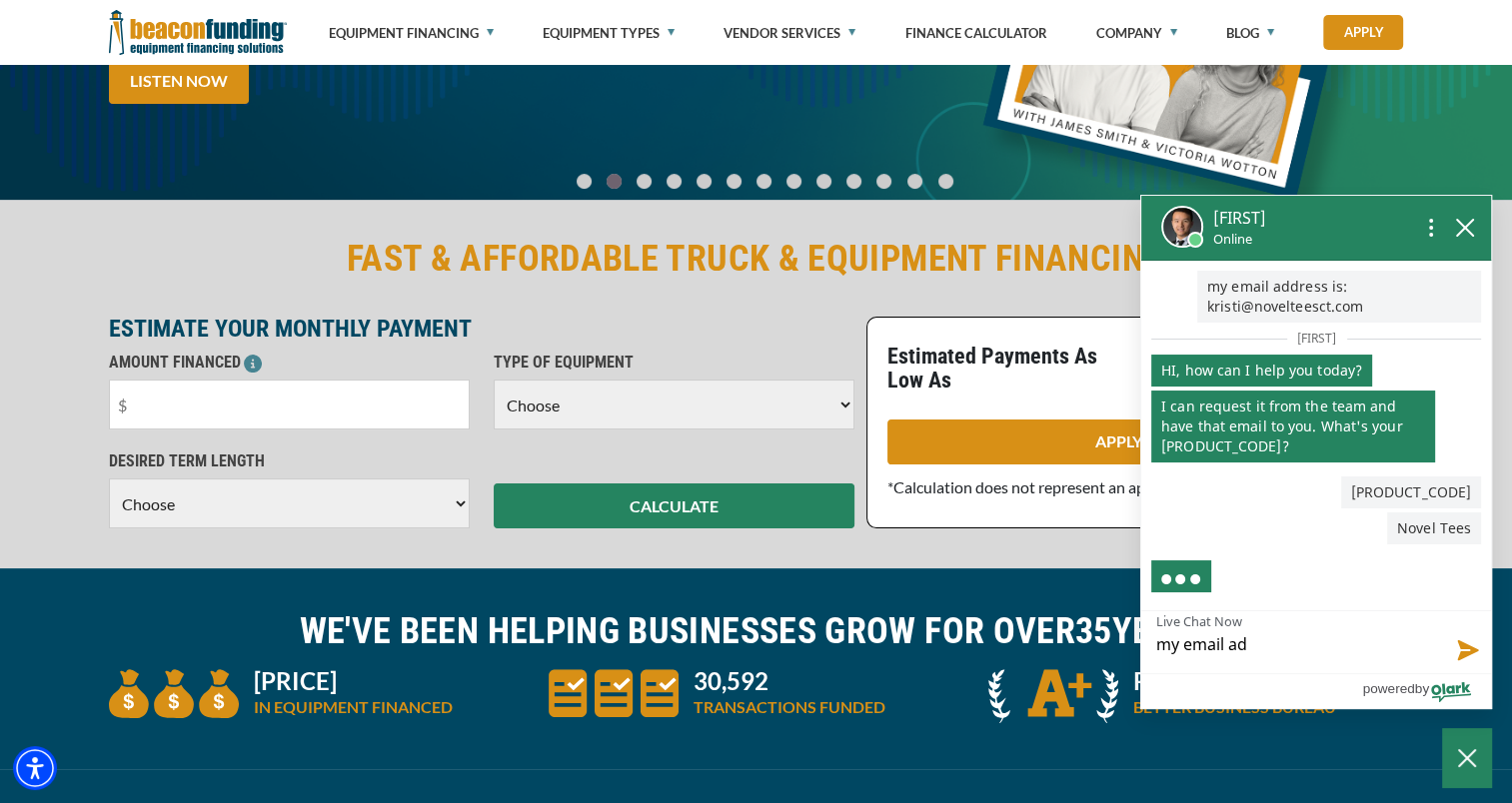 type on "my email add" 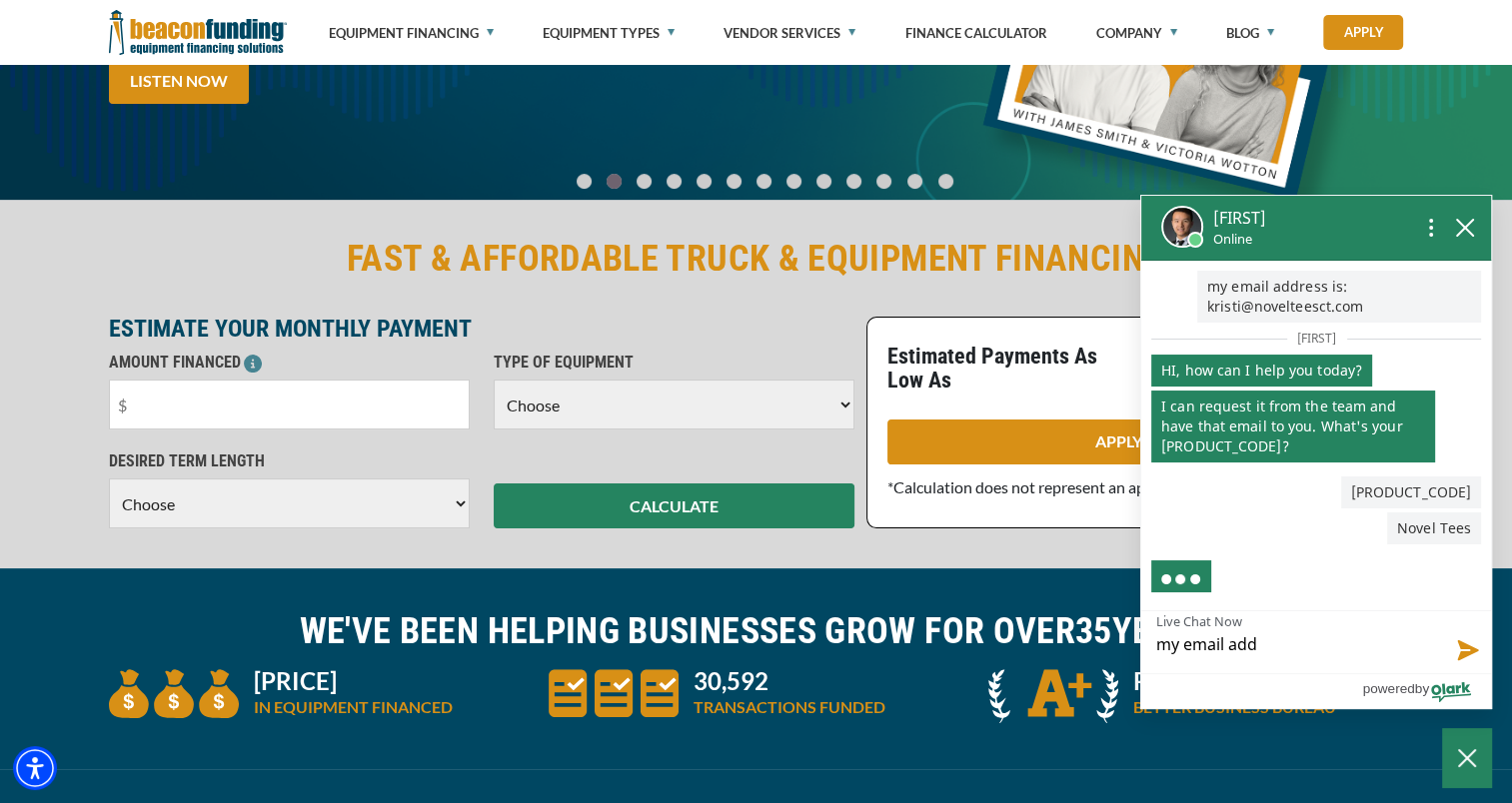 type on "my email addr" 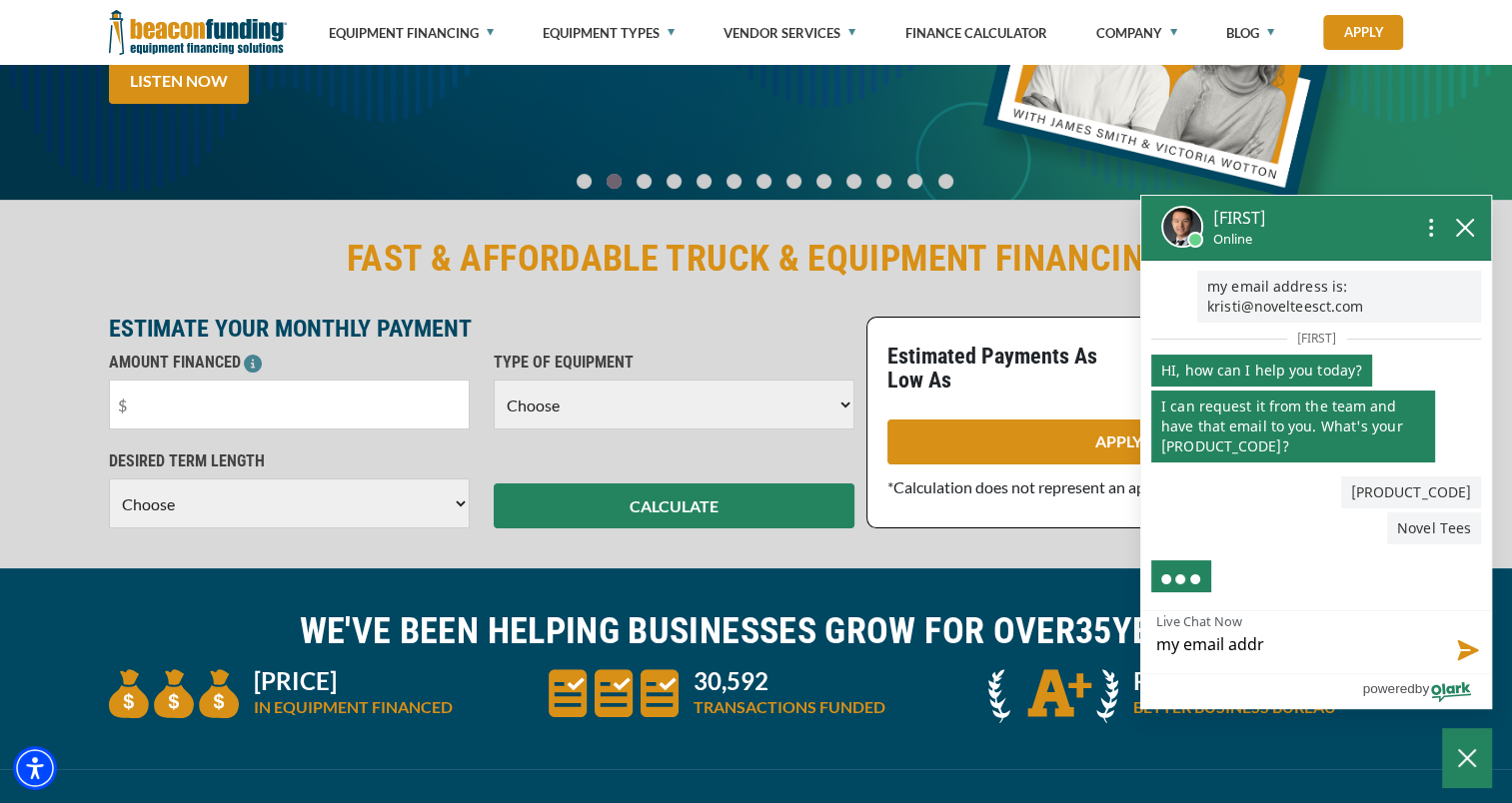 type on "my email addre" 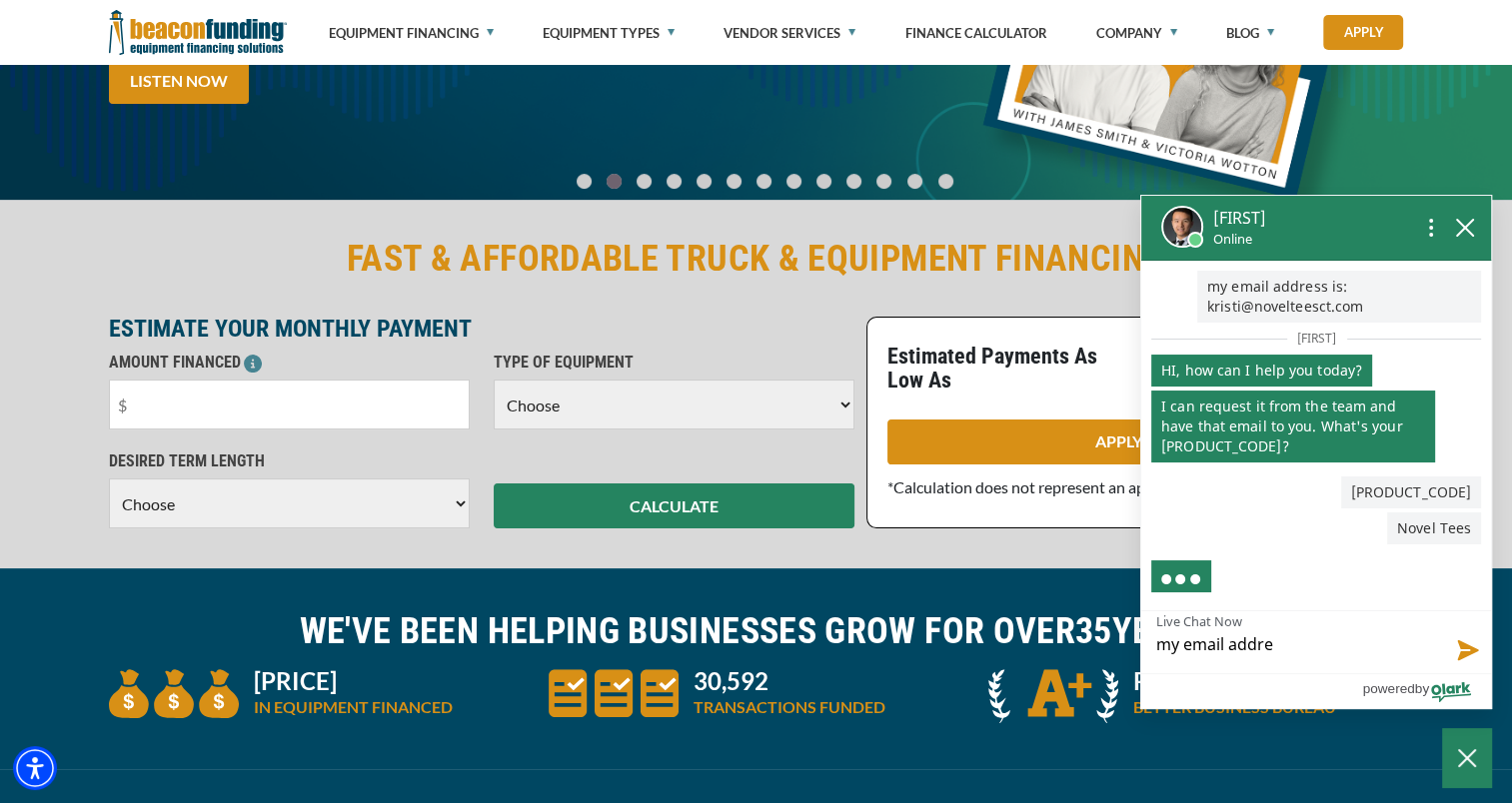 type on "my email addres" 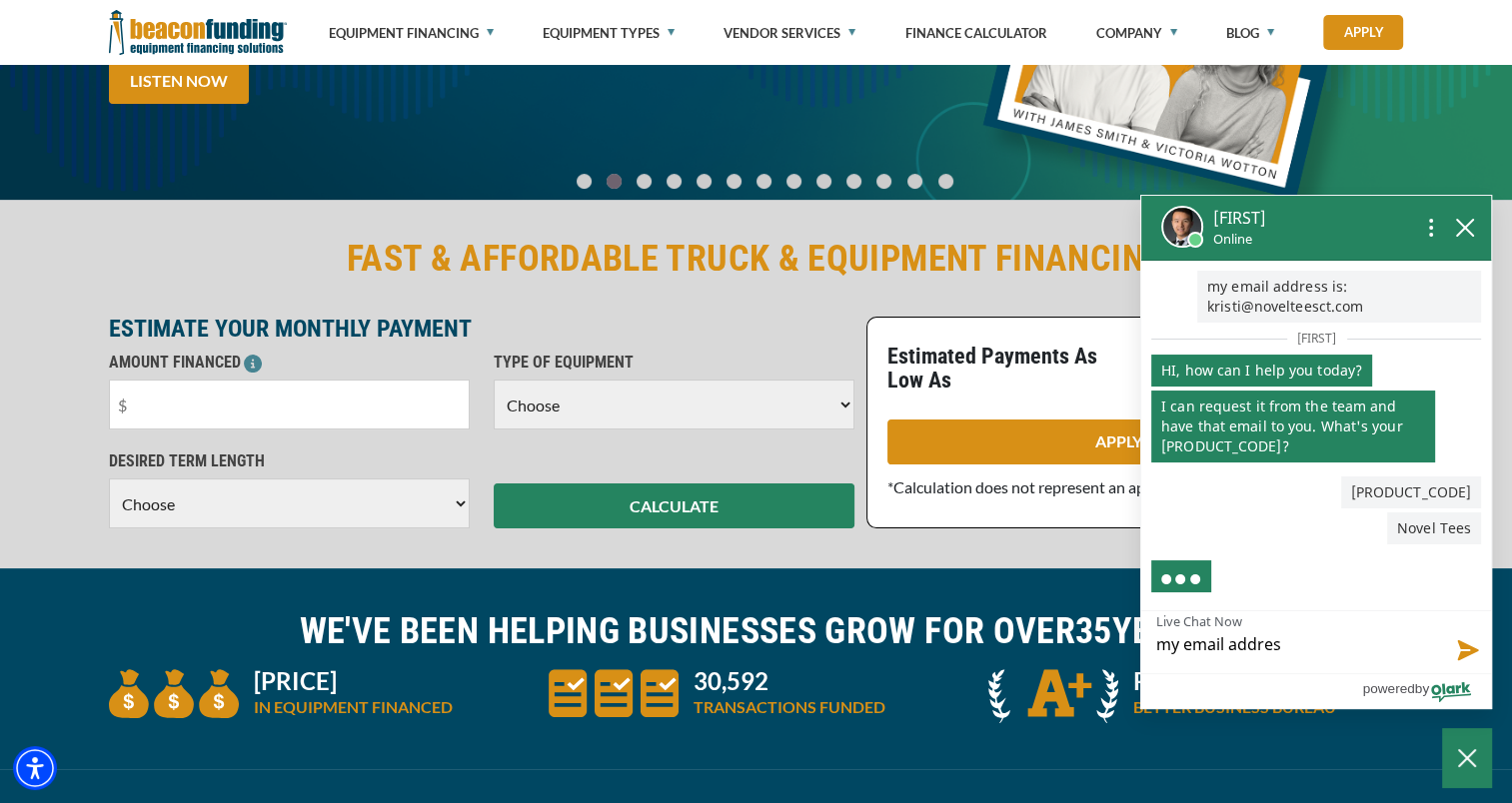 type on "my email address" 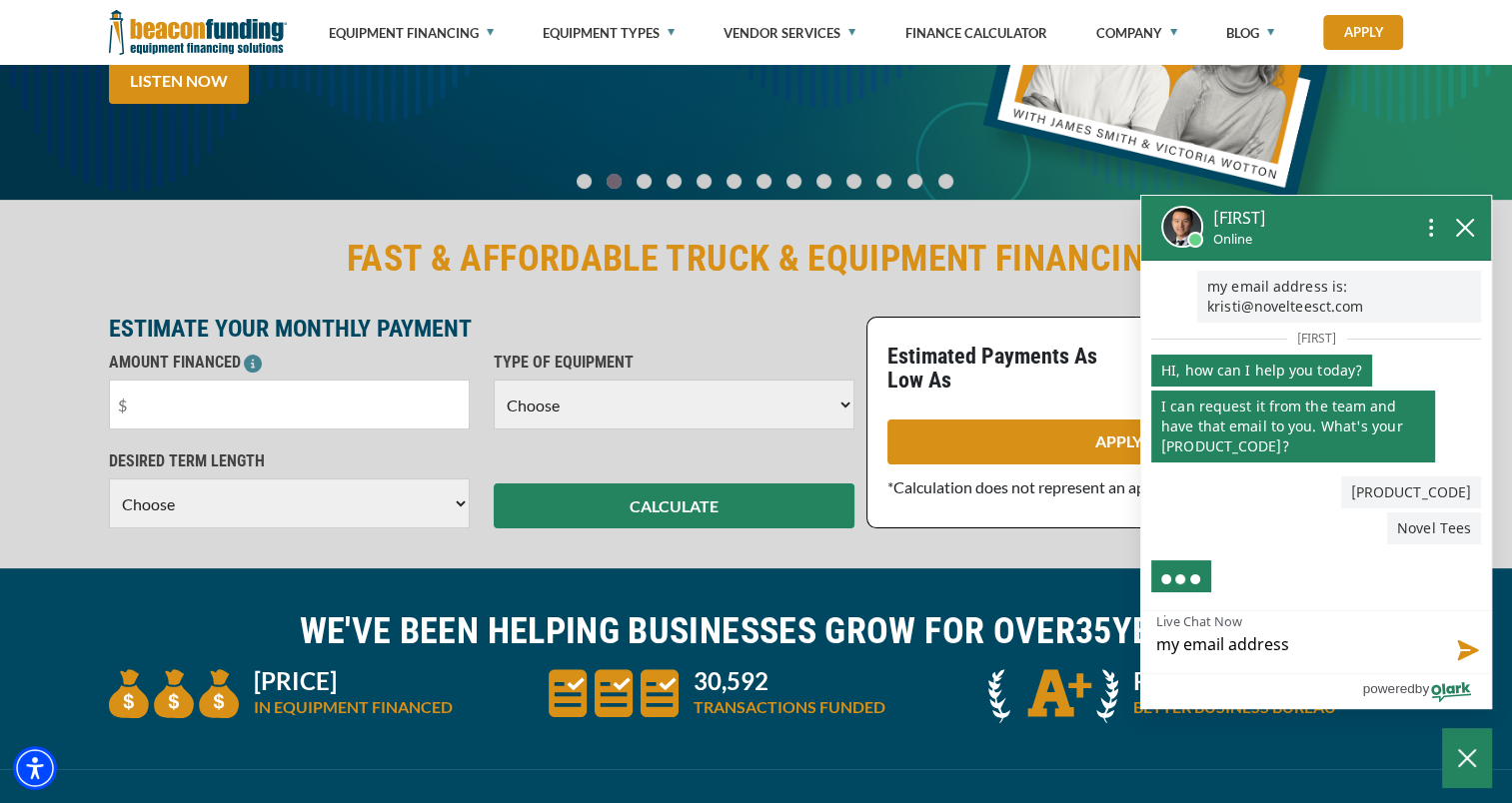 type on "my email address" 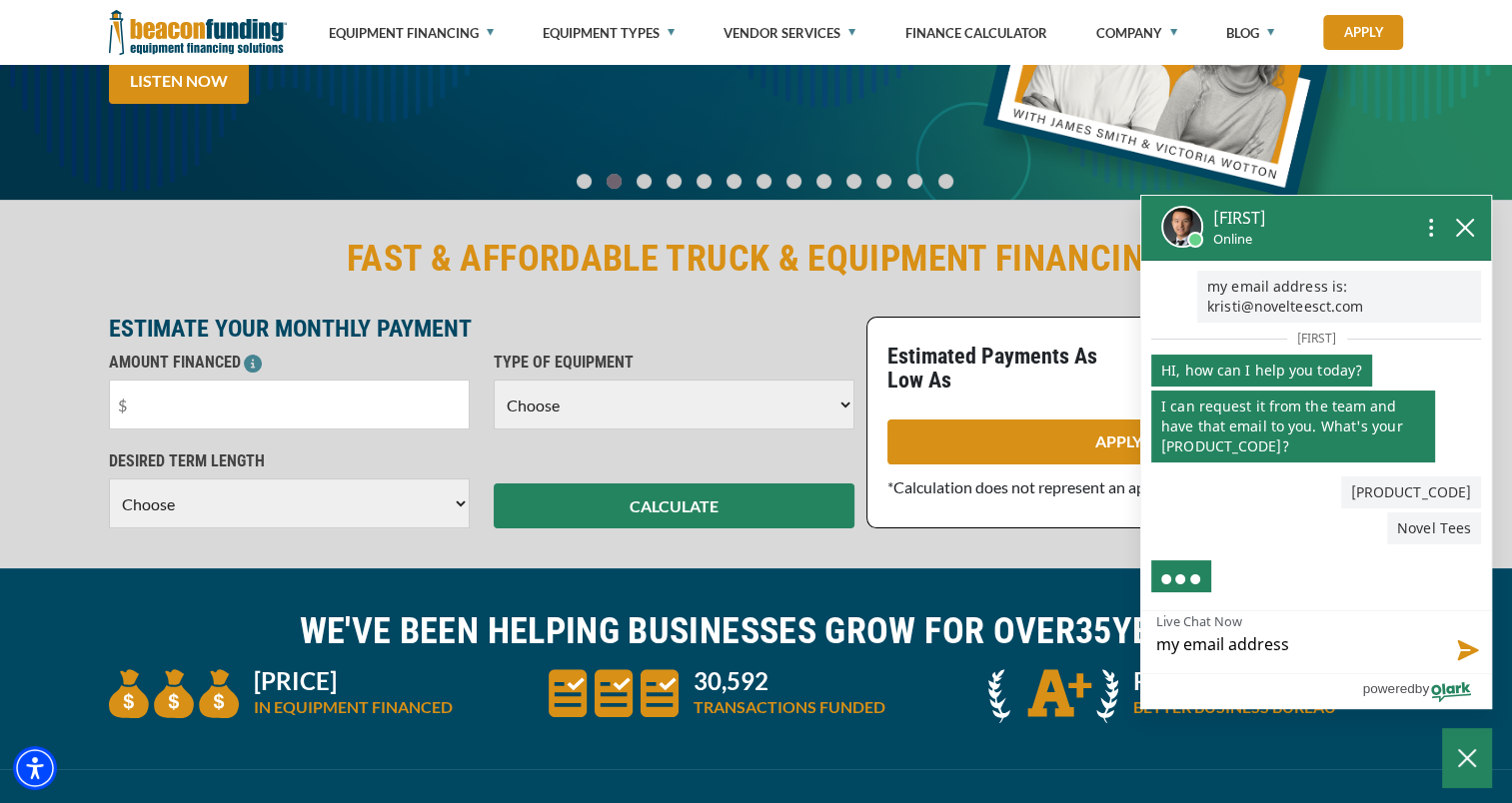 type on "my email address" 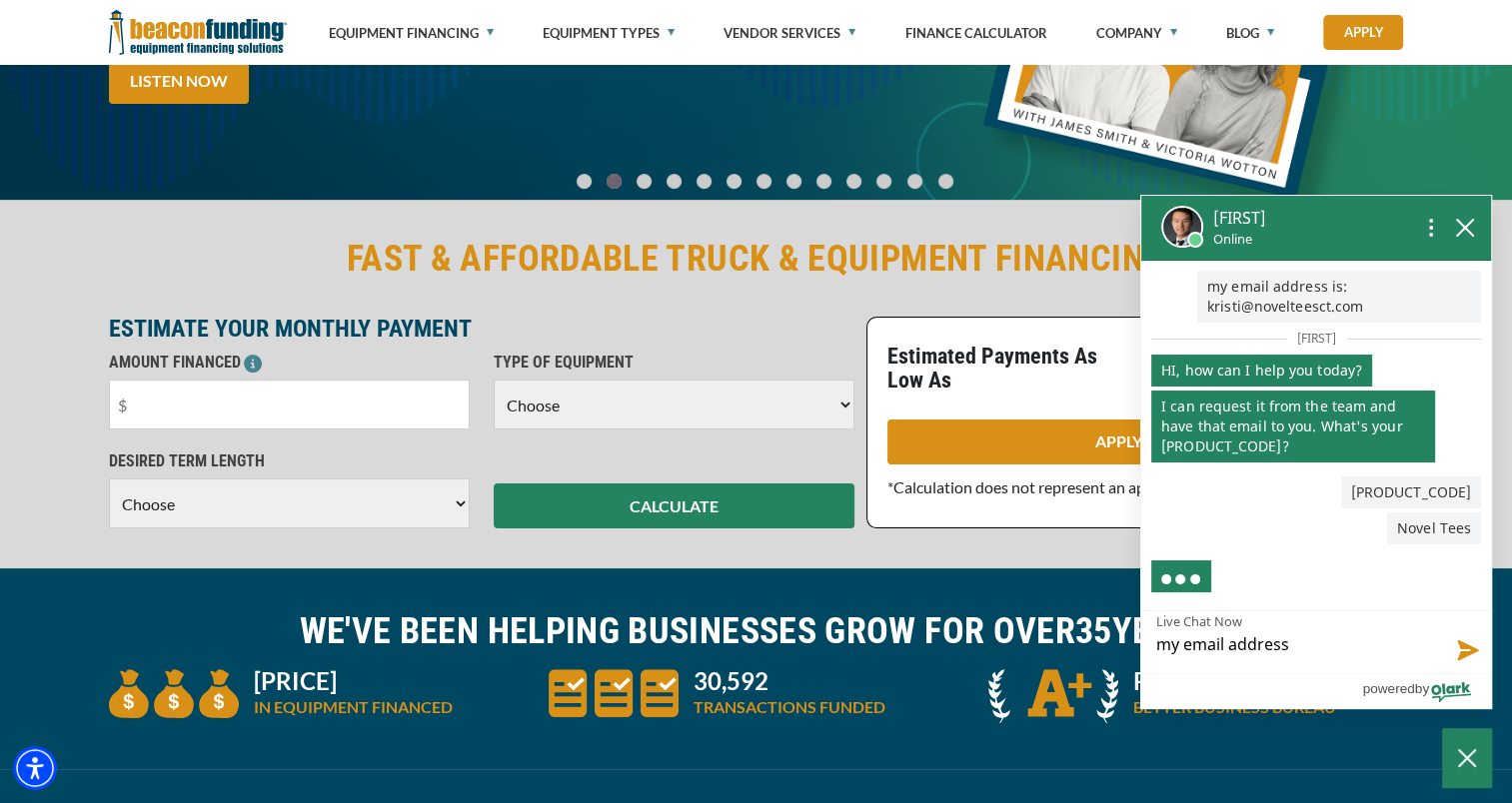 type on "my email address i" 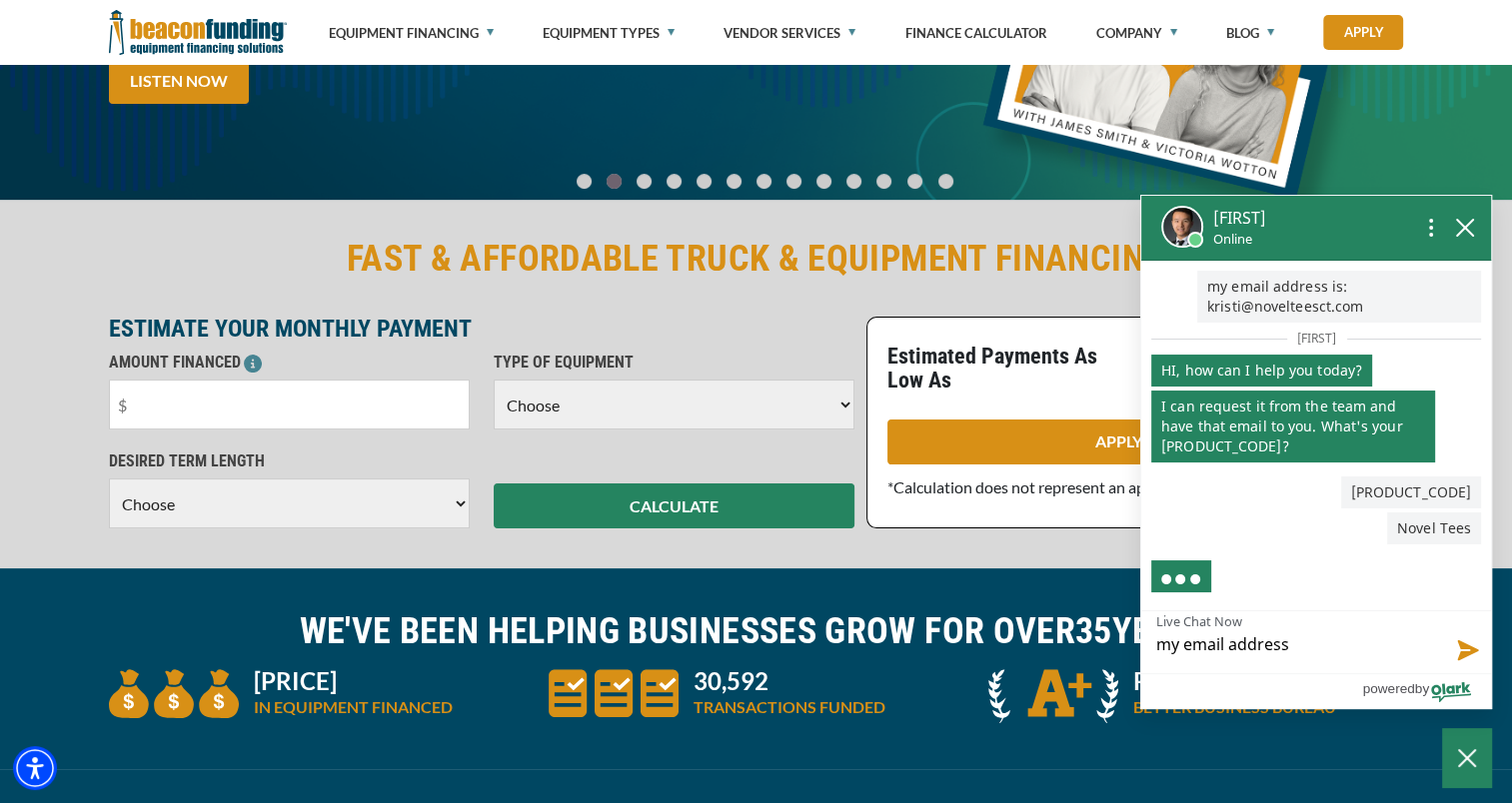 type on "my email address i" 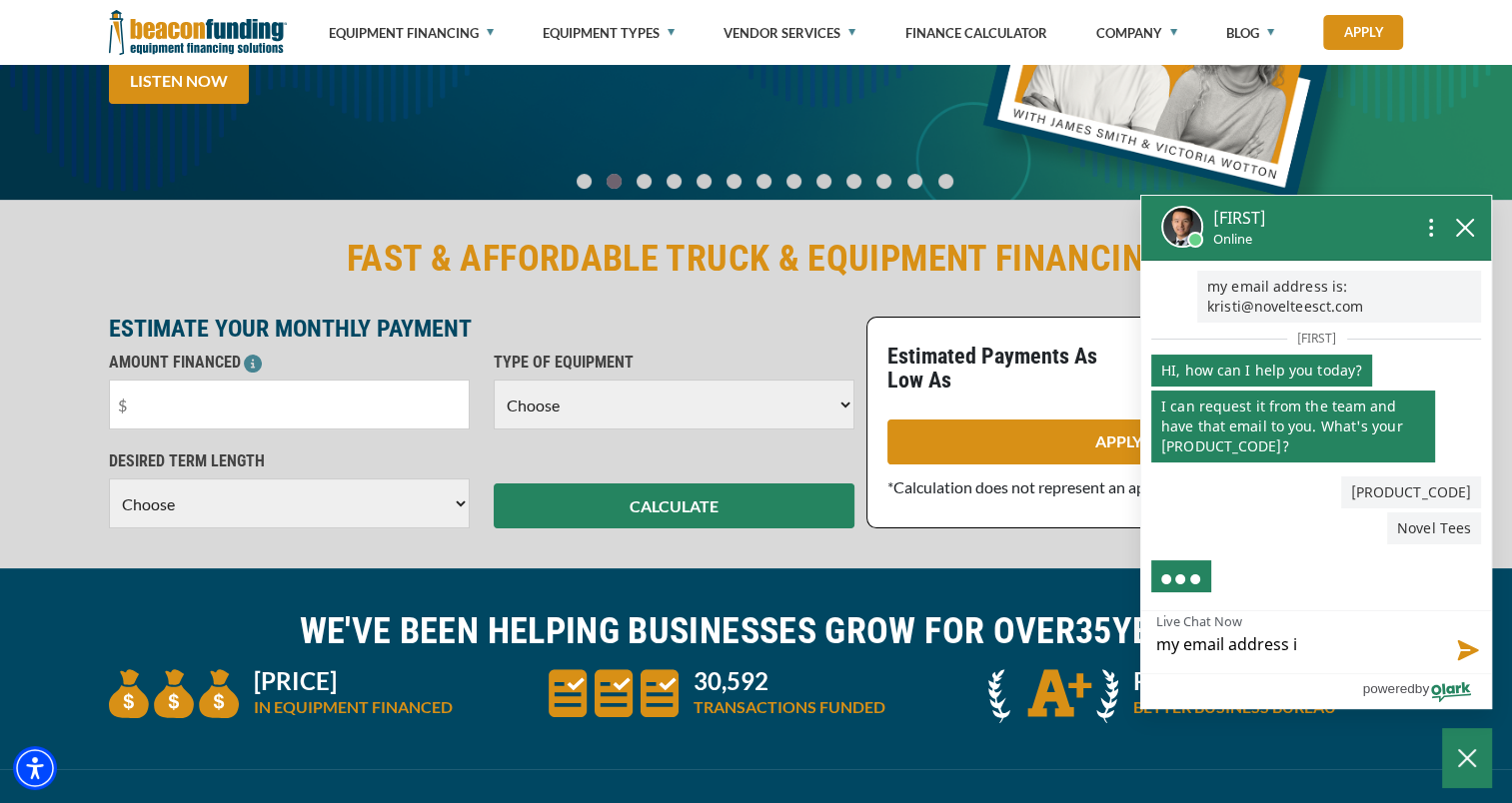 type on "my email address is" 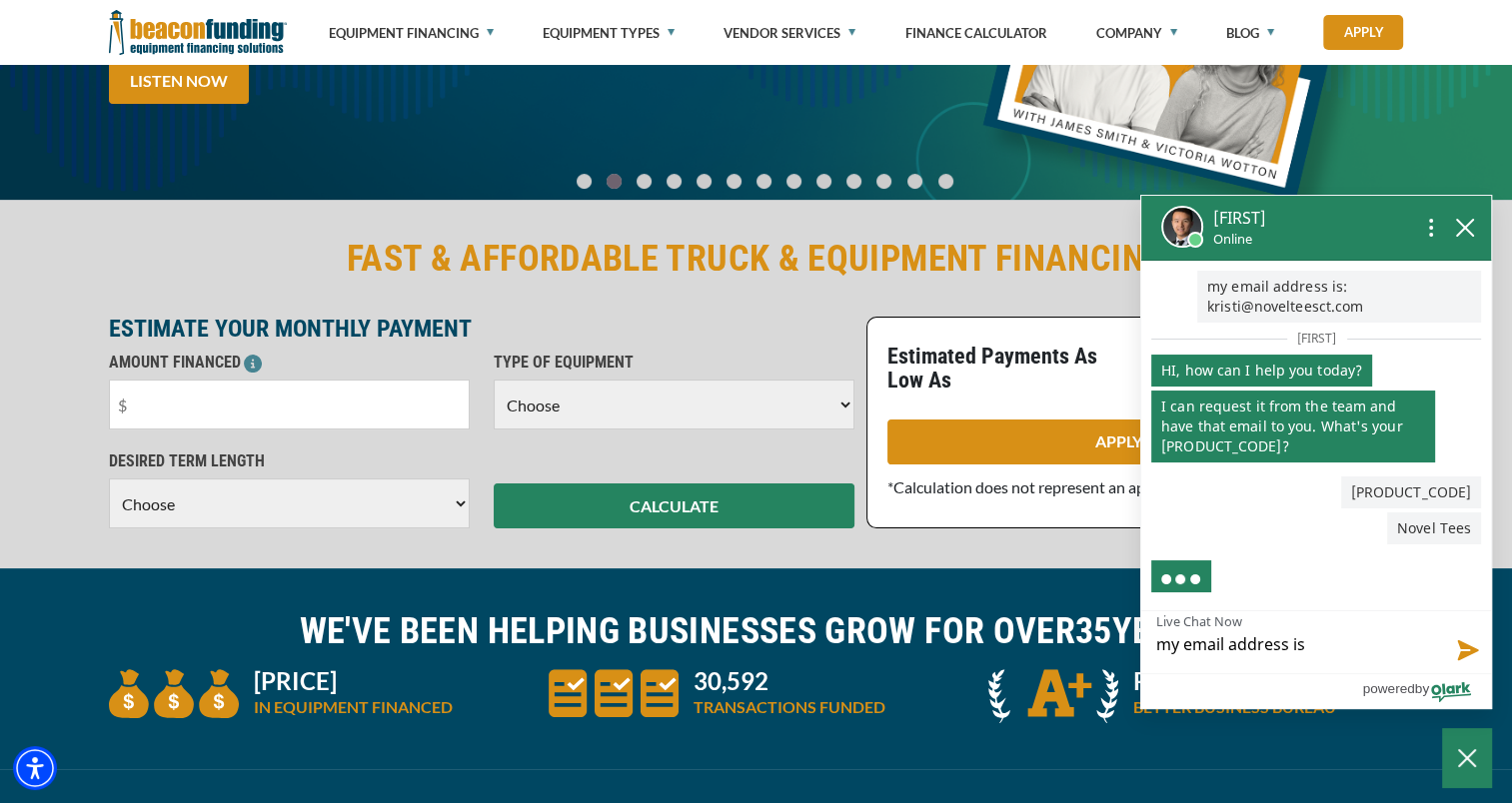 type on "my email address is:" 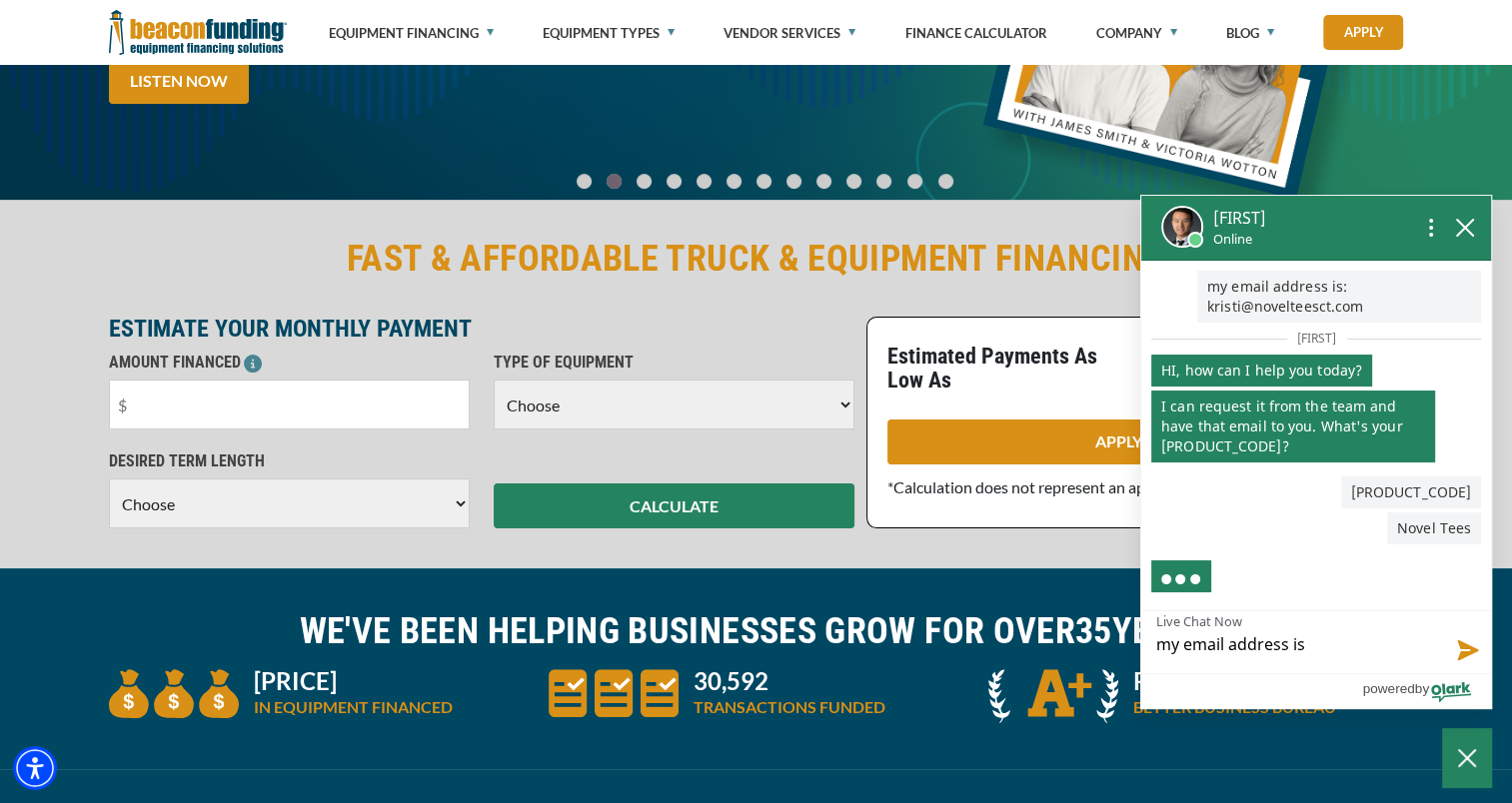 type on "my email address is:" 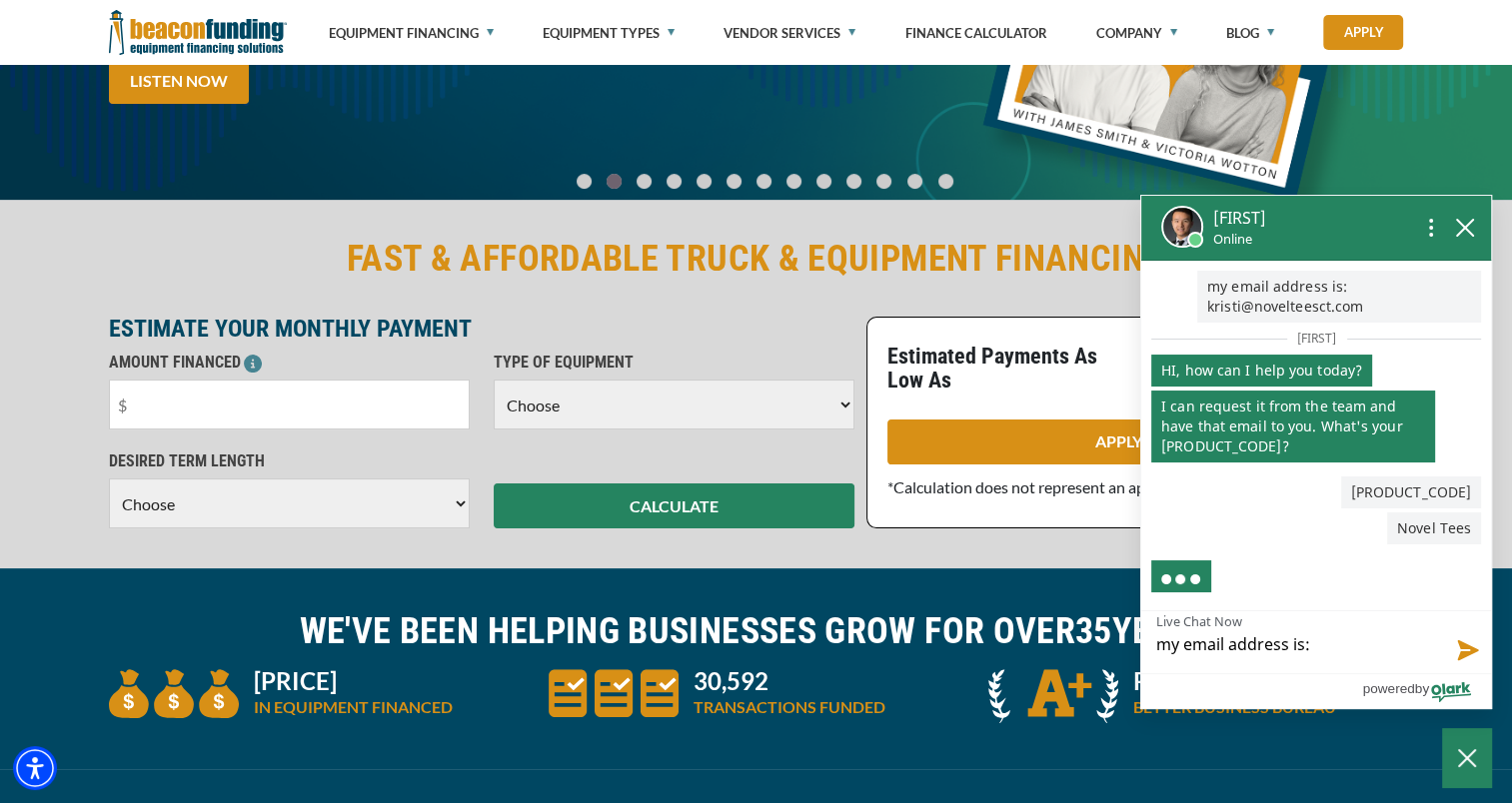 type on "my email address is:" 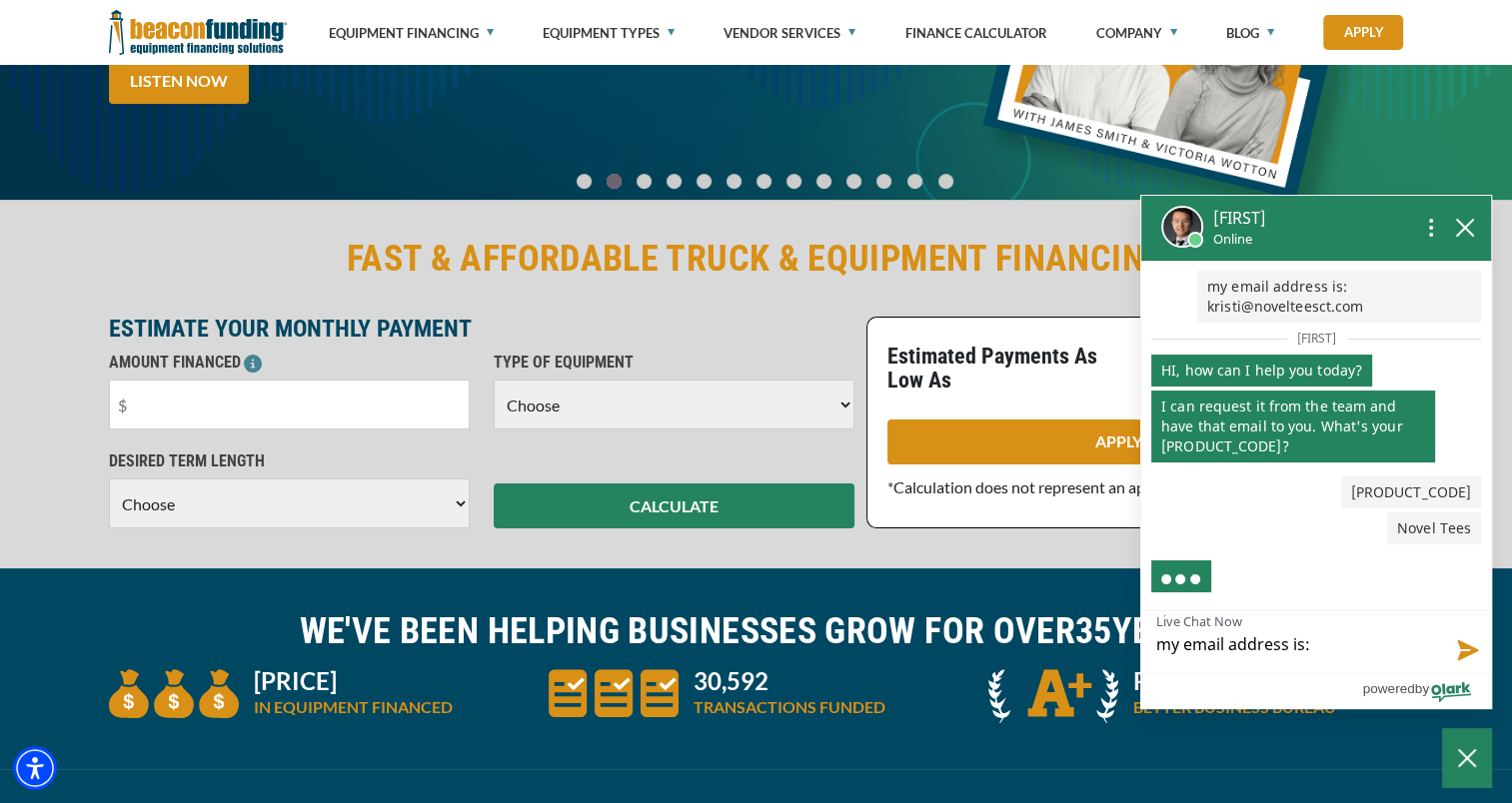 type on "my email address is:" 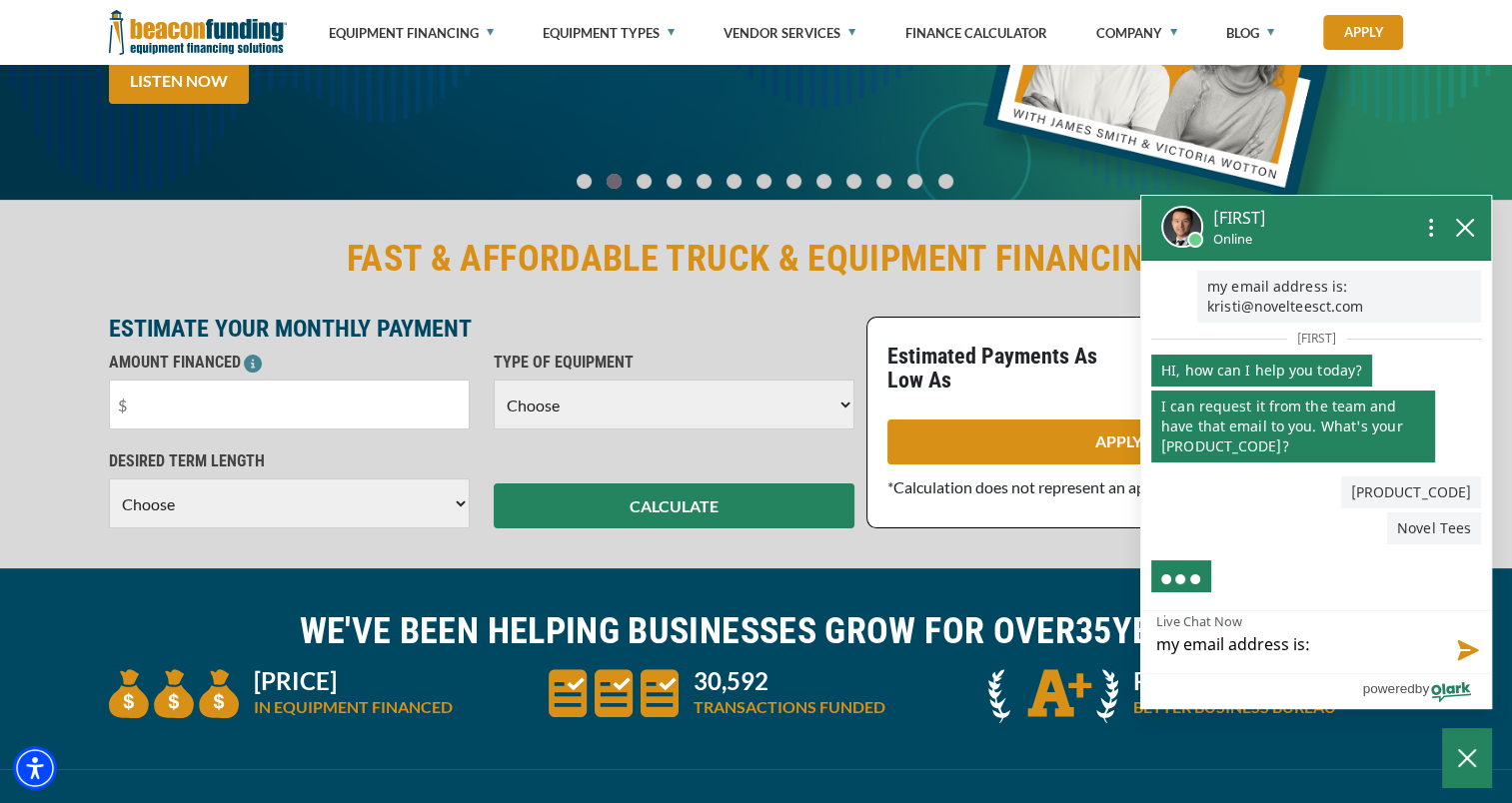 type on "my email address is:" 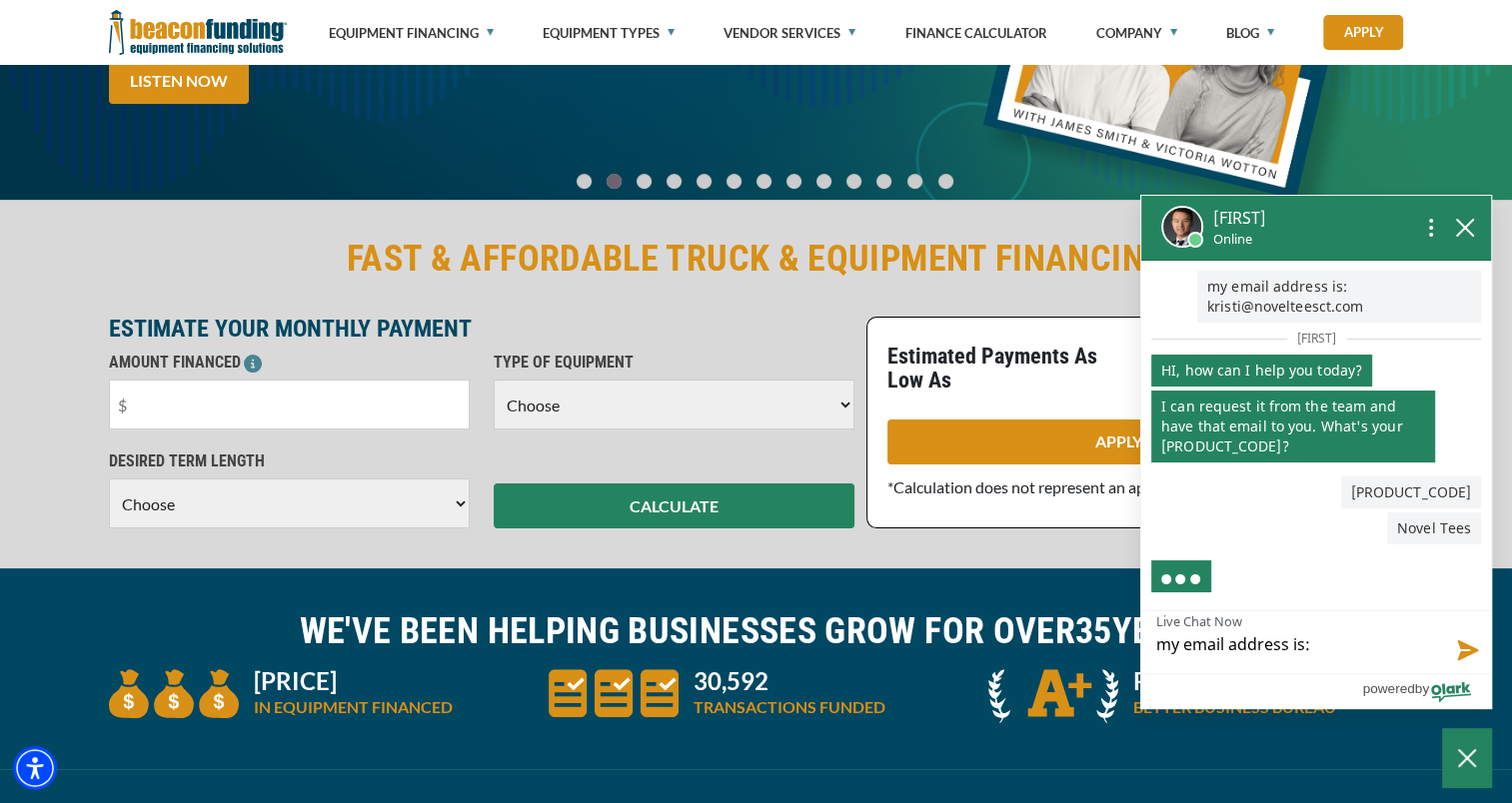type on "my email address is:" 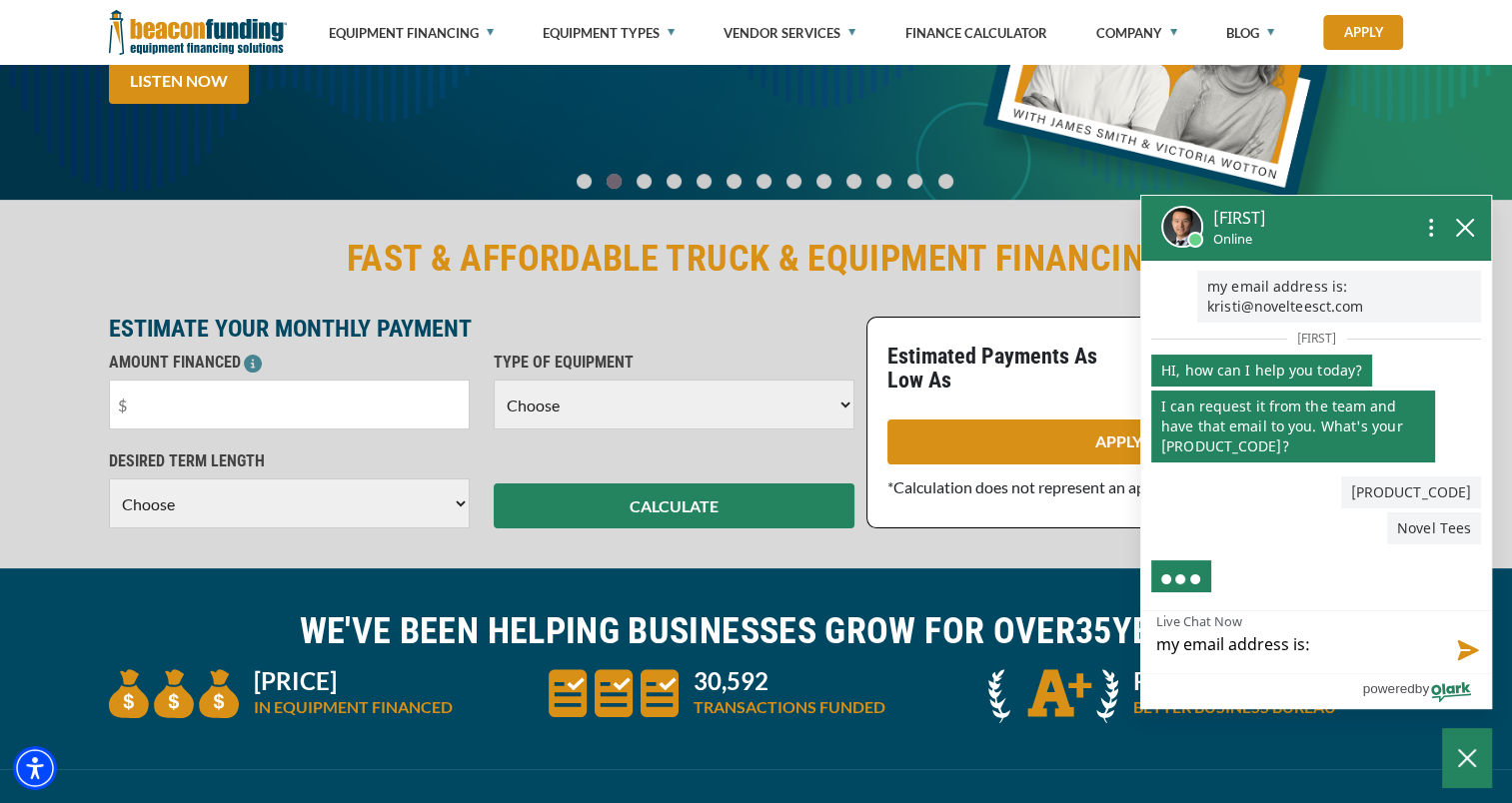 type on "my email address is:  k" 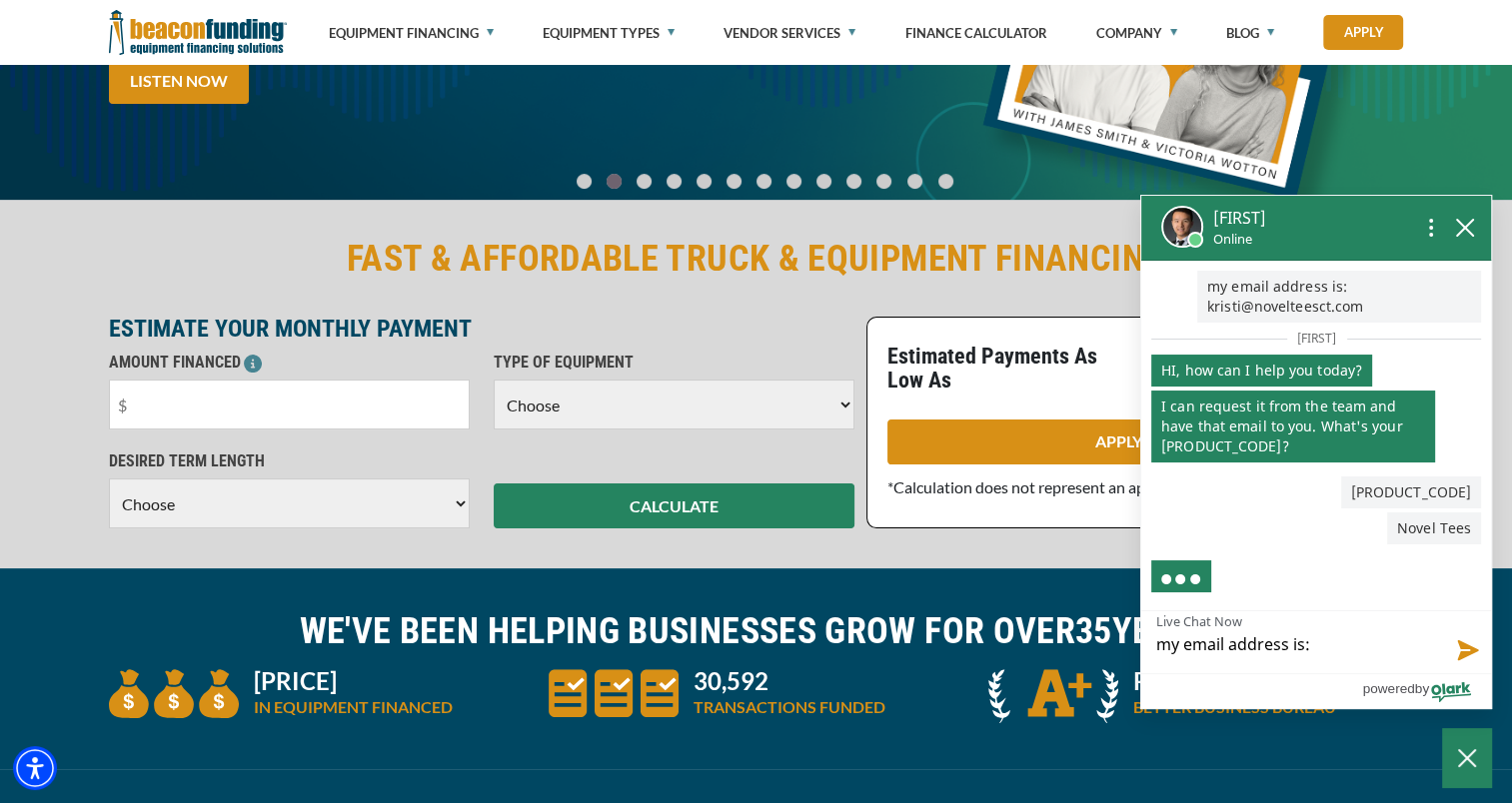 type on "my email address is:  k" 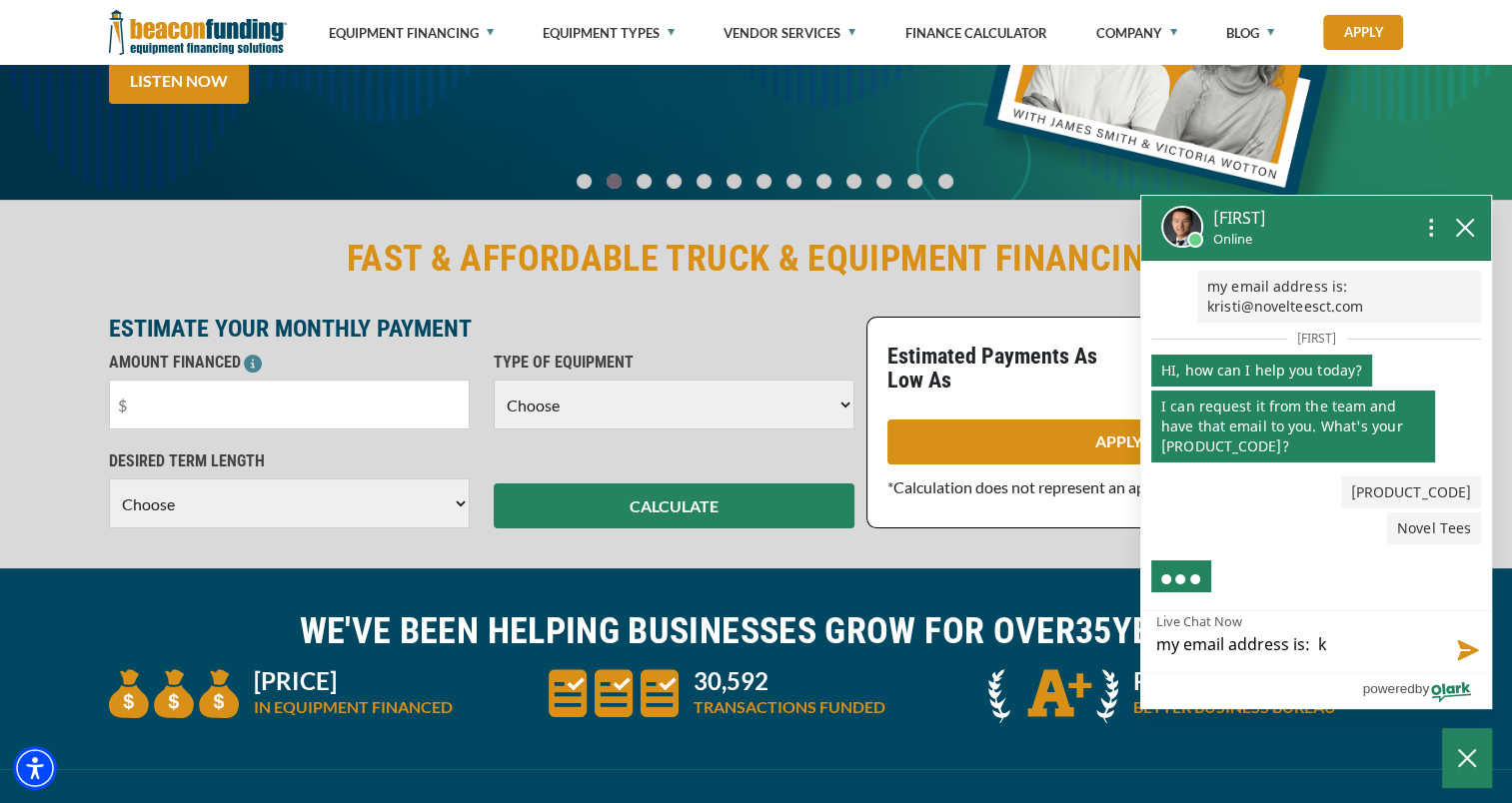 type on "my email address is:  kr" 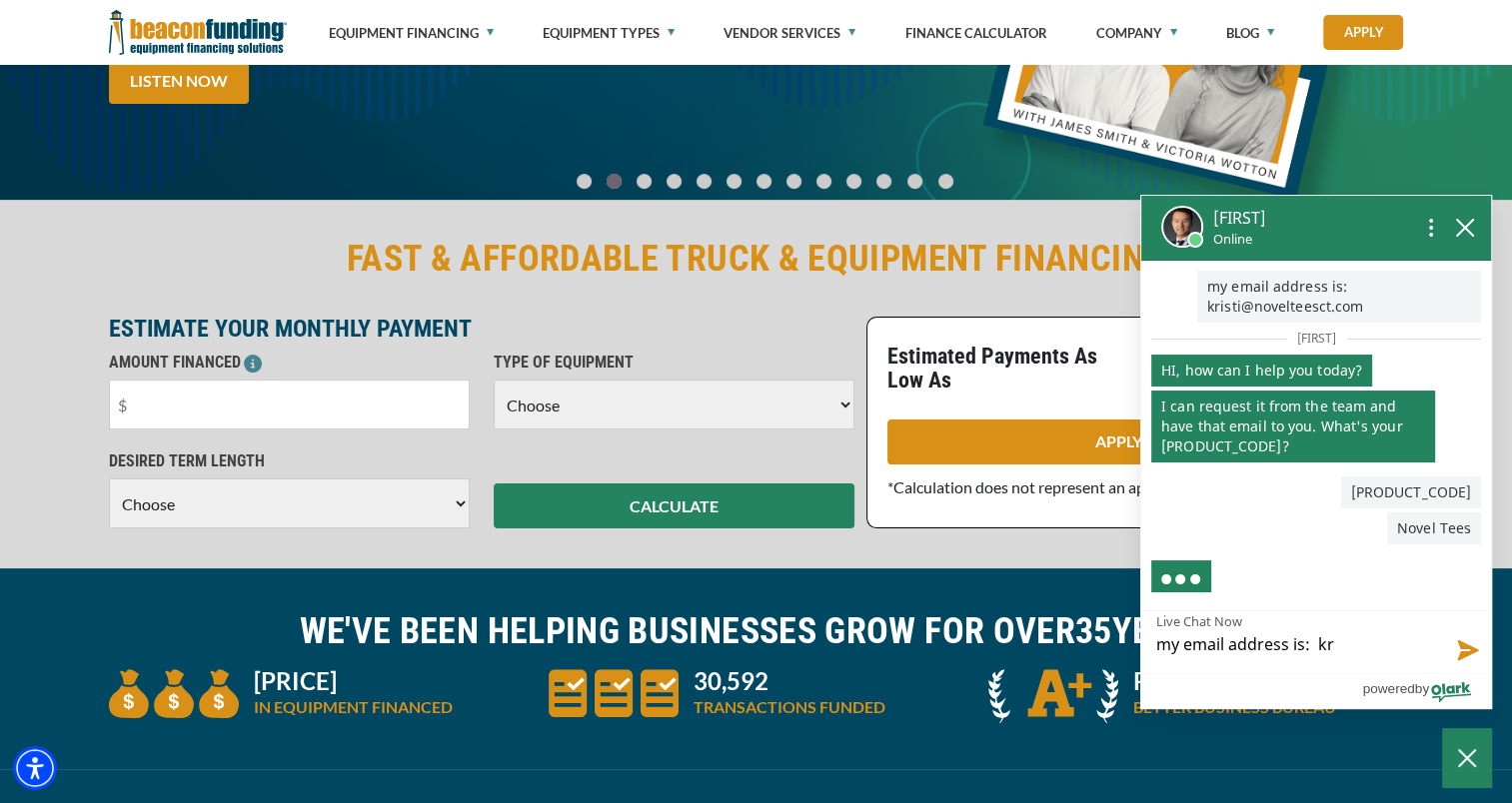 type on "my email address is:  kri" 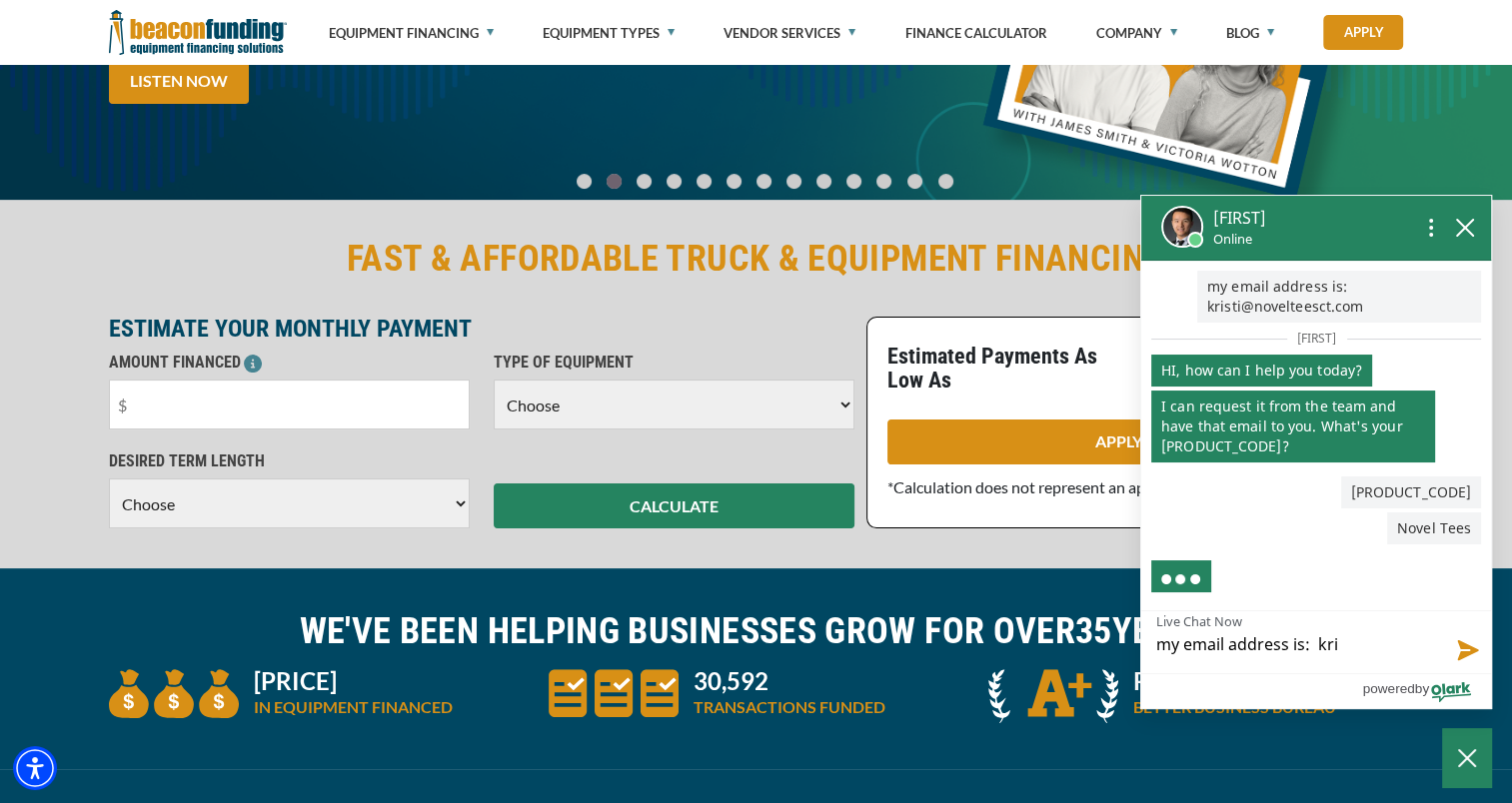 type on "my email address is:  kris" 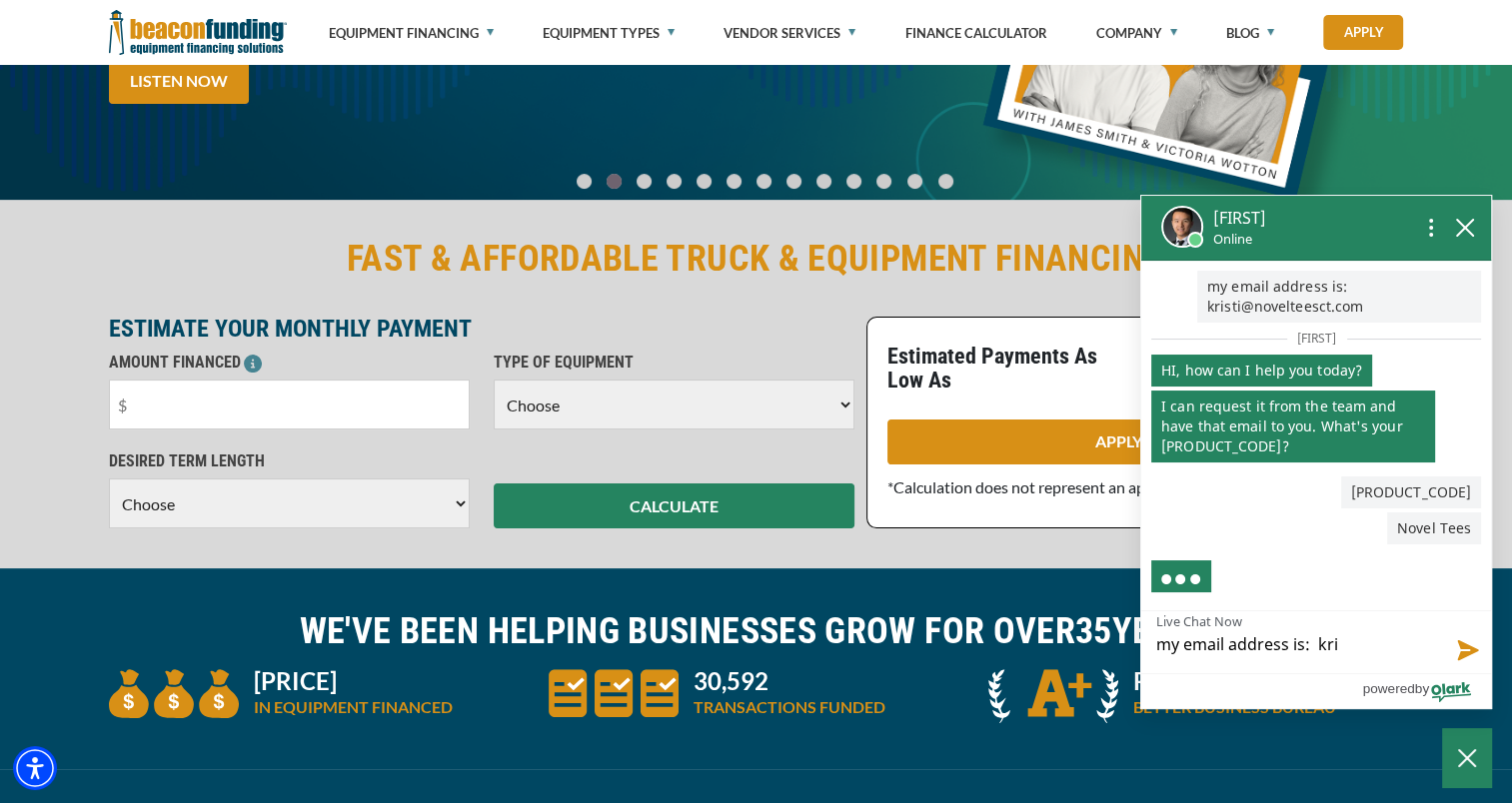 type on "my email address is:  kris" 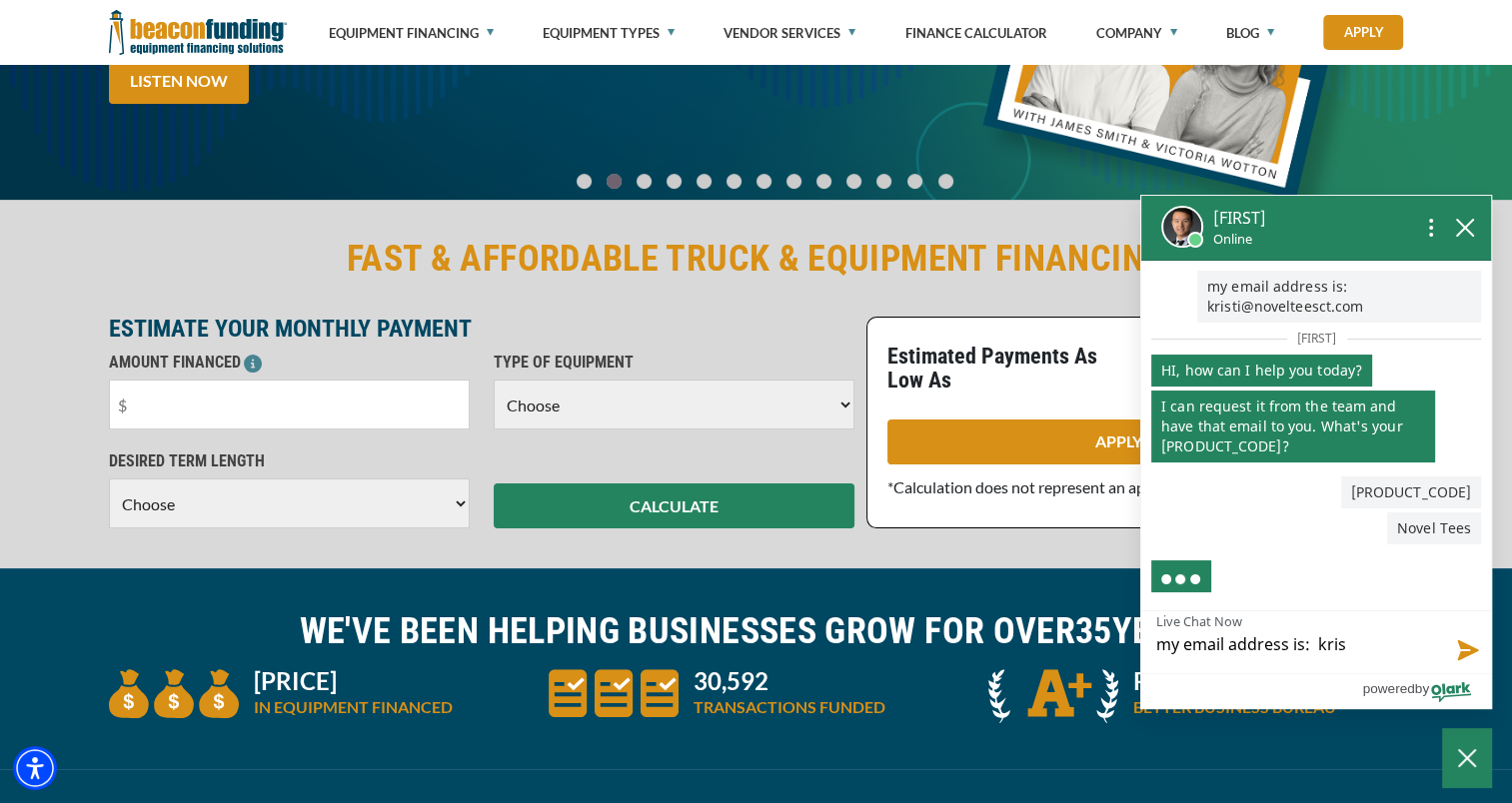 type on "my email address is:  krist" 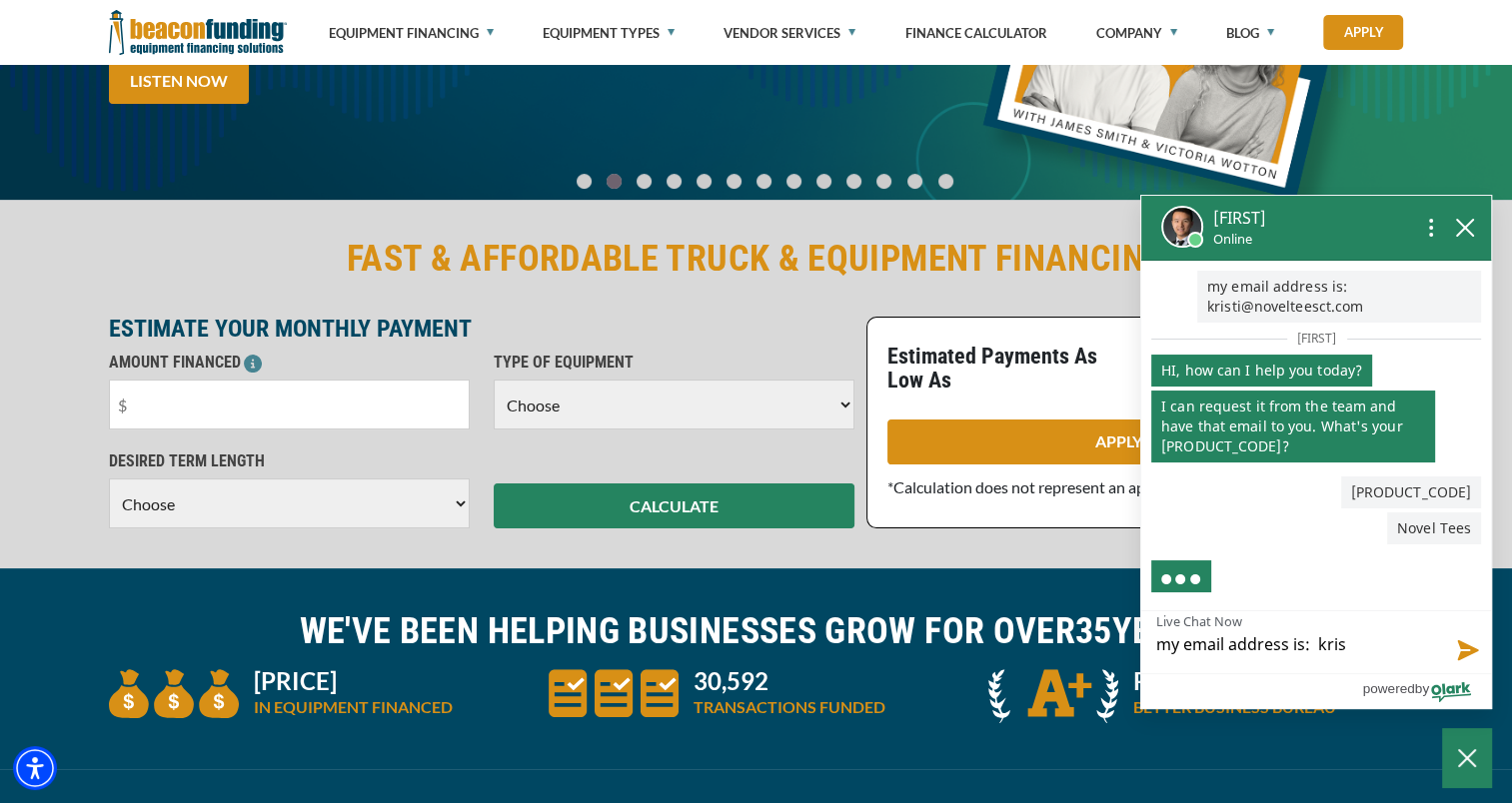 type on "my email address is:  krist" 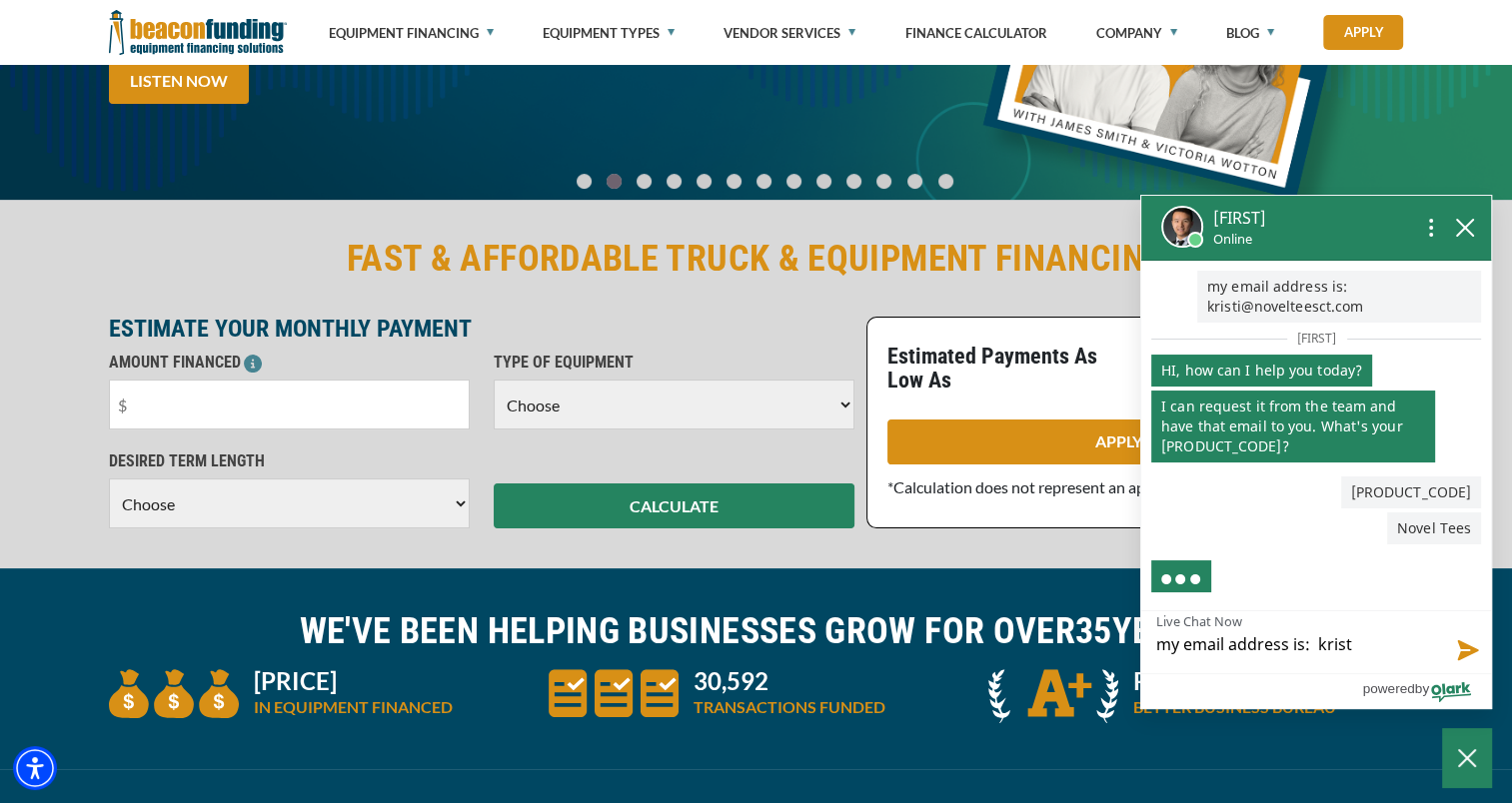 type on "my email address is:  kristi" 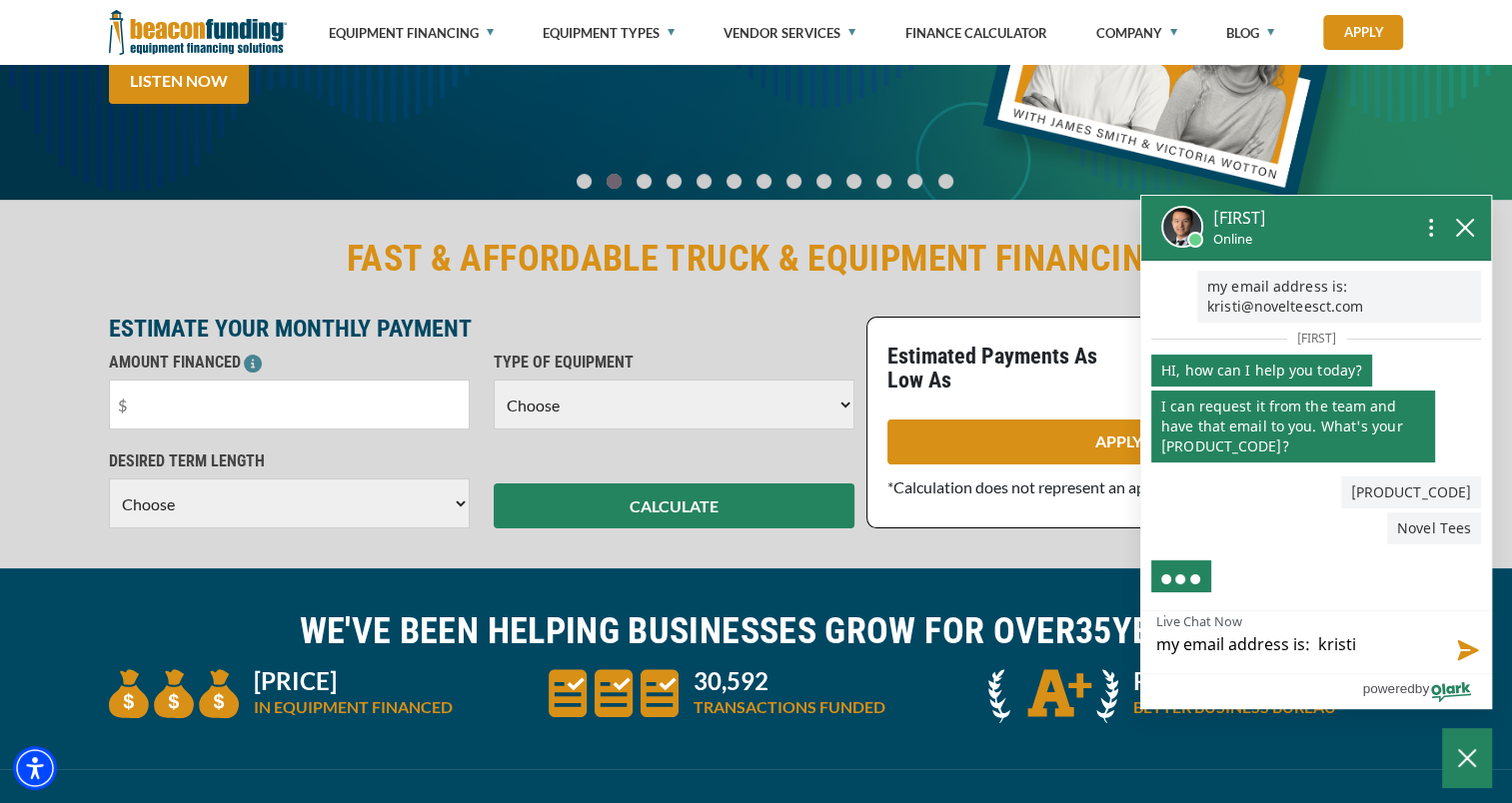 type on "my email address is:  kristi@" 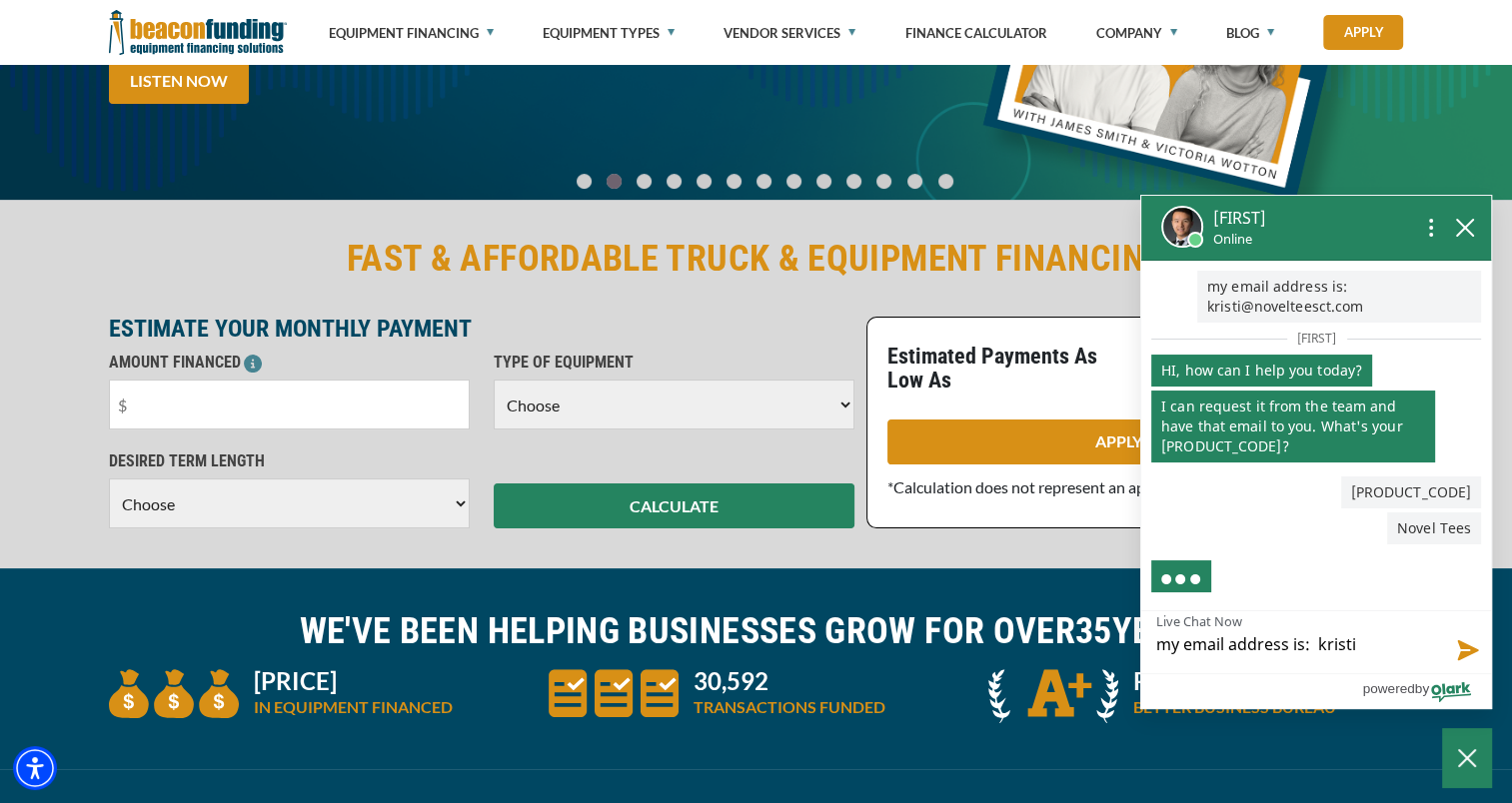 type on "my email address is:  kristi@" 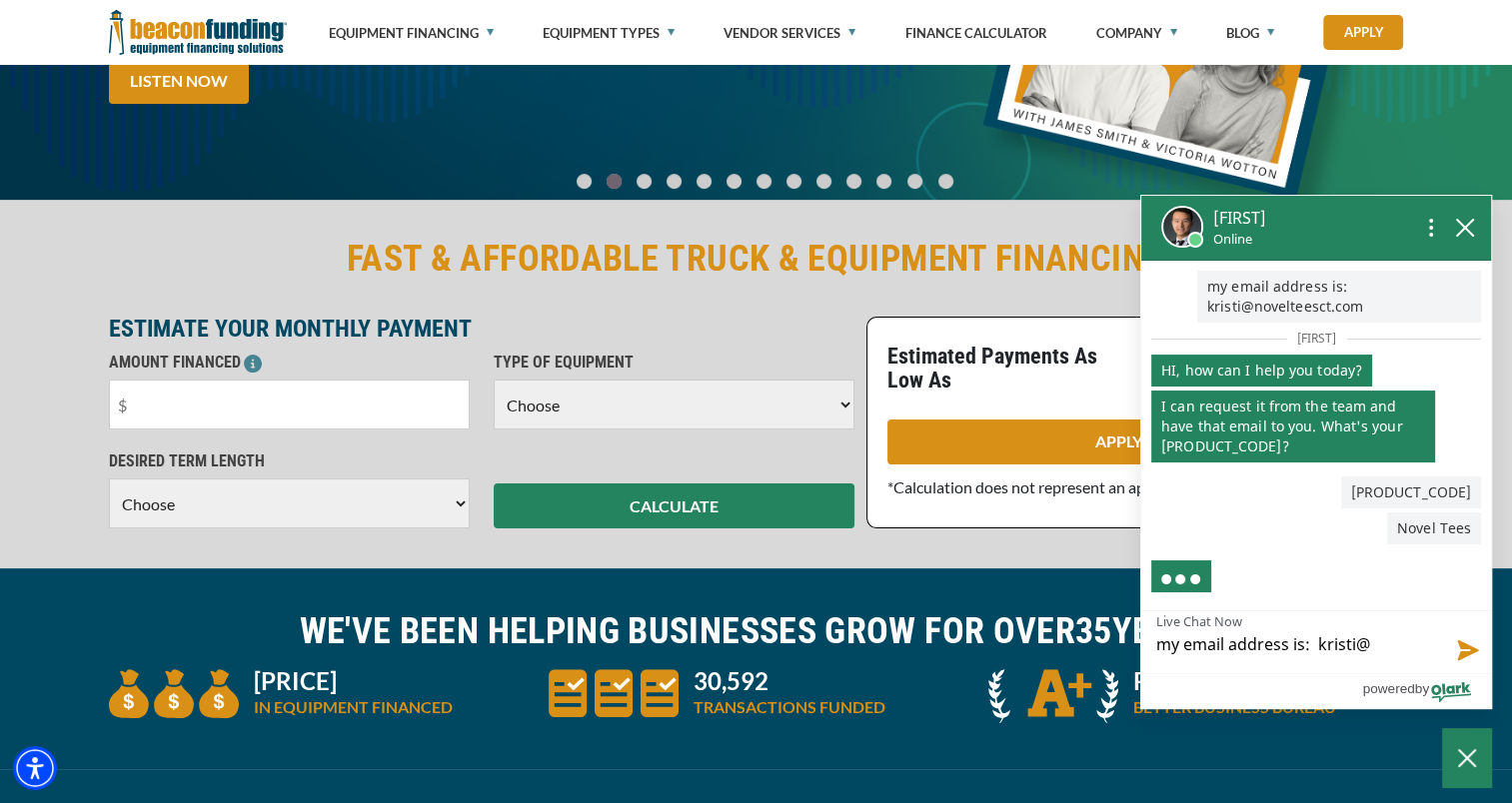 type on "my email address is:  kristi@n" 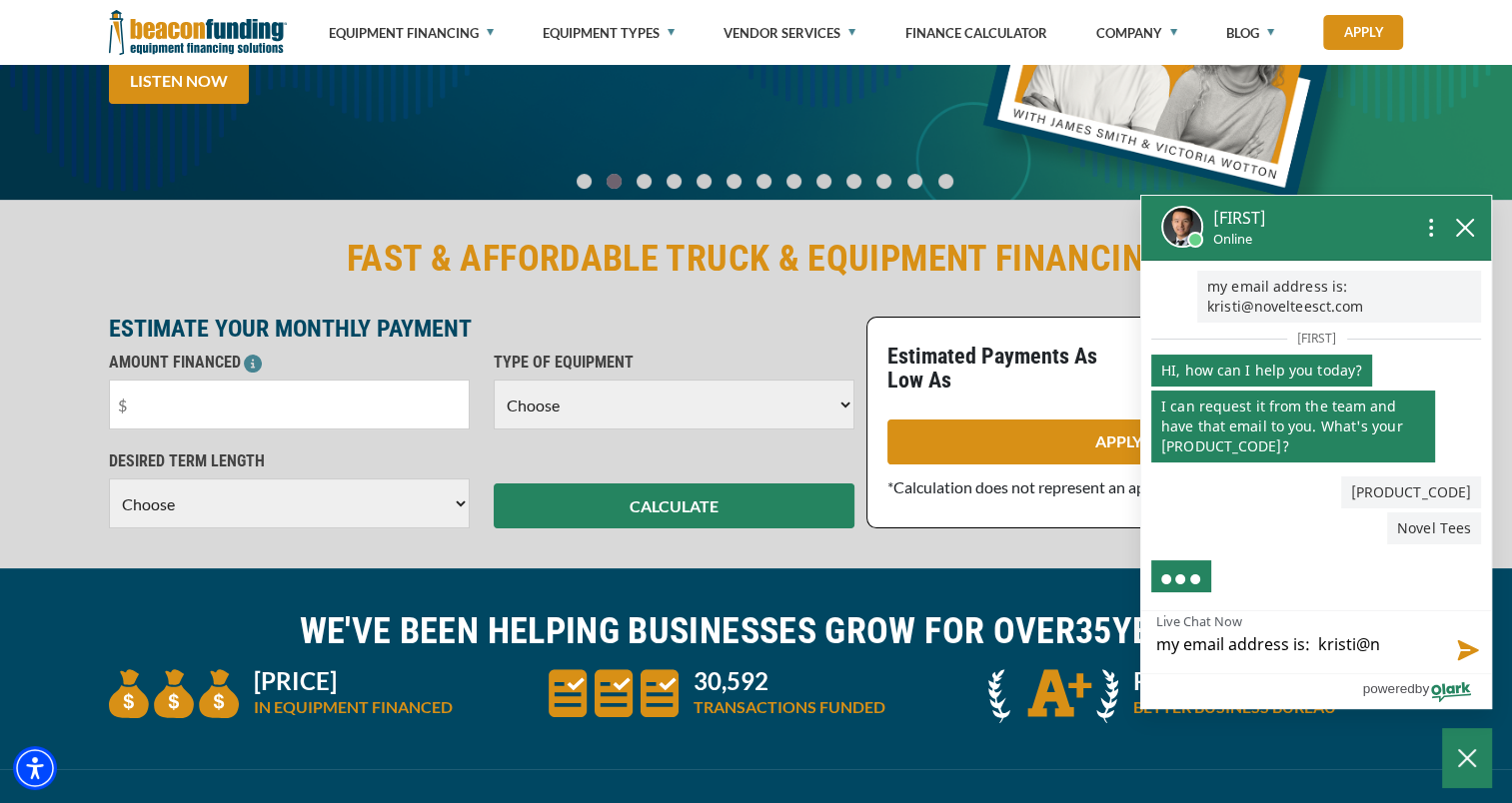 type on "my email address is:  kristi@no" 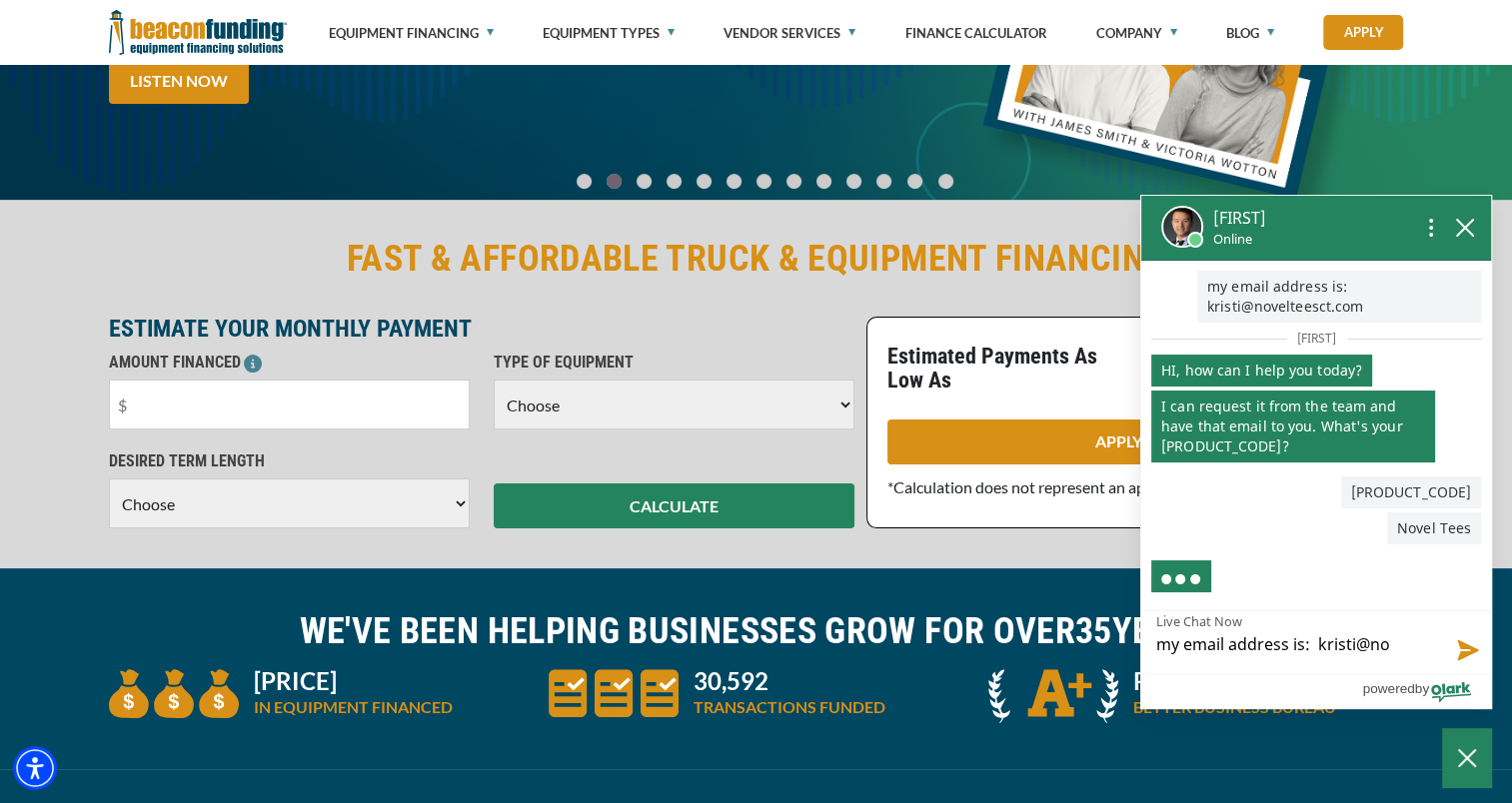 type on "my email address is:  kristi@no" 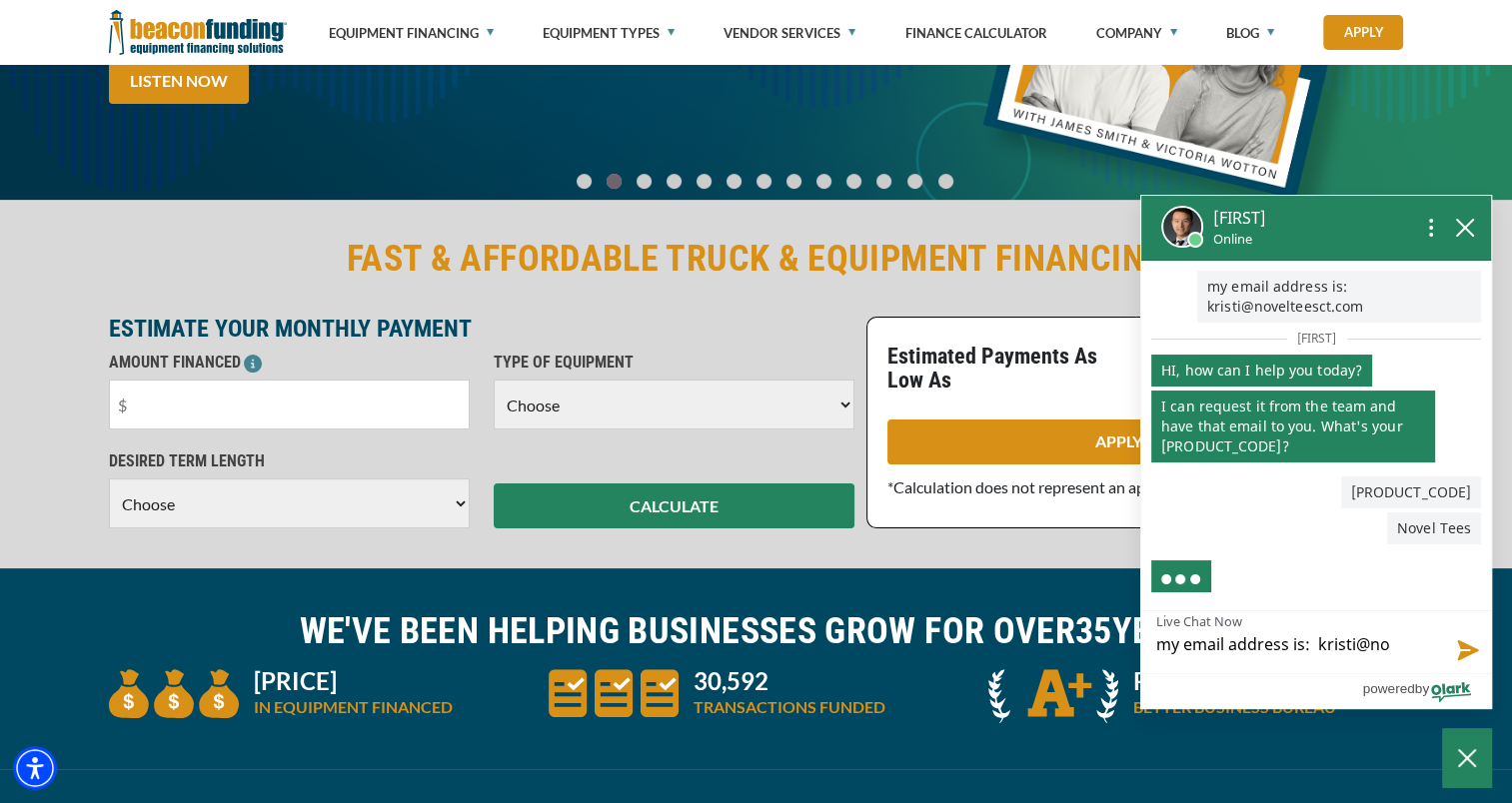 type on "my email address is:  kristi@nov" 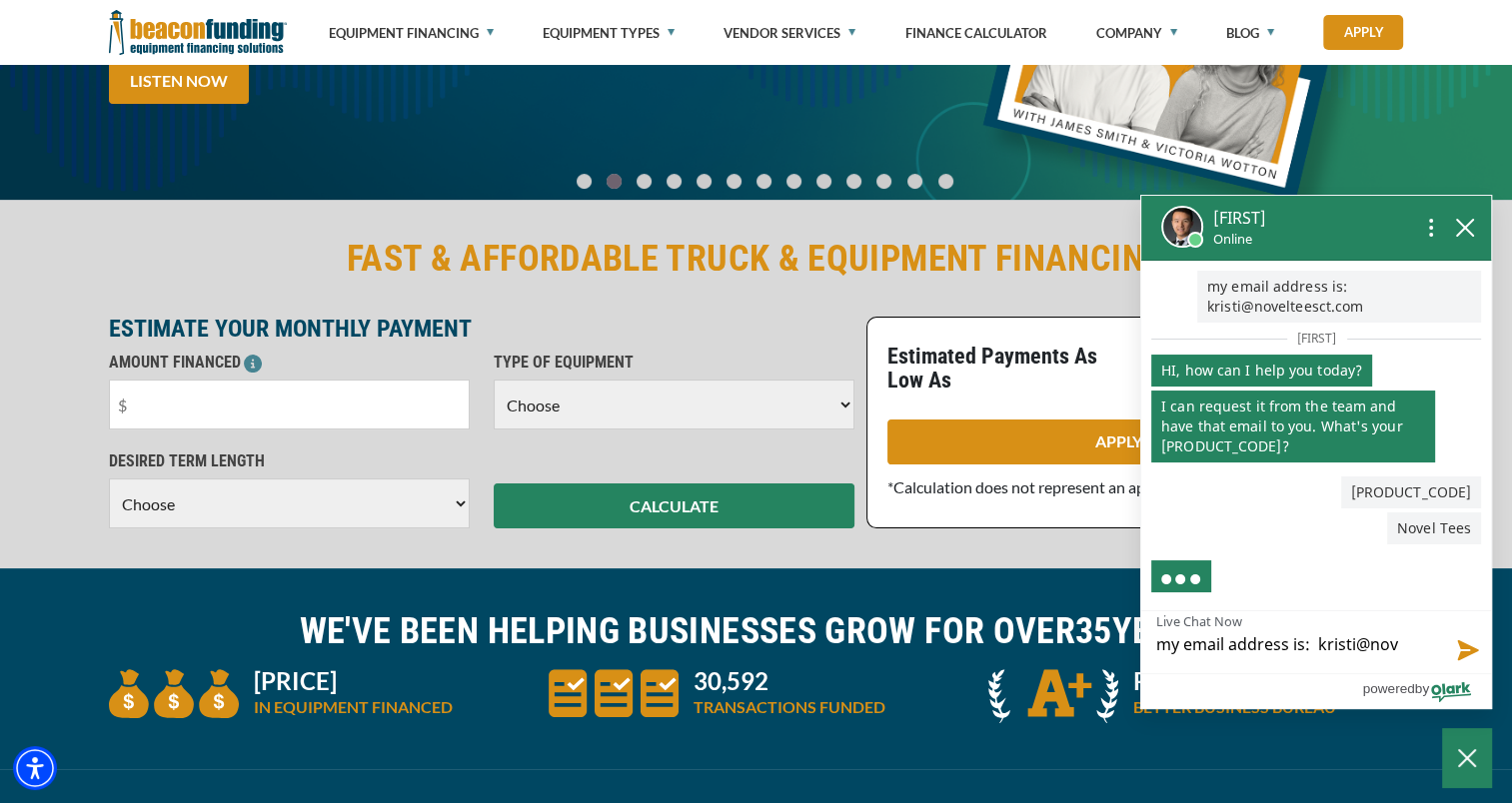 type on "my email address is:  kristi@nove" 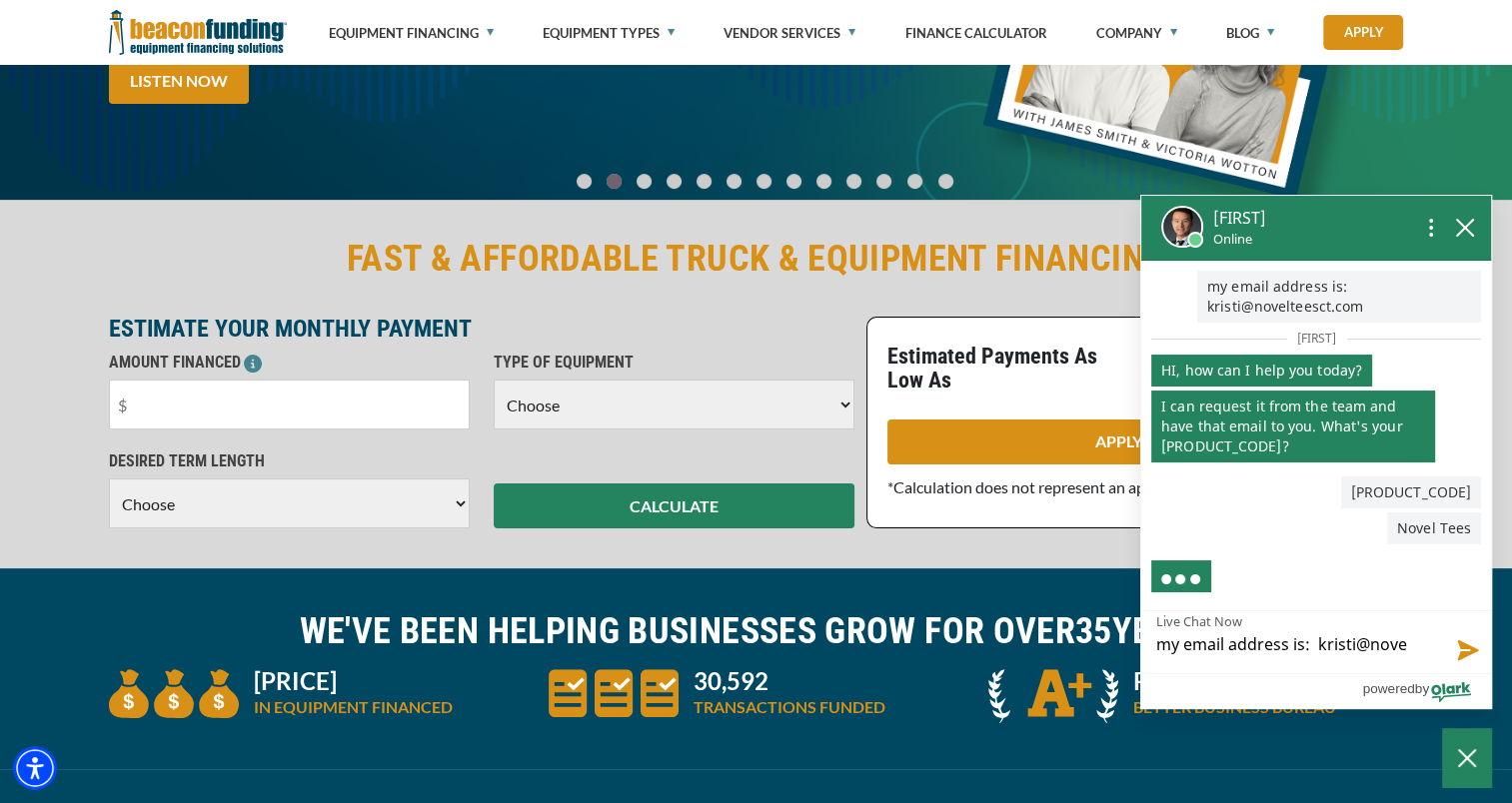 type on "my email address is:  kristi@novel" 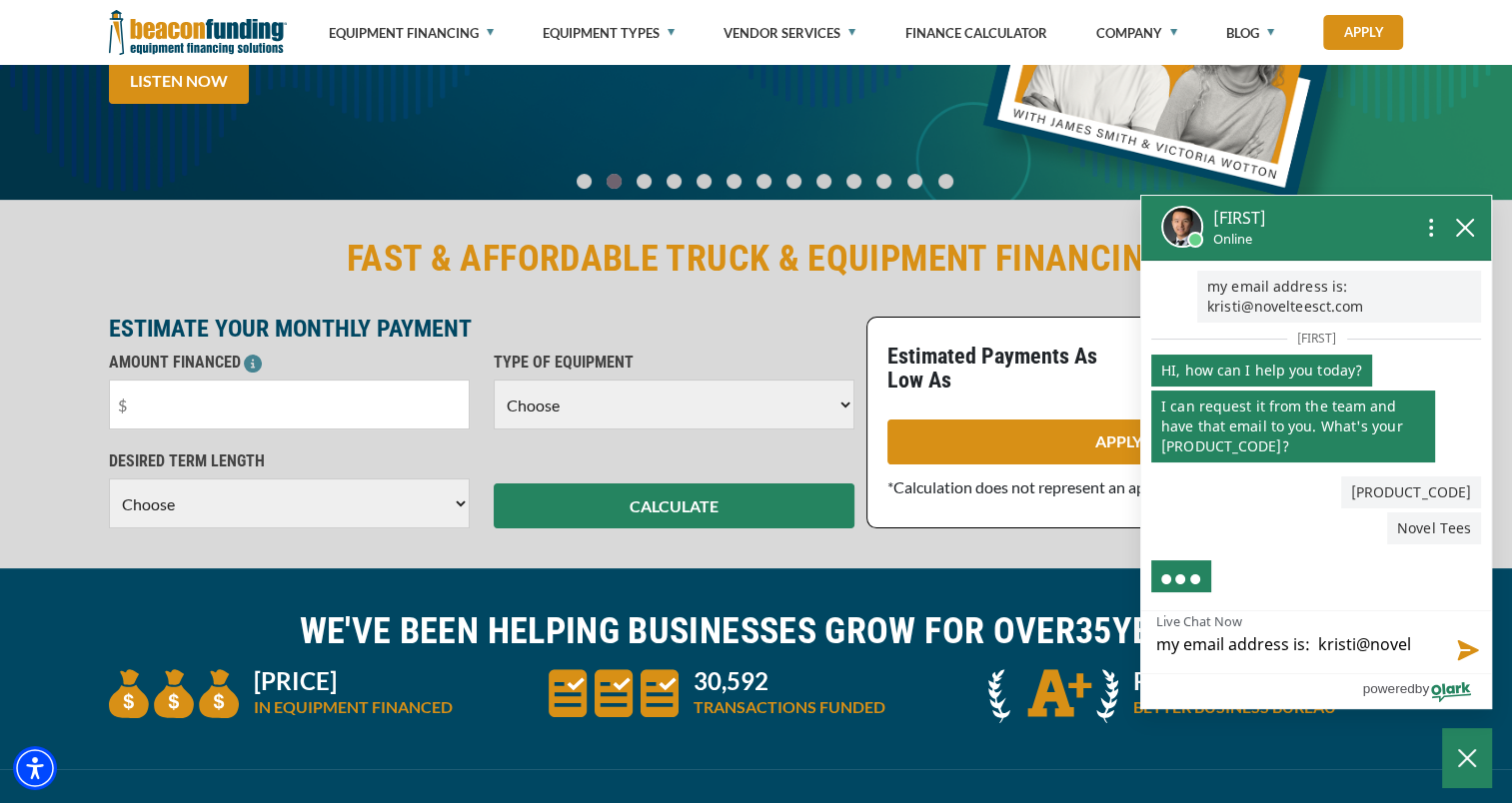 type on "my email address is:  kristi@novelt" 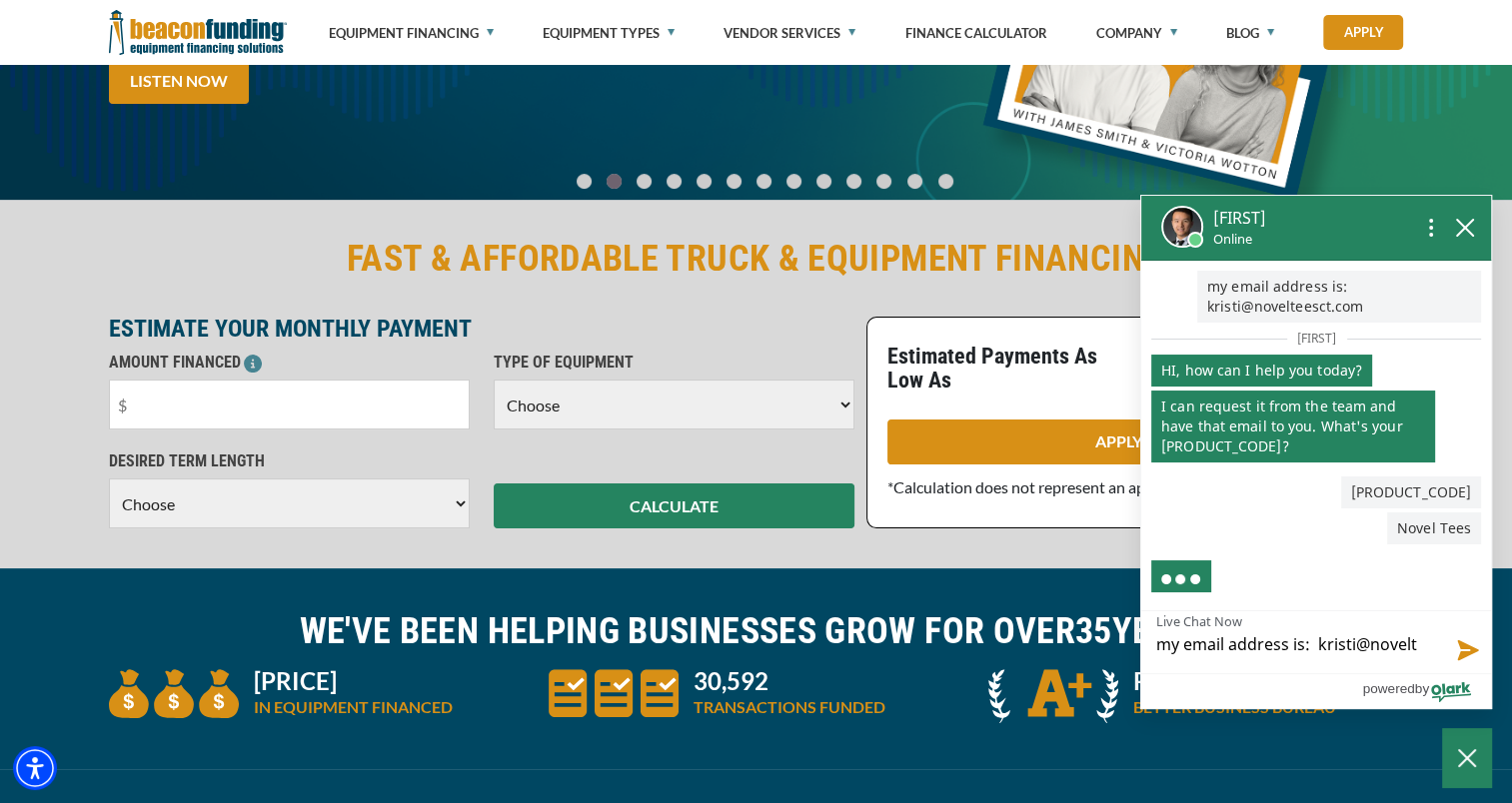 type on "my email address is:  kristi@novelte" 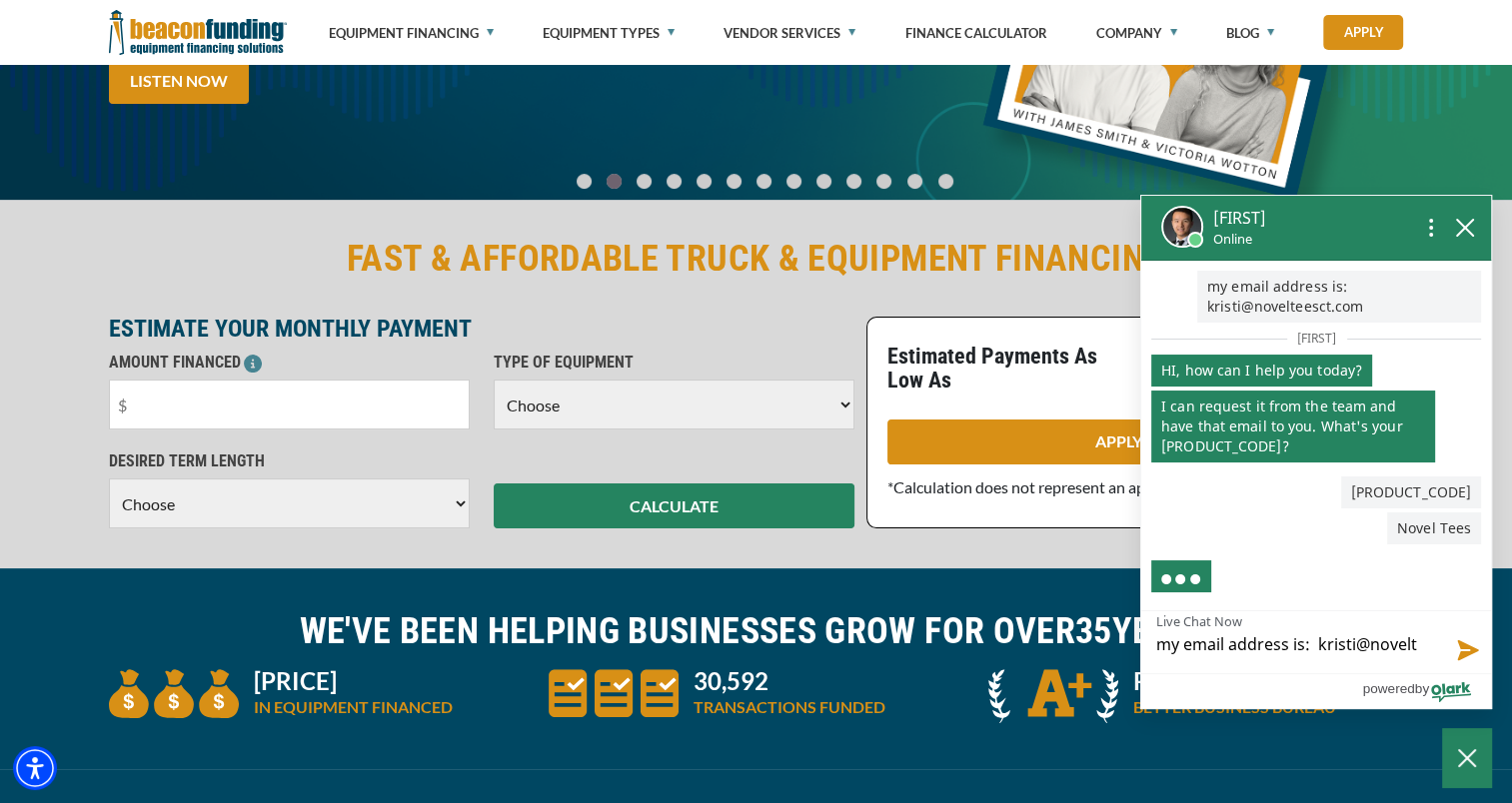 type on "my email address is:  kristi@novelte" 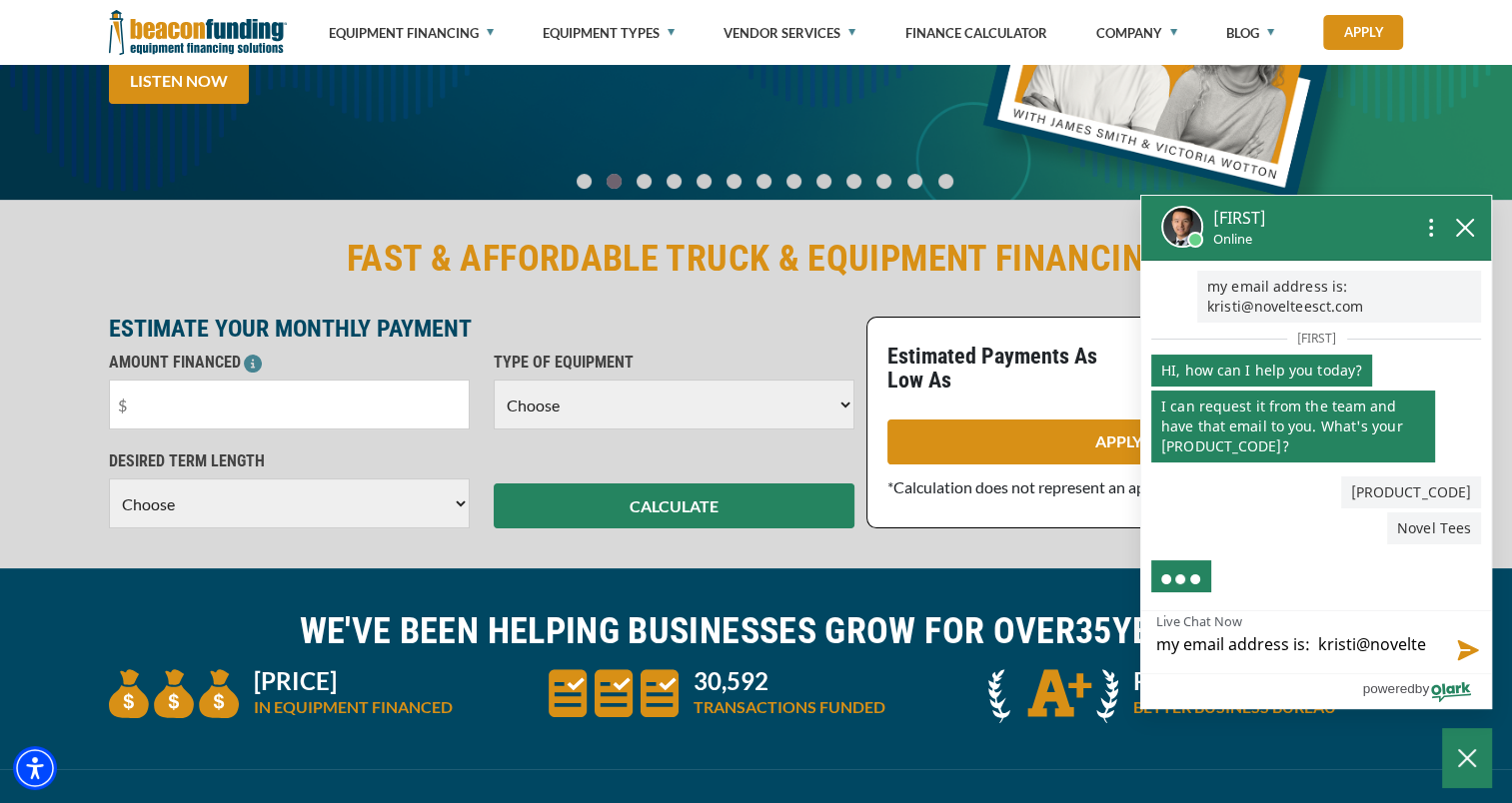 type on "my email address is:  kristi@noveltee" 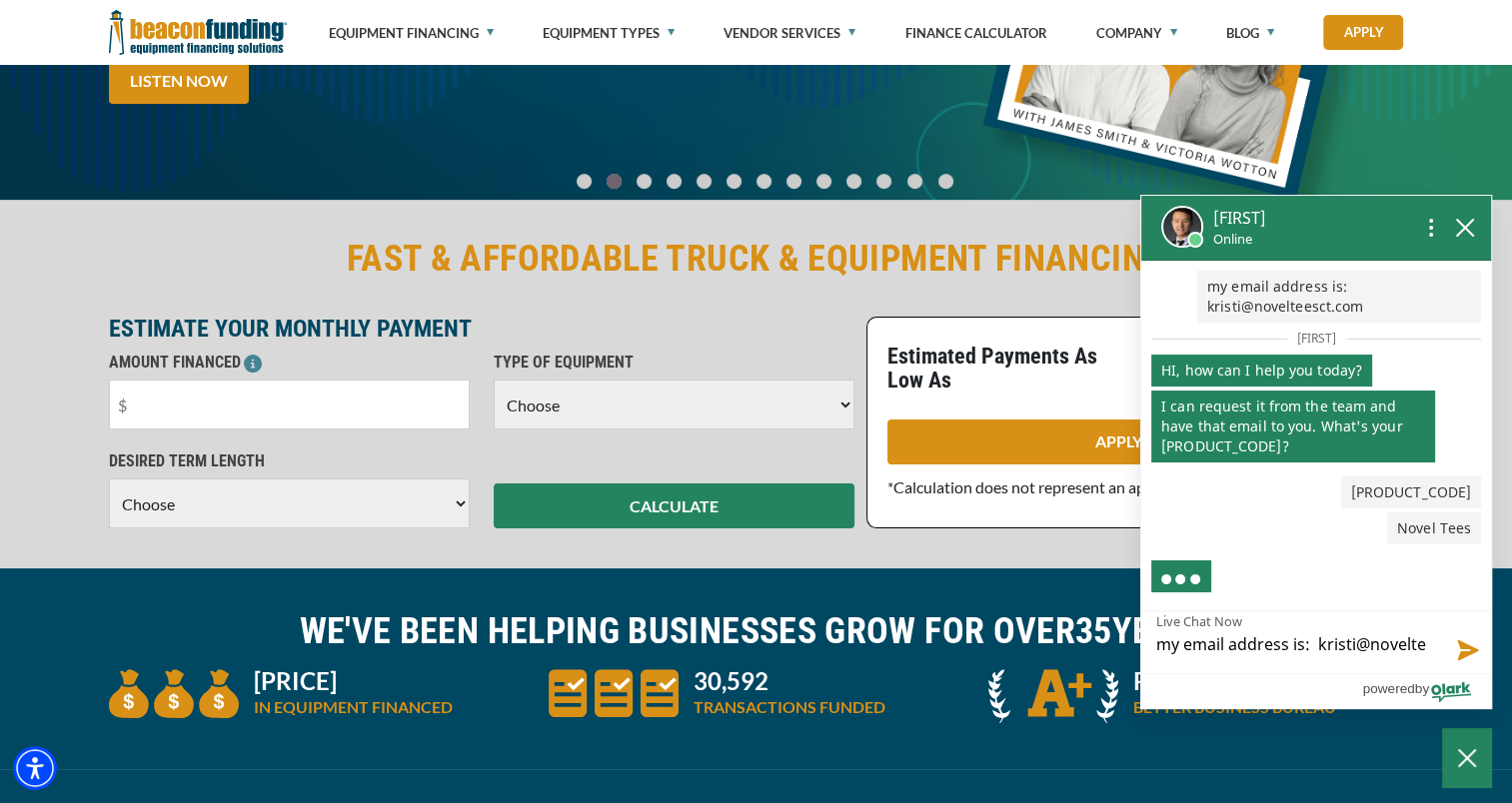type on "my email address is:  kristi@noveltee" 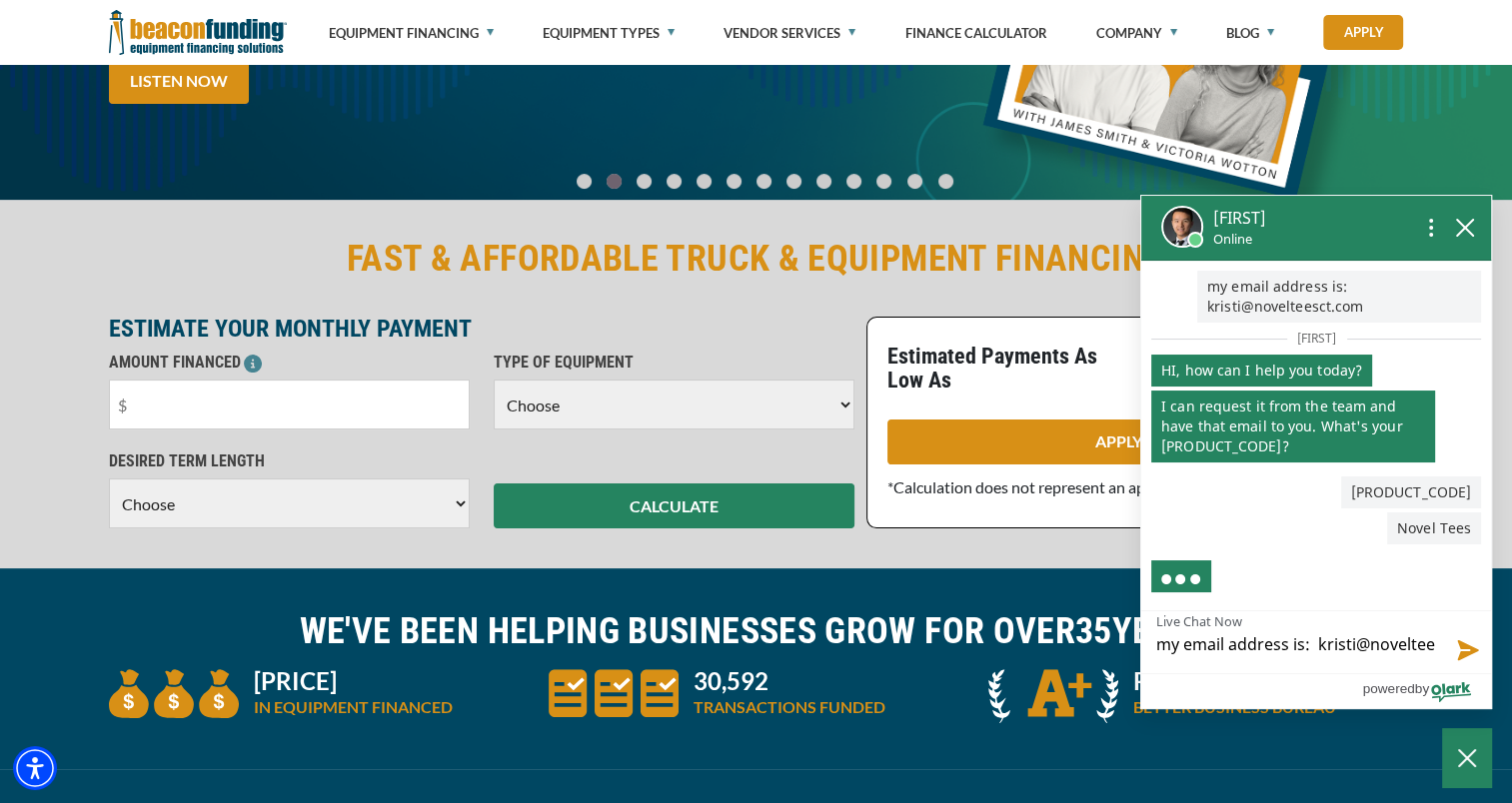 type on "my email address is:  kristi@noveltees" 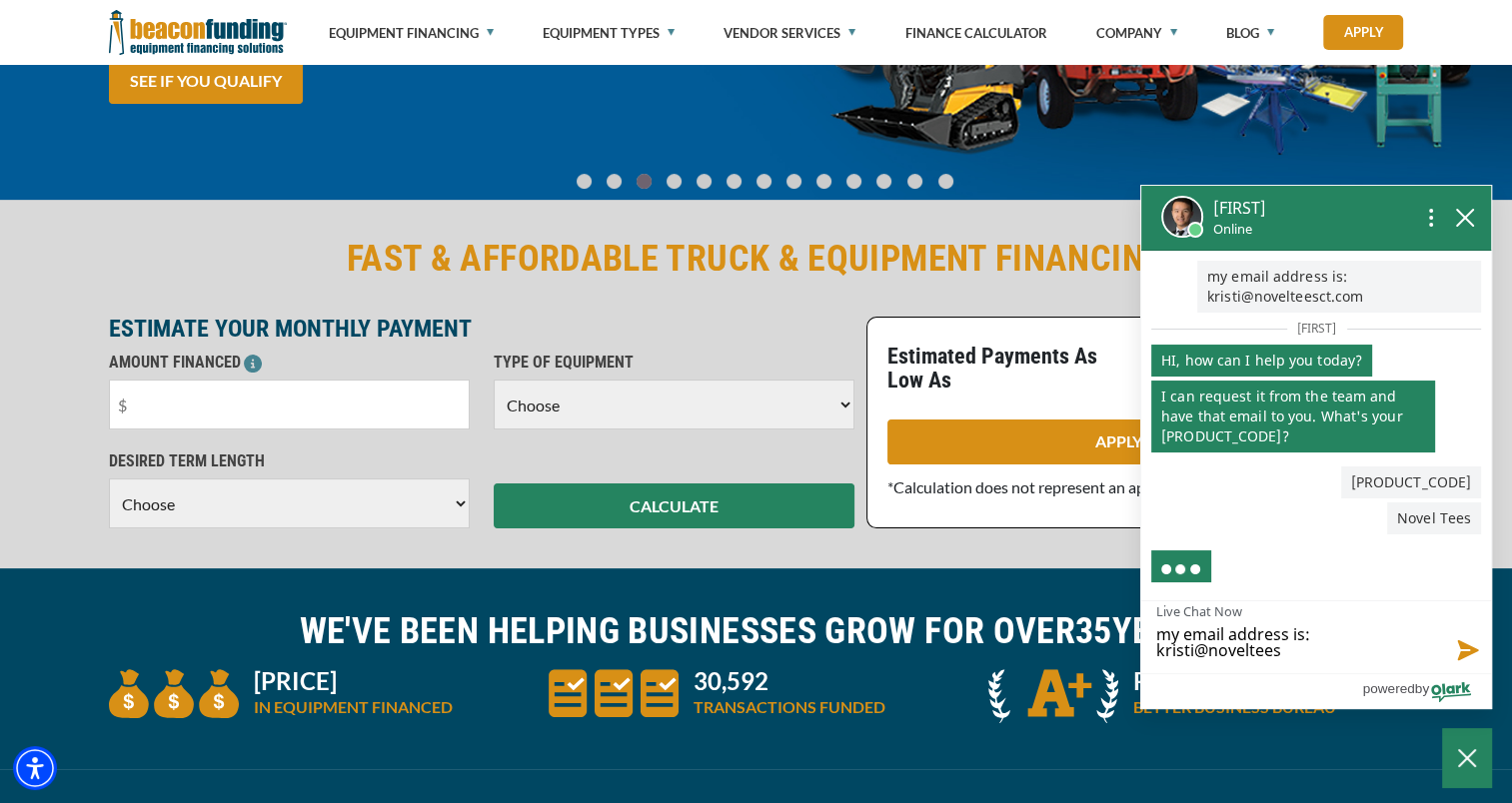 type on "my email address is:  kristi@novelteesc" 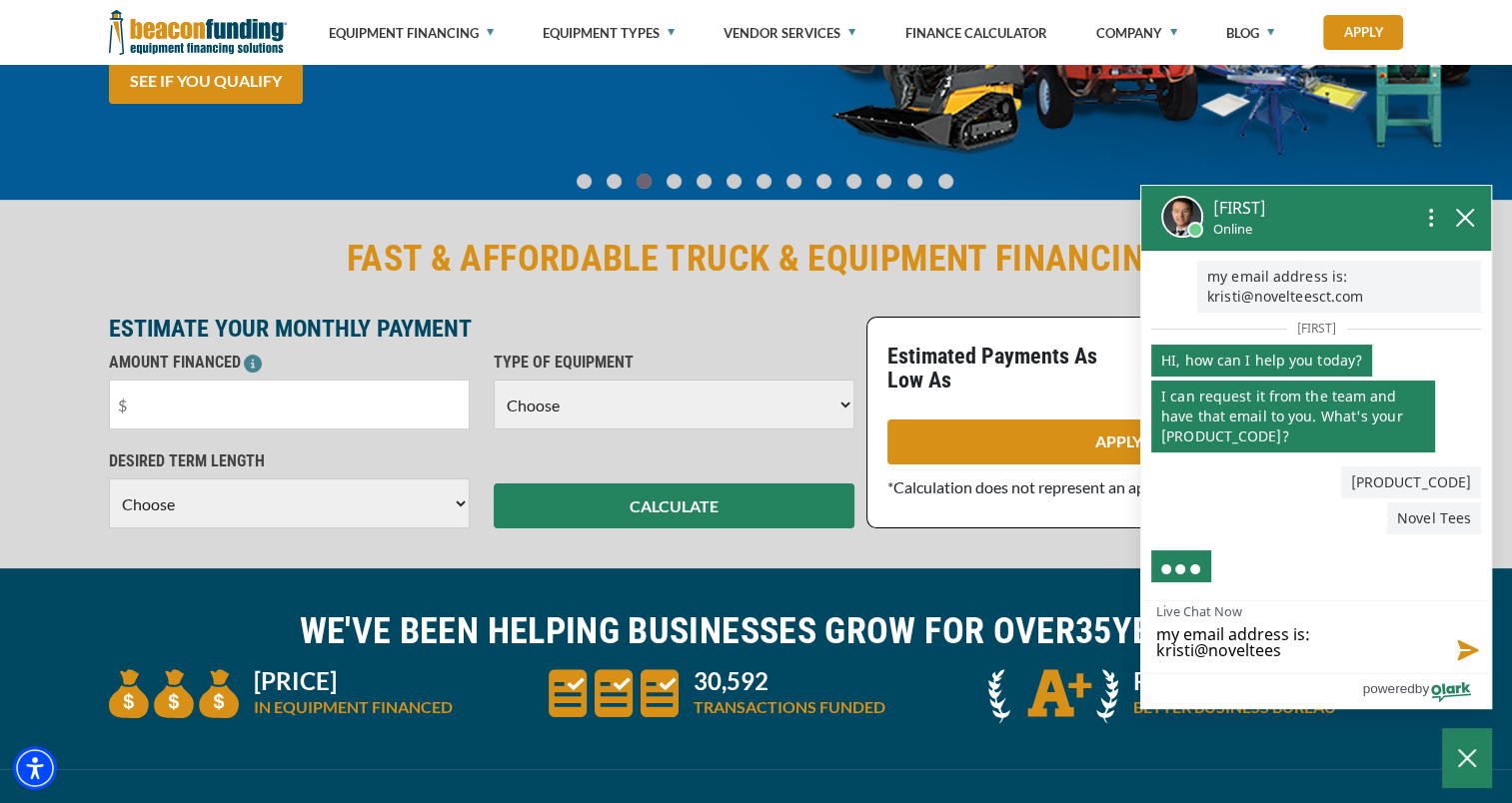 type on "my email address is:  kristi@novelteesc" 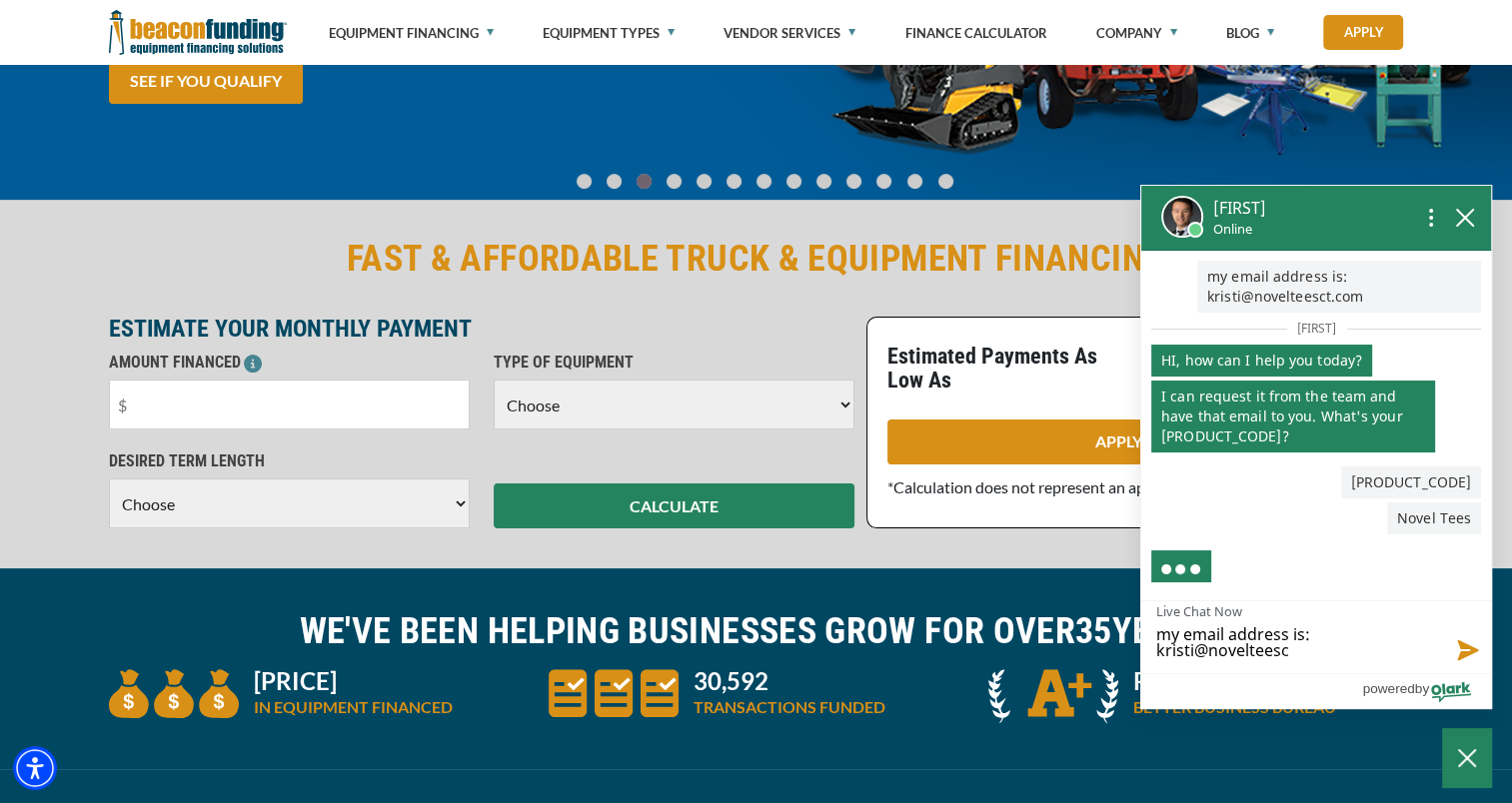 type on "my email address is:  kristi@novelteesct" 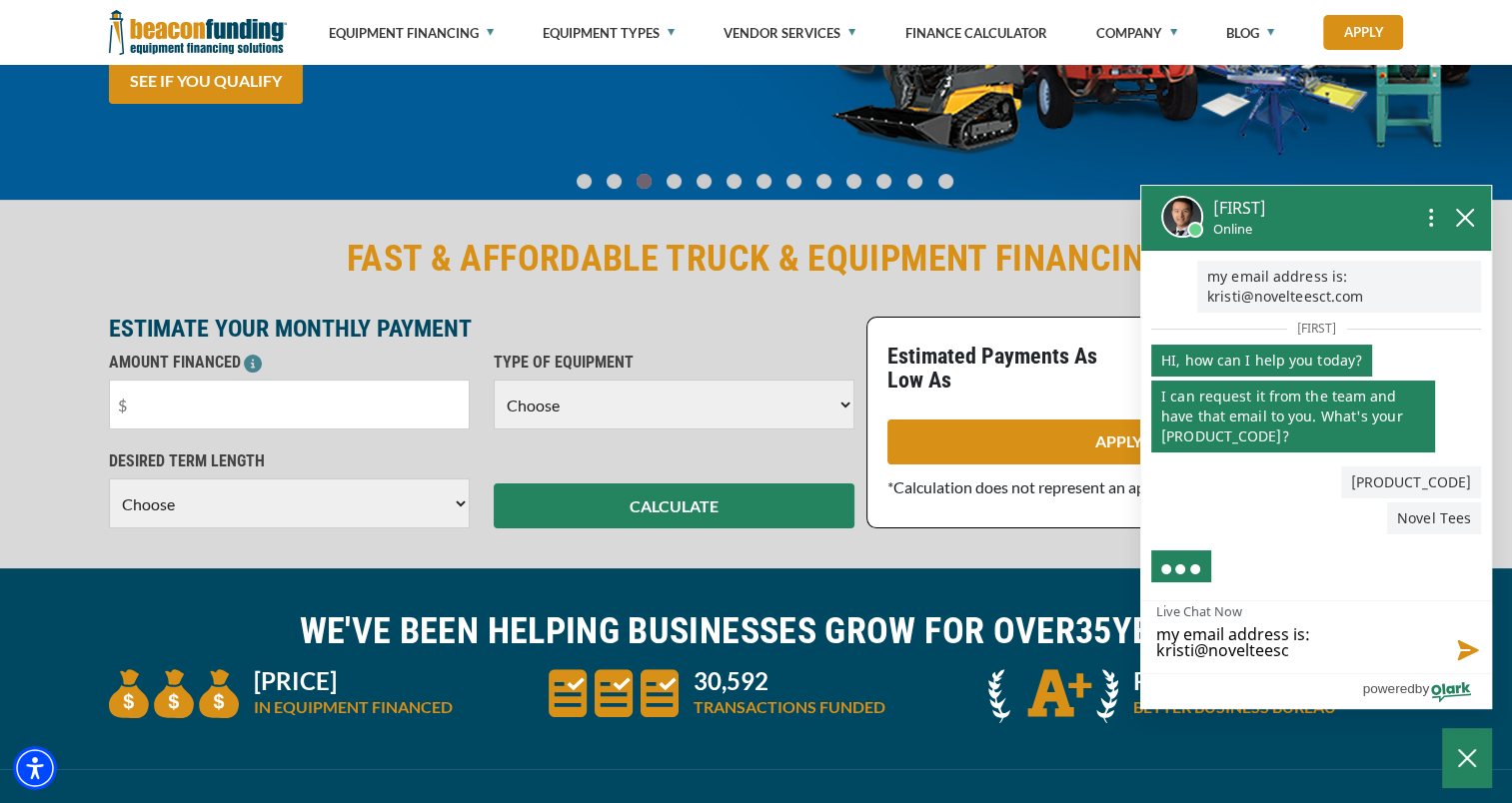 type on "my email address is:  kristi@novelteesct" 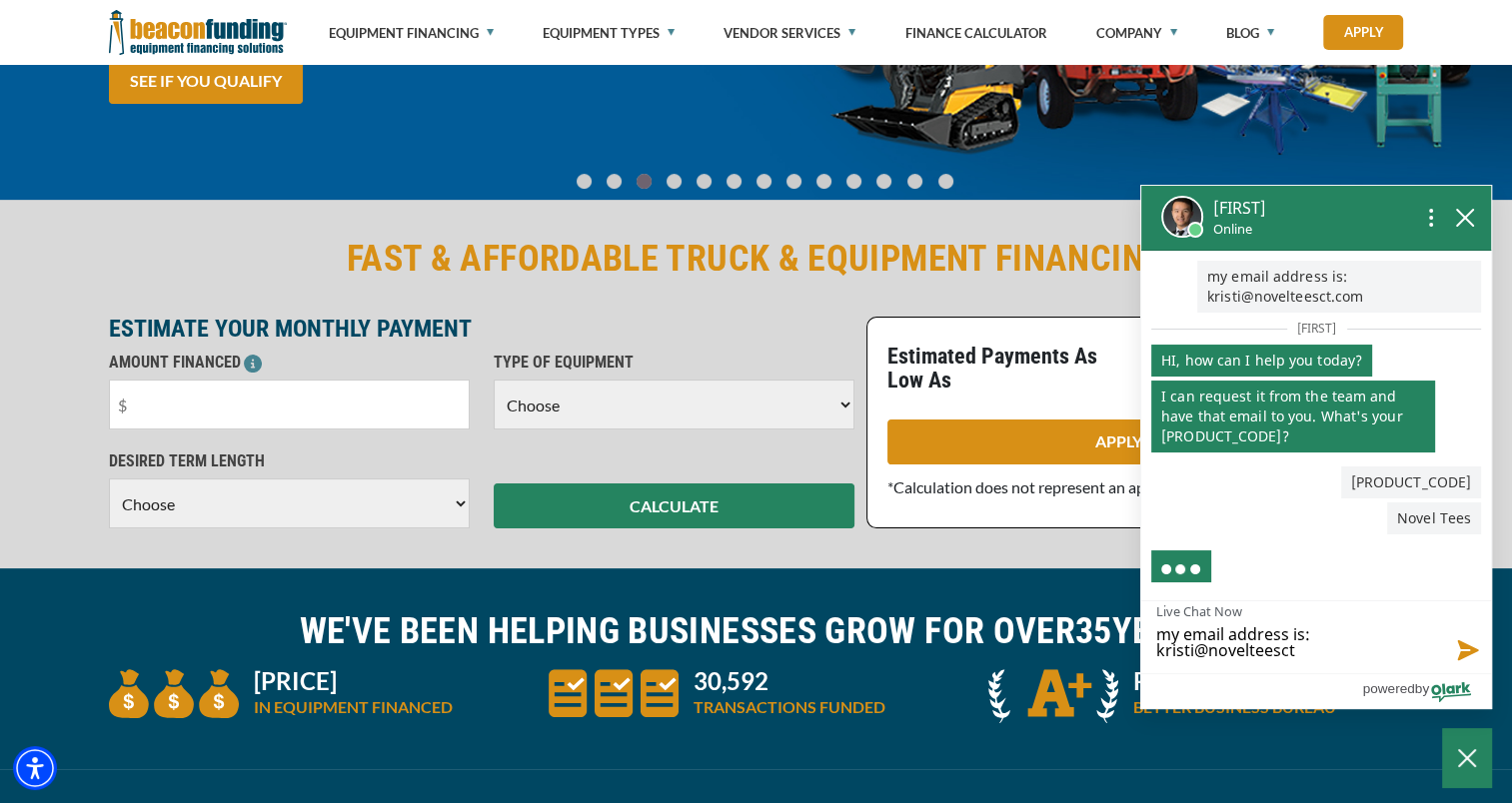 type on "my email address is:  kristi@novelteesct." 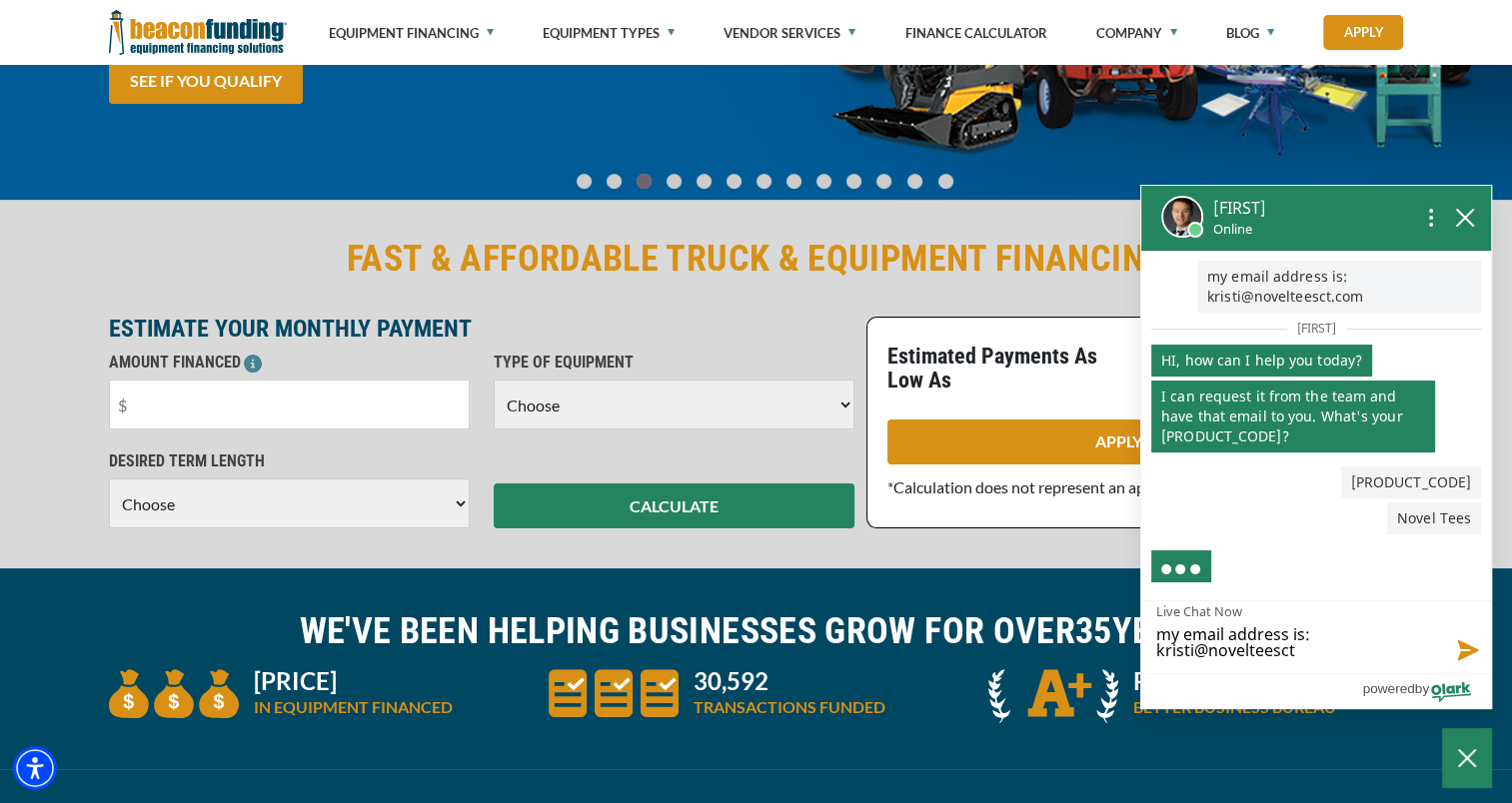 type on "my email address is:  kristi@novelteesct." 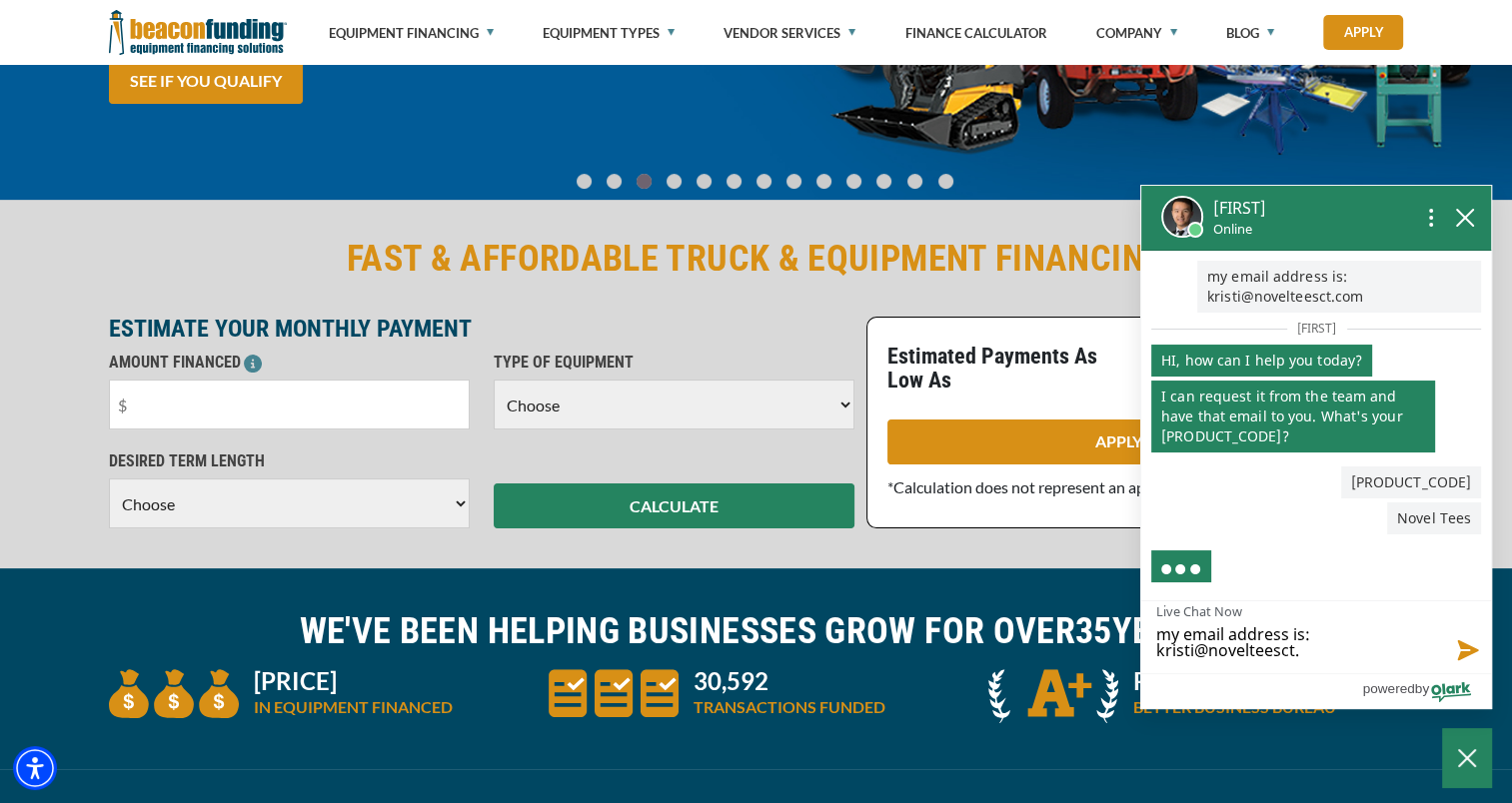 type on "my email address is:  kristi@novelteesct.c" 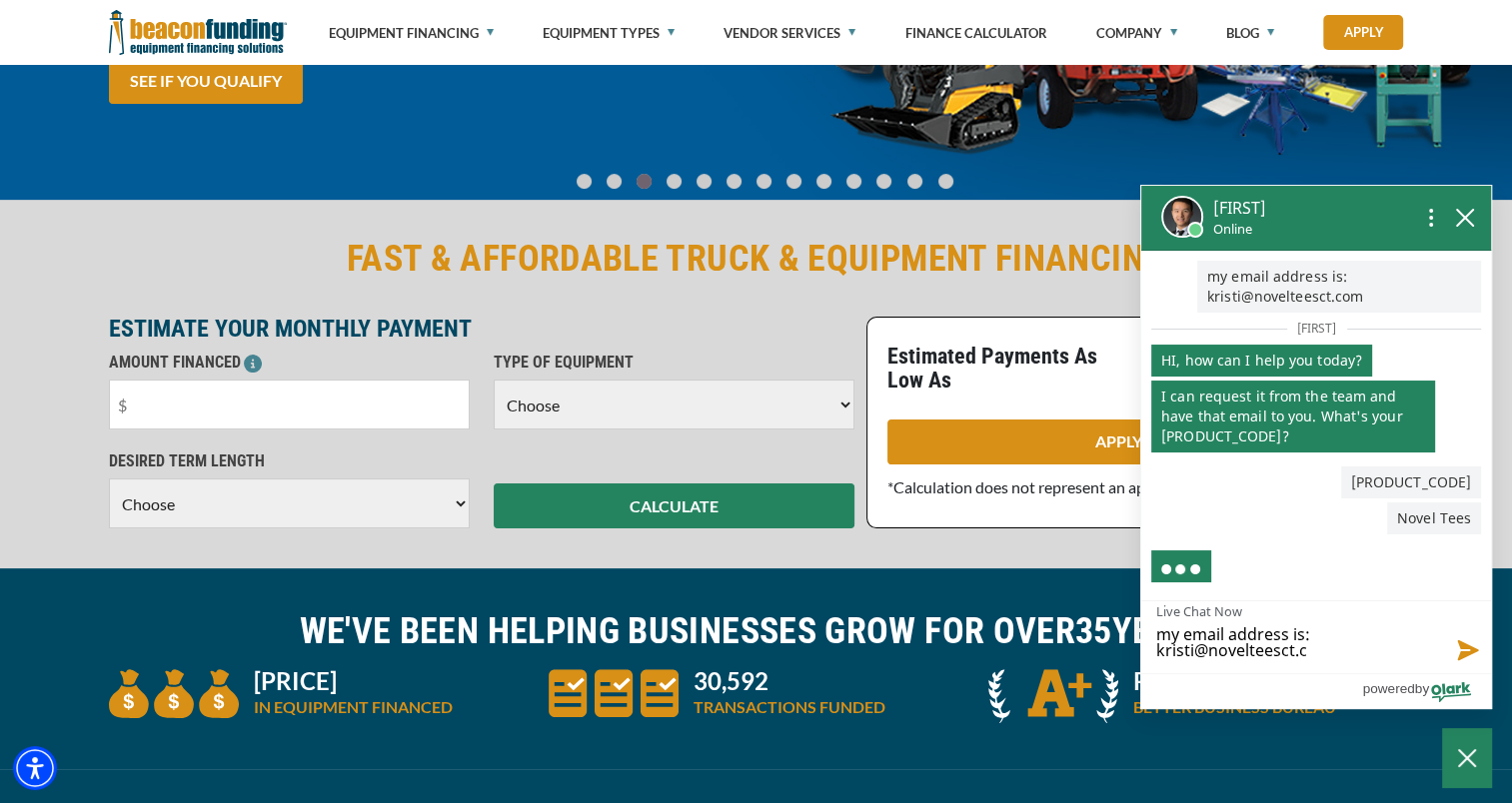 type on "my email address is:  [EMAIL]" 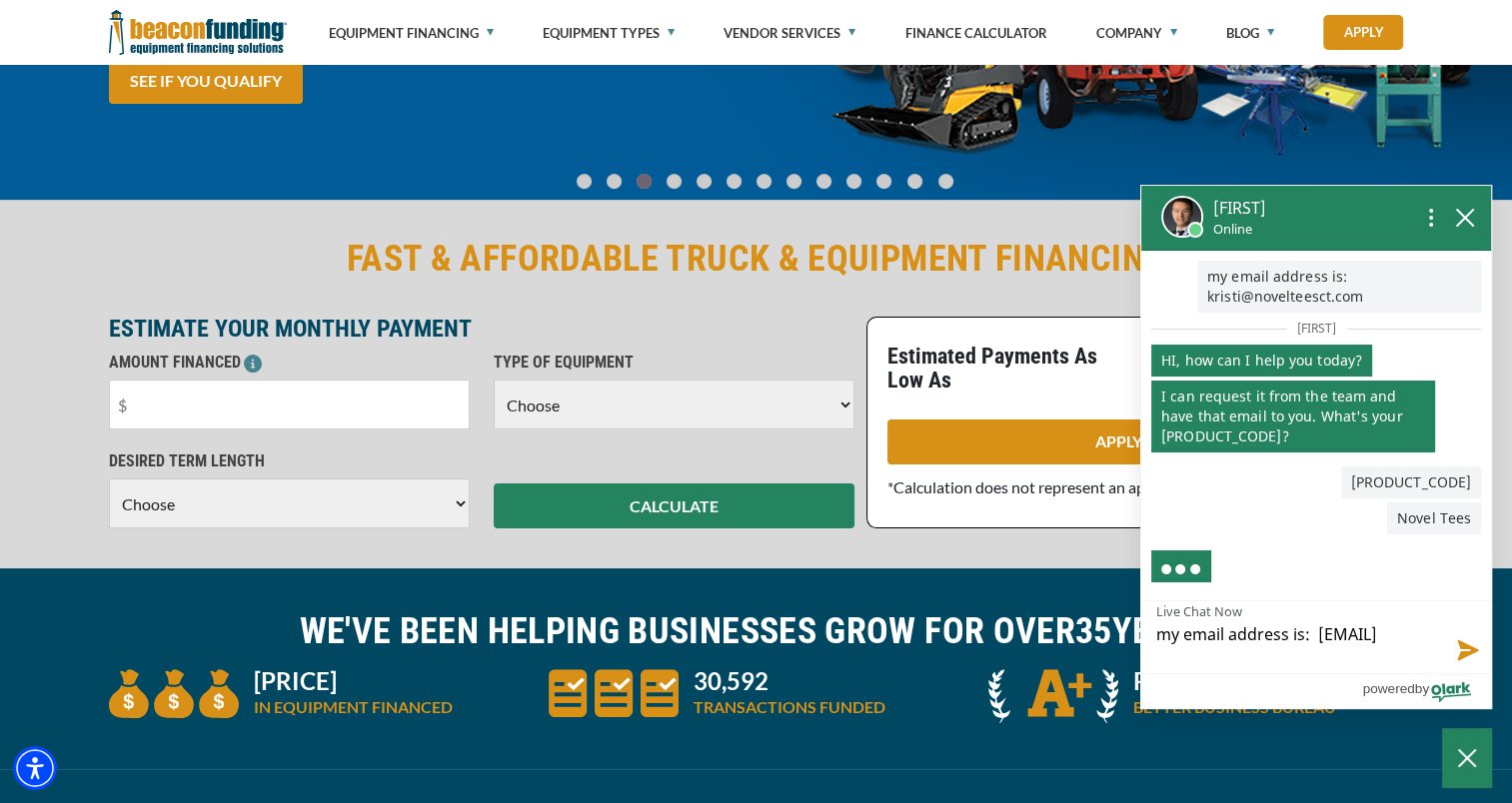 type on "my email address is:  [EMAIL]" 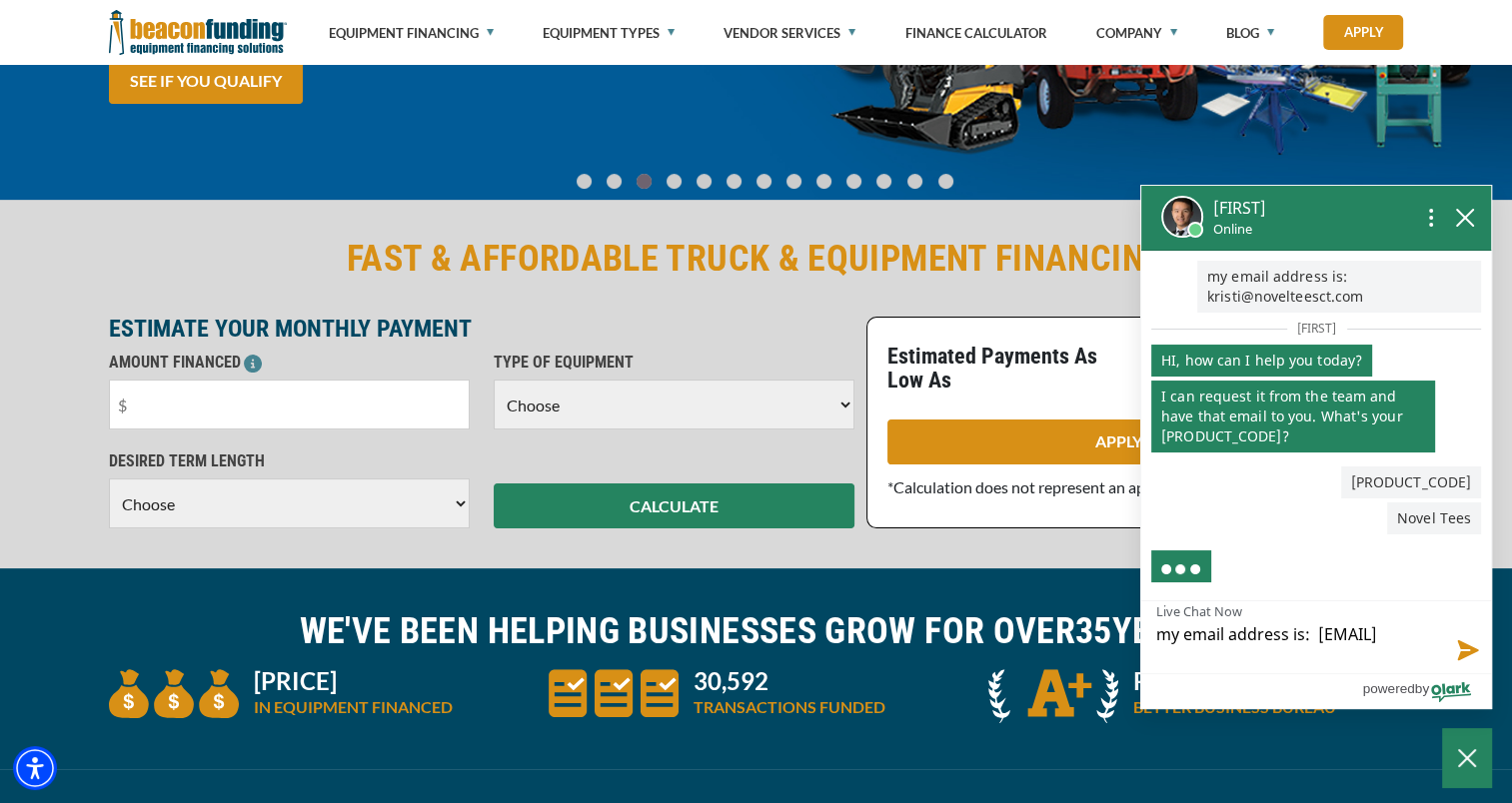 type 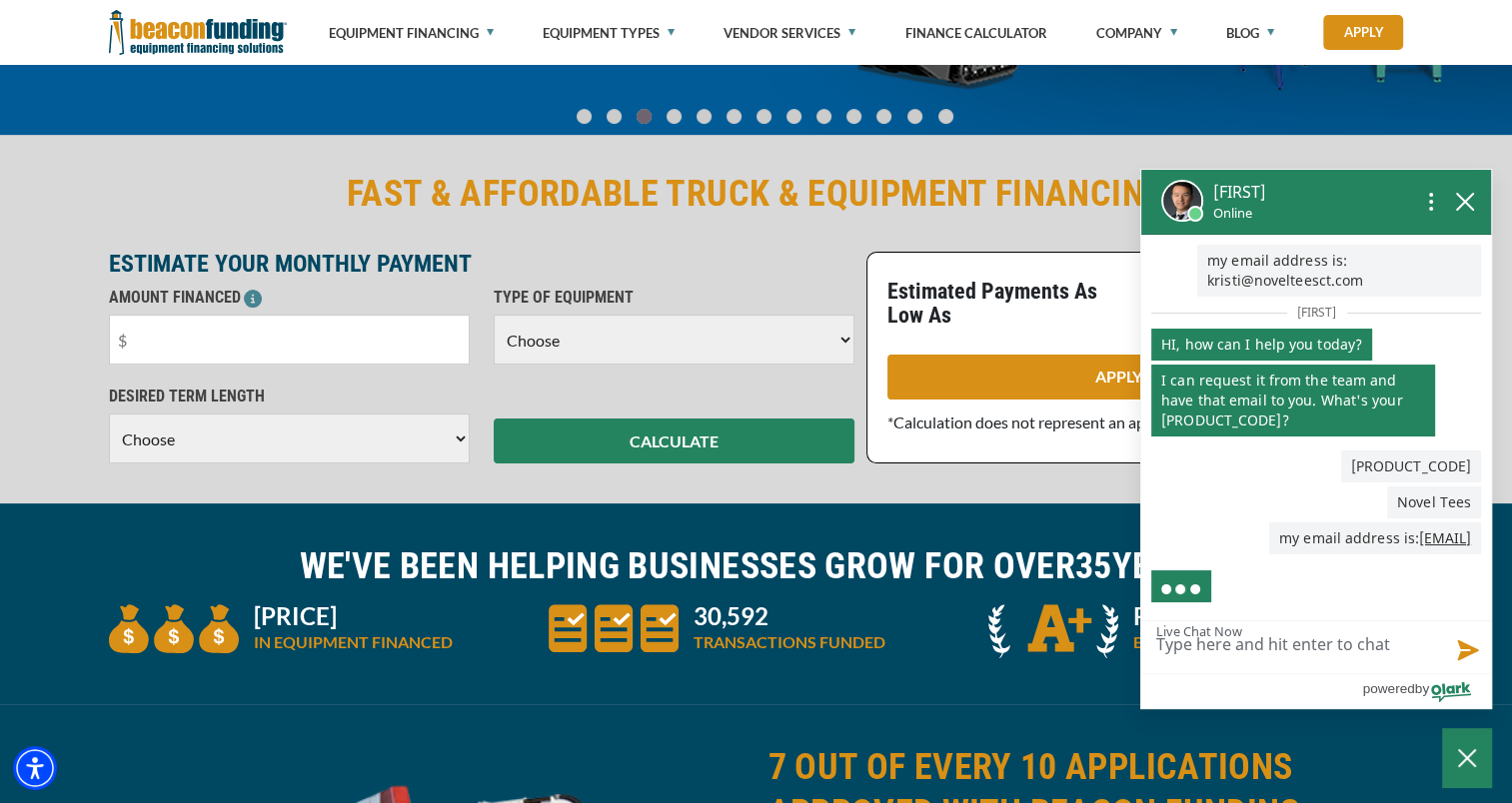 scroll, scrollTop: 400, scrollLeft: 0, axis: vertical 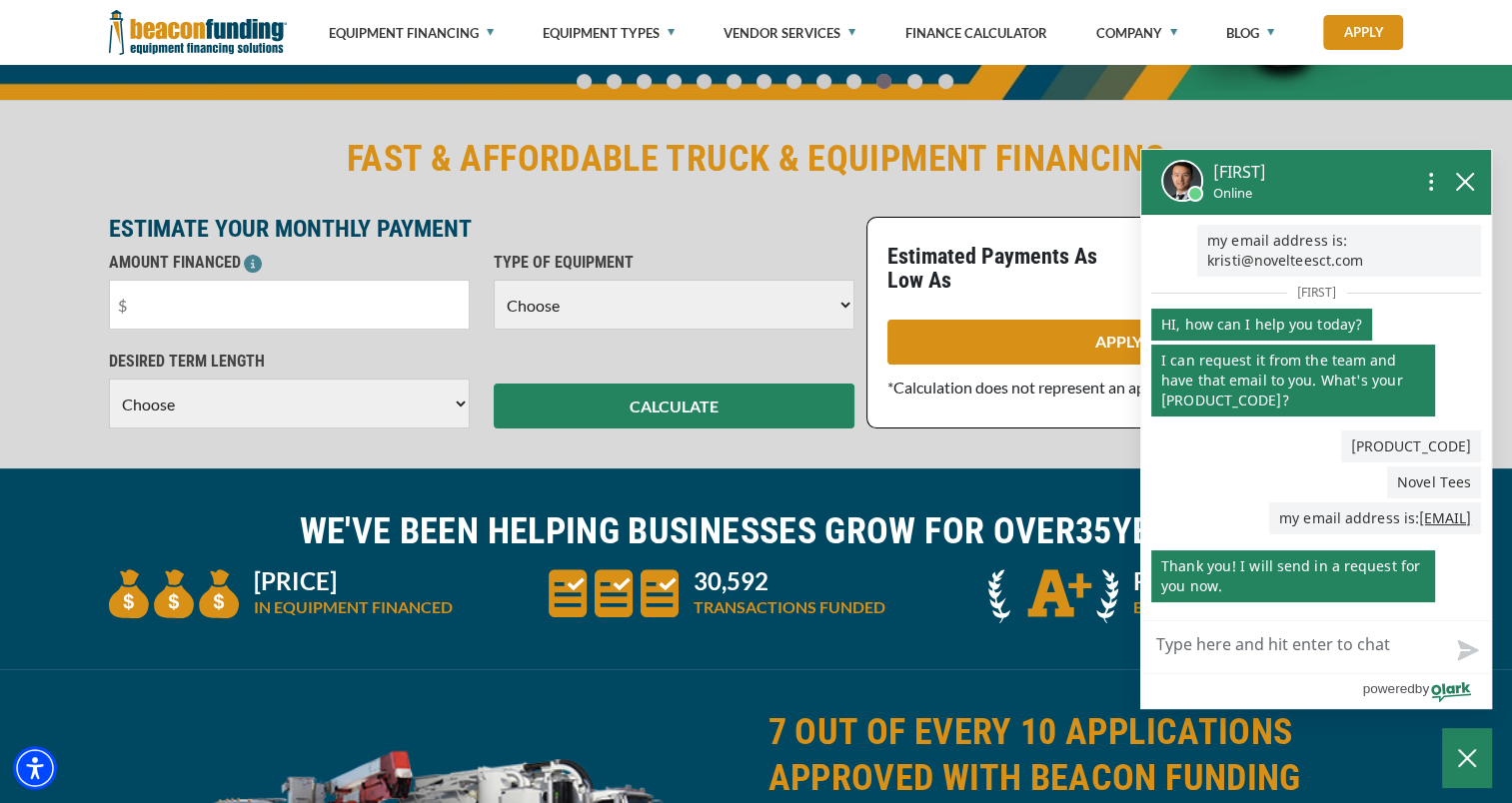 click on "Live Chat Now" at bounding box center (1316, 647) 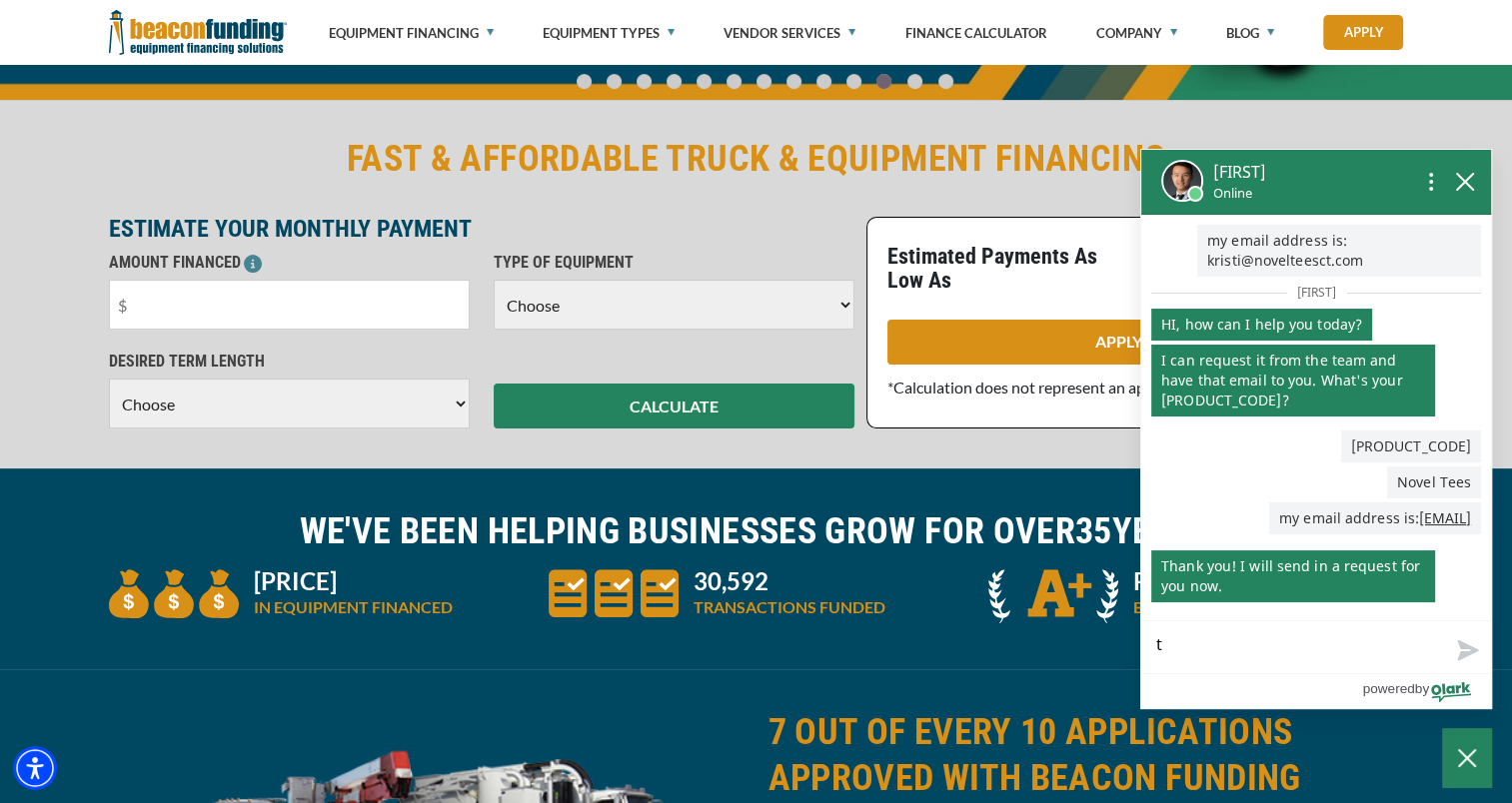 type 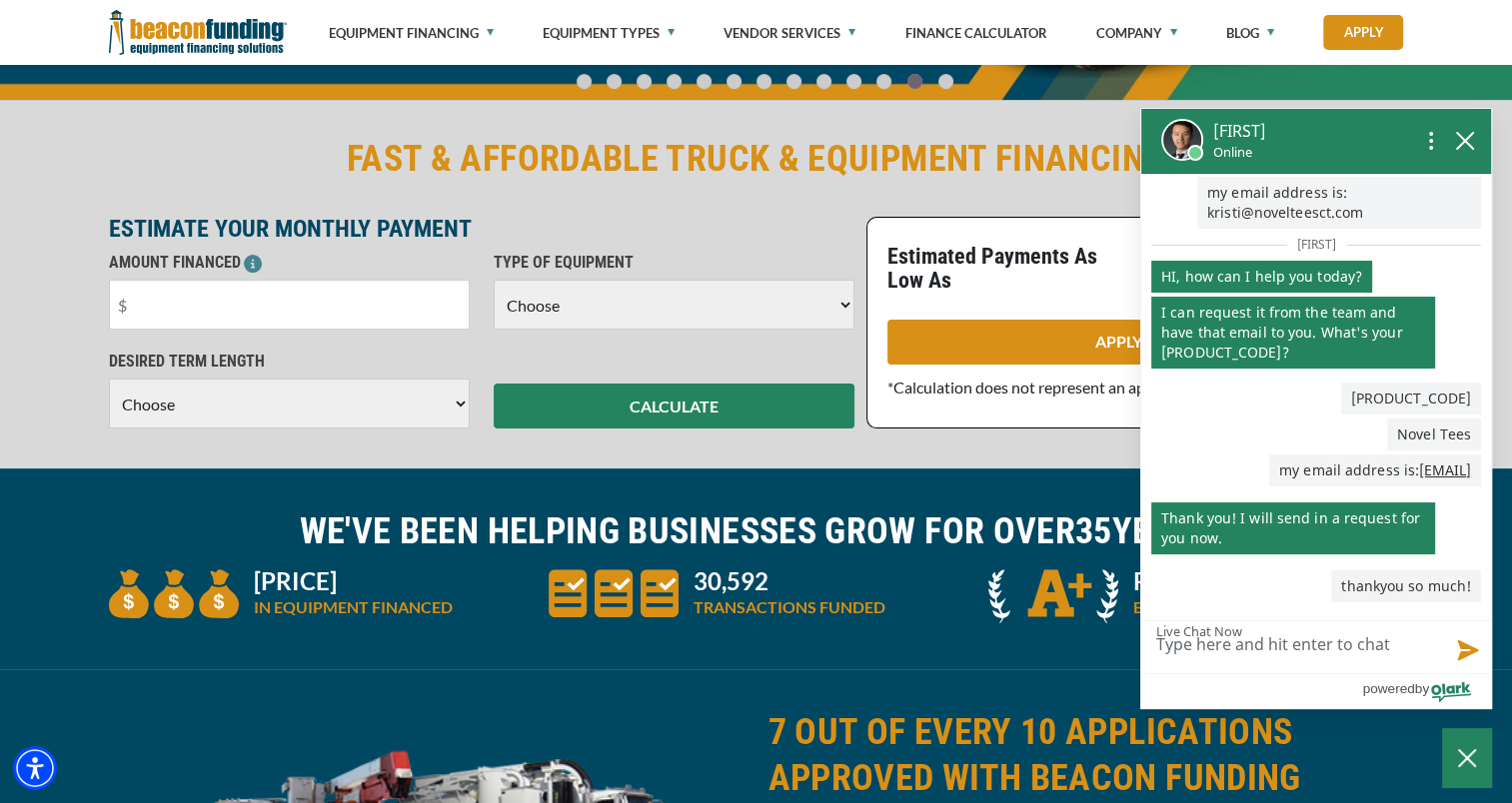 scroll, scrollTop: 29, scrollLeft: 0, axis: vertical 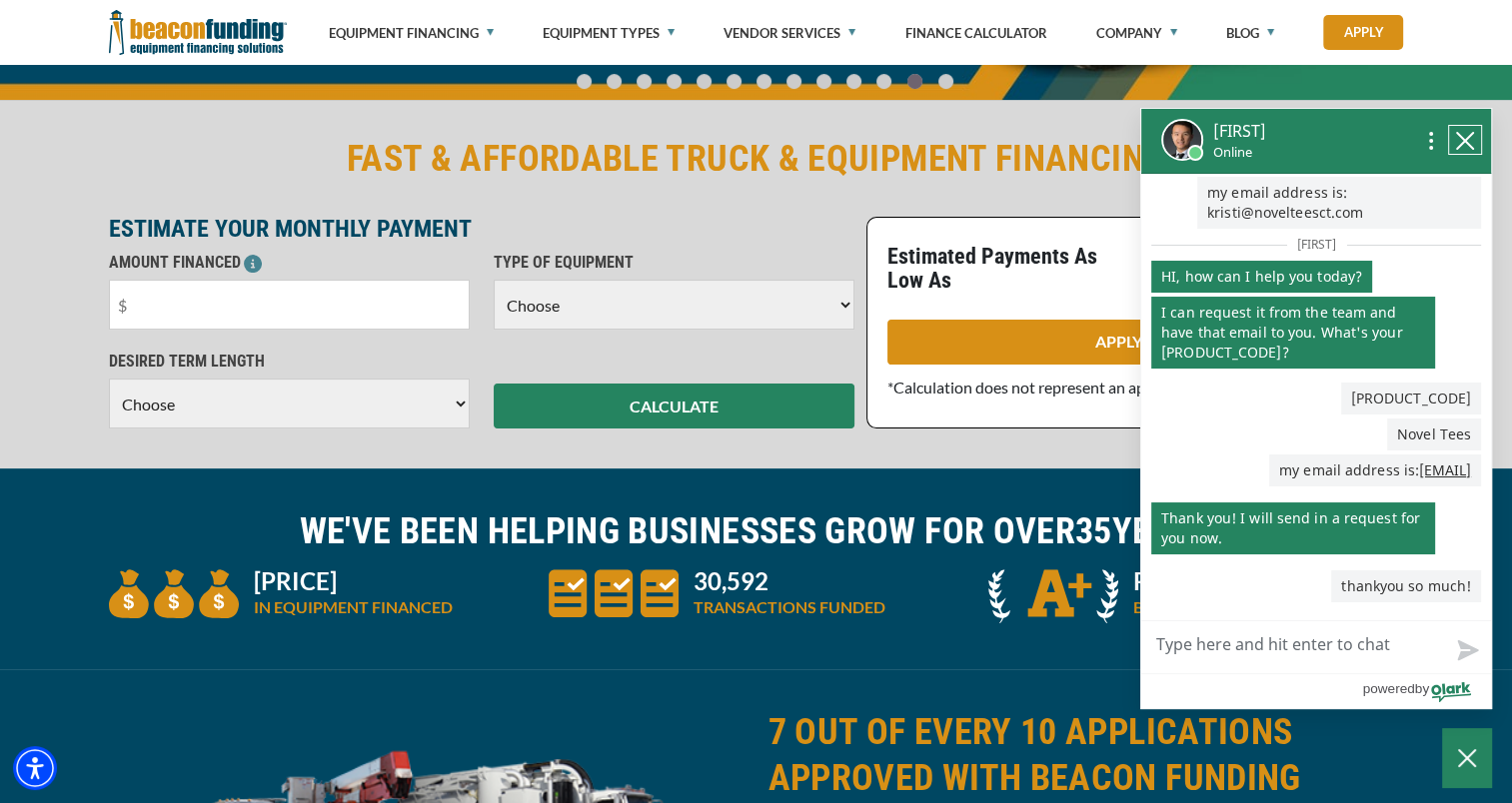 click 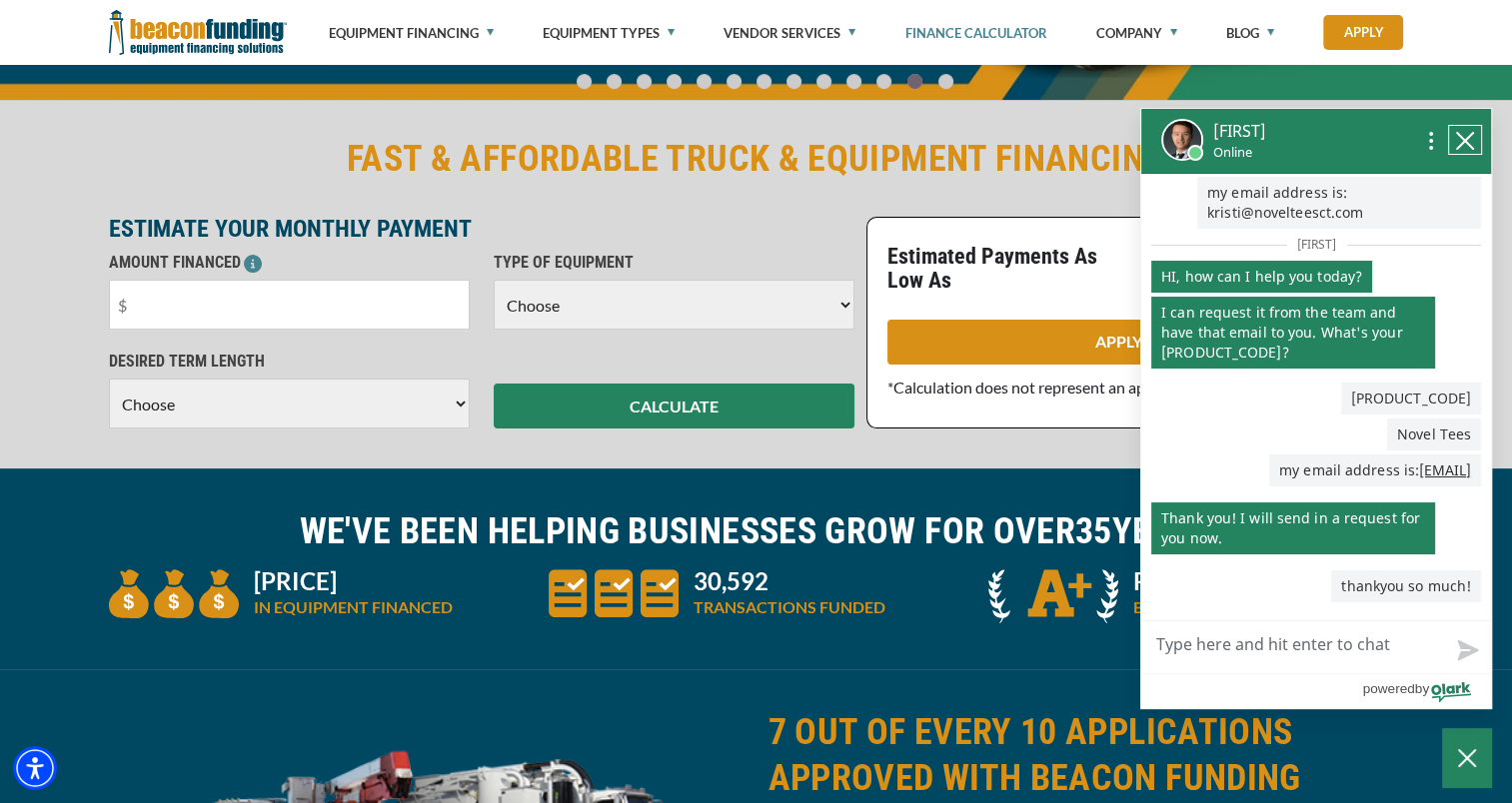 scroll, scrollTop: 0, scrollLeft: 0, axis: both 